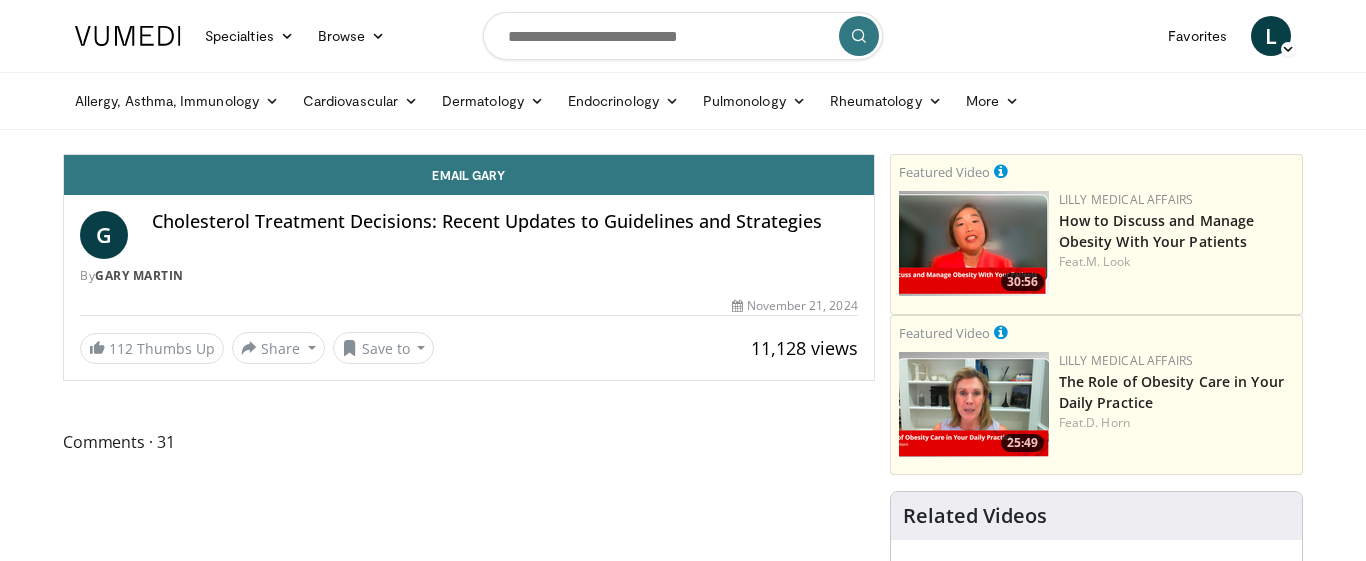 scroll, scrollTop: 0, scrollLeft: 0, axis: both 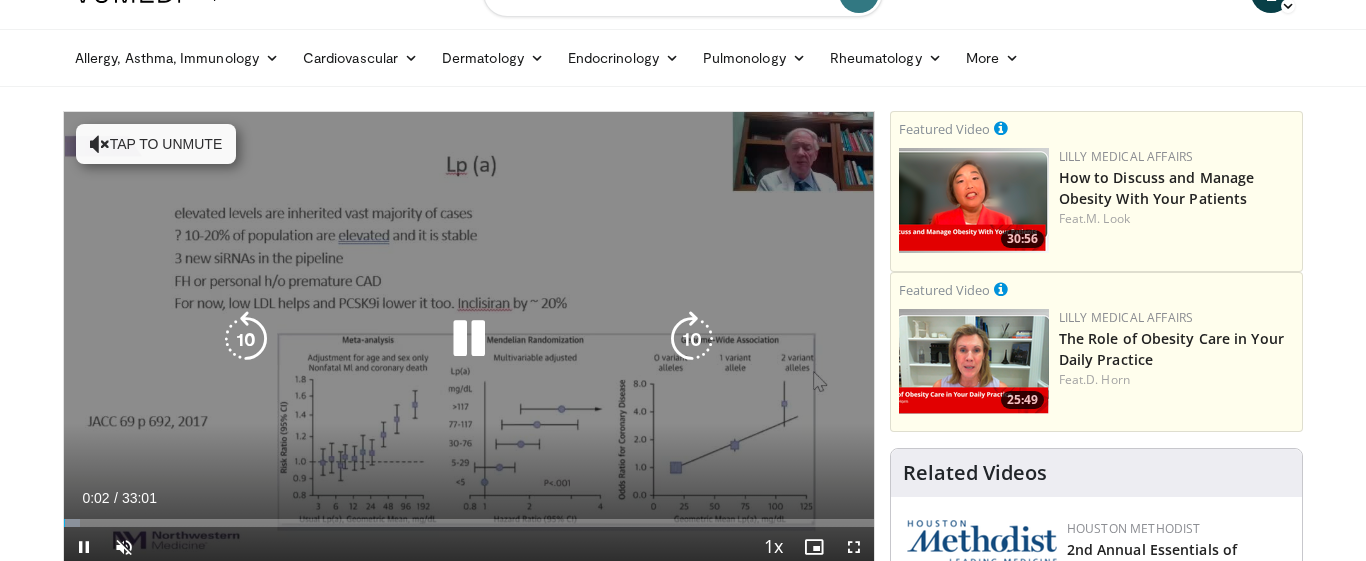 click at bounding box center (100, 144) 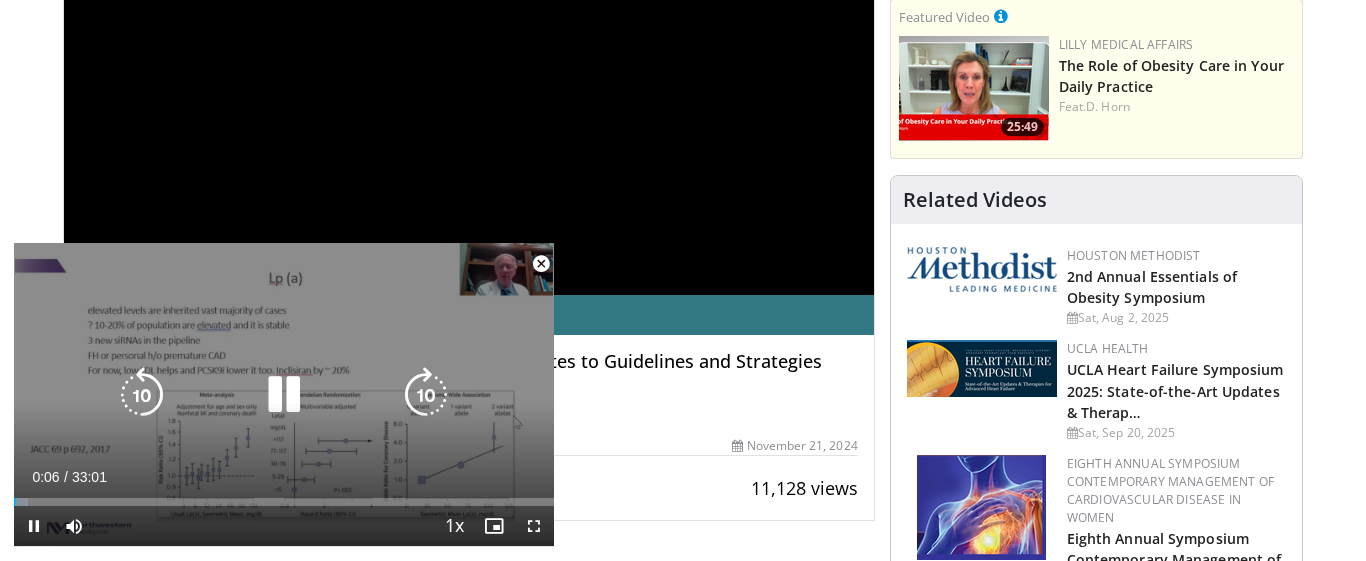 scroll, scrollTop: 331, scrollLeft: 0, axis: vertical 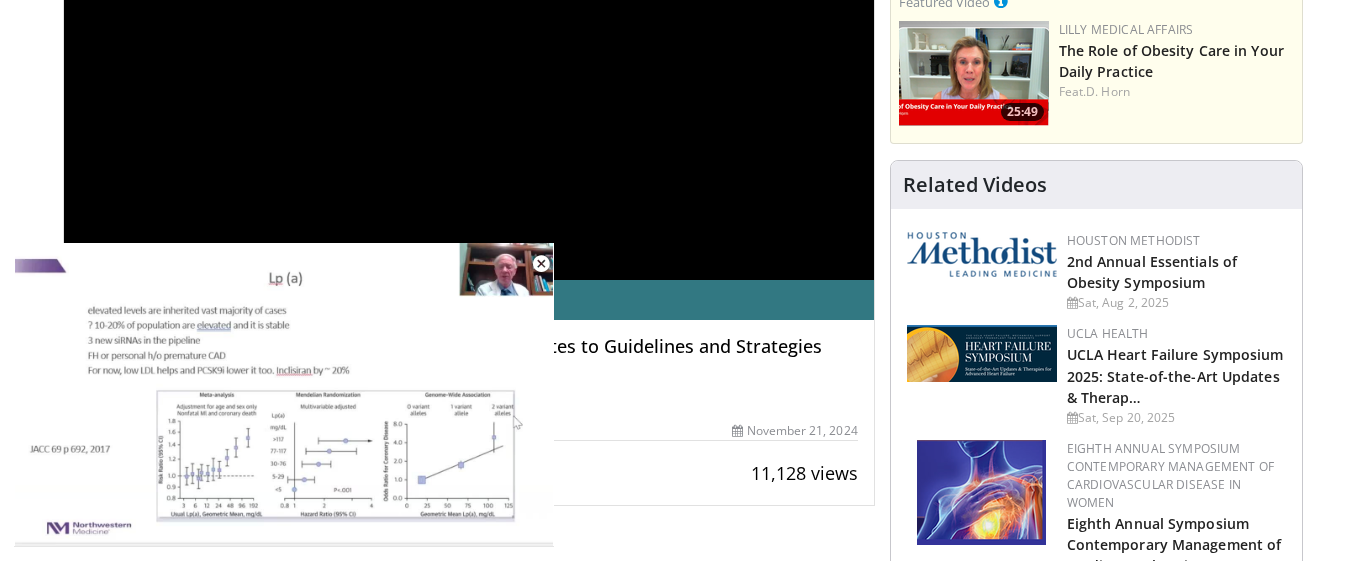 click on "11,128 views
November 21, 2024" at bounding box center (469, 431) 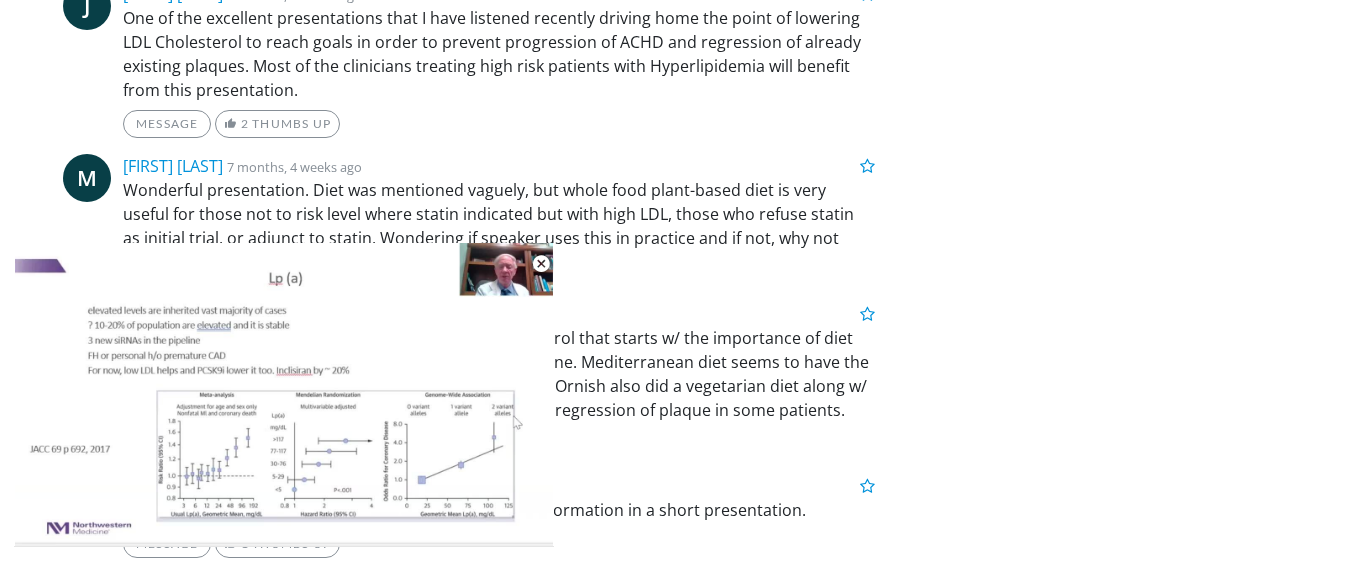 scroll, scrollTop: 4404, scrollLeft: 0, axis: vertical 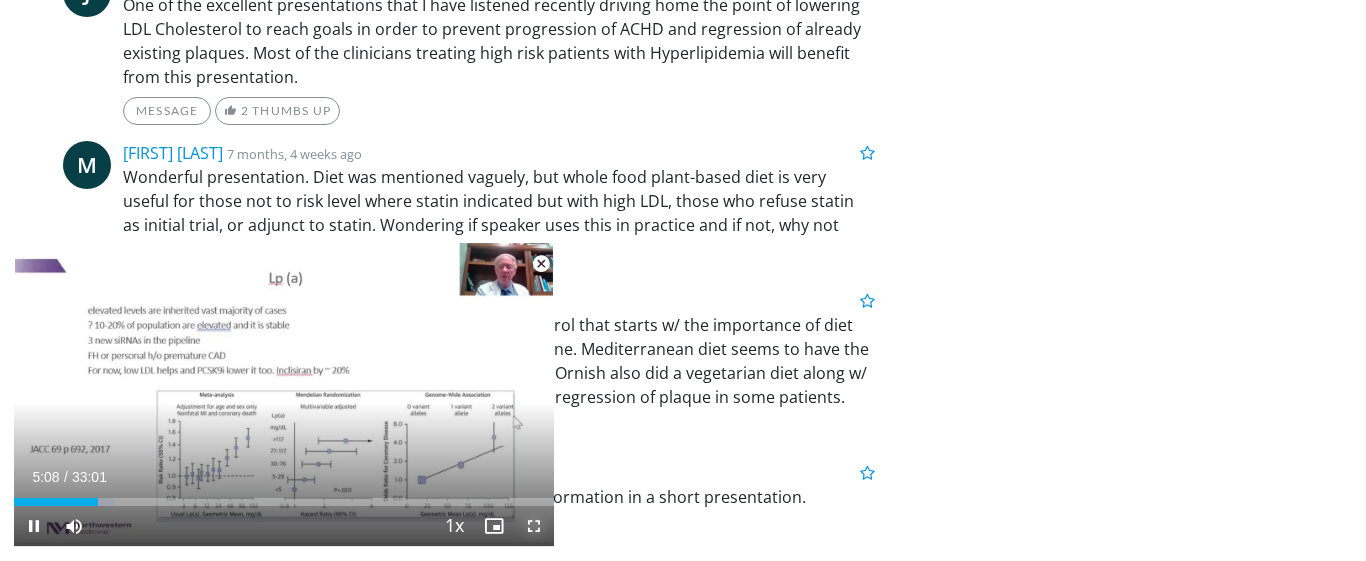 click at bounding box center (534, 526) 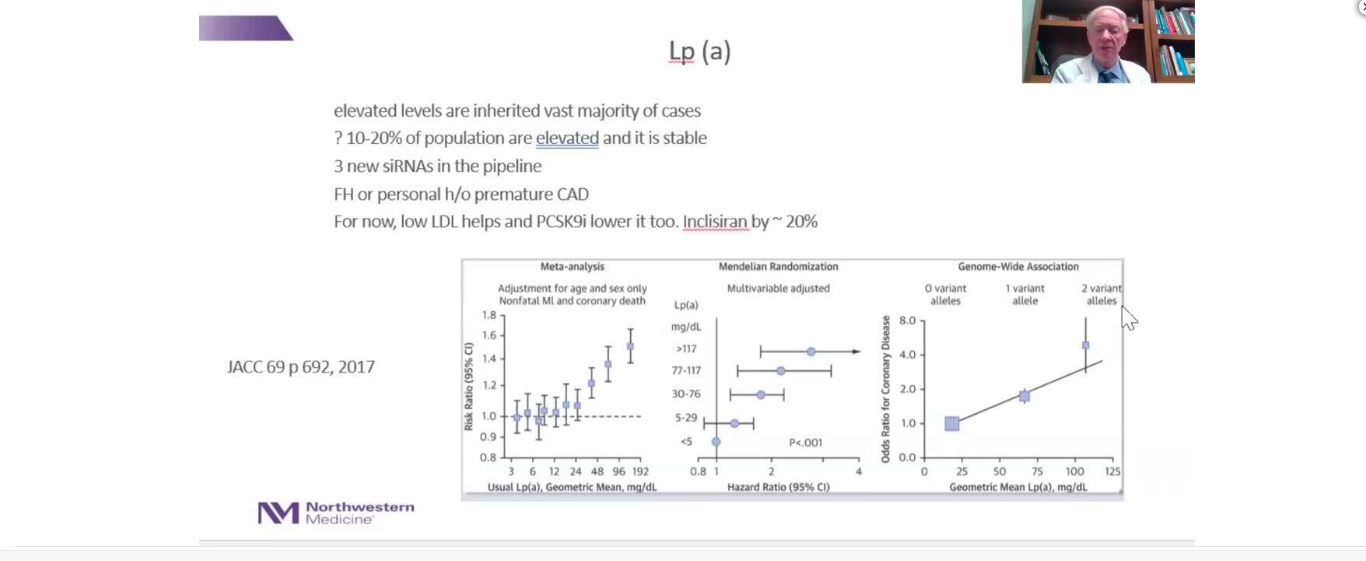 scroll, scrollTop: 3948, scrollLeft: 0, axis: vertical 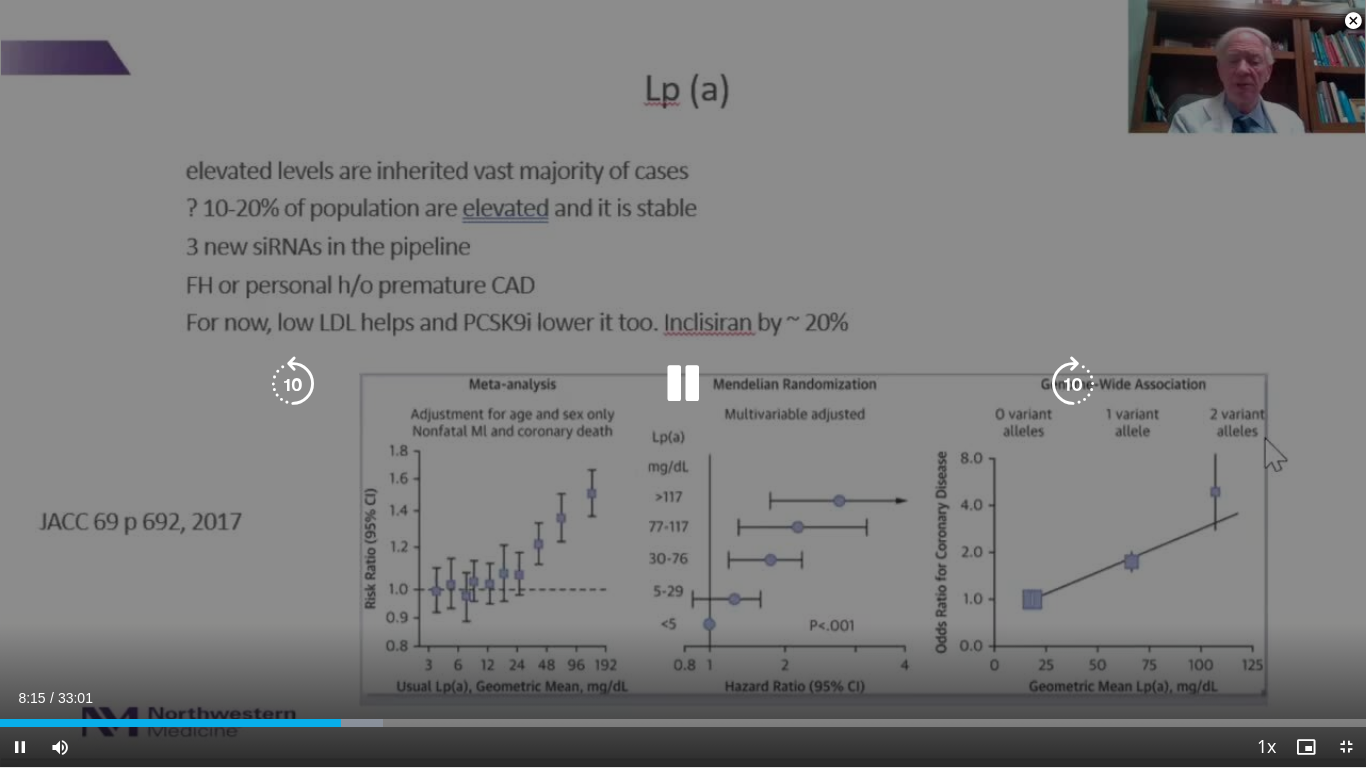 click at bounding box center (1073, 384) 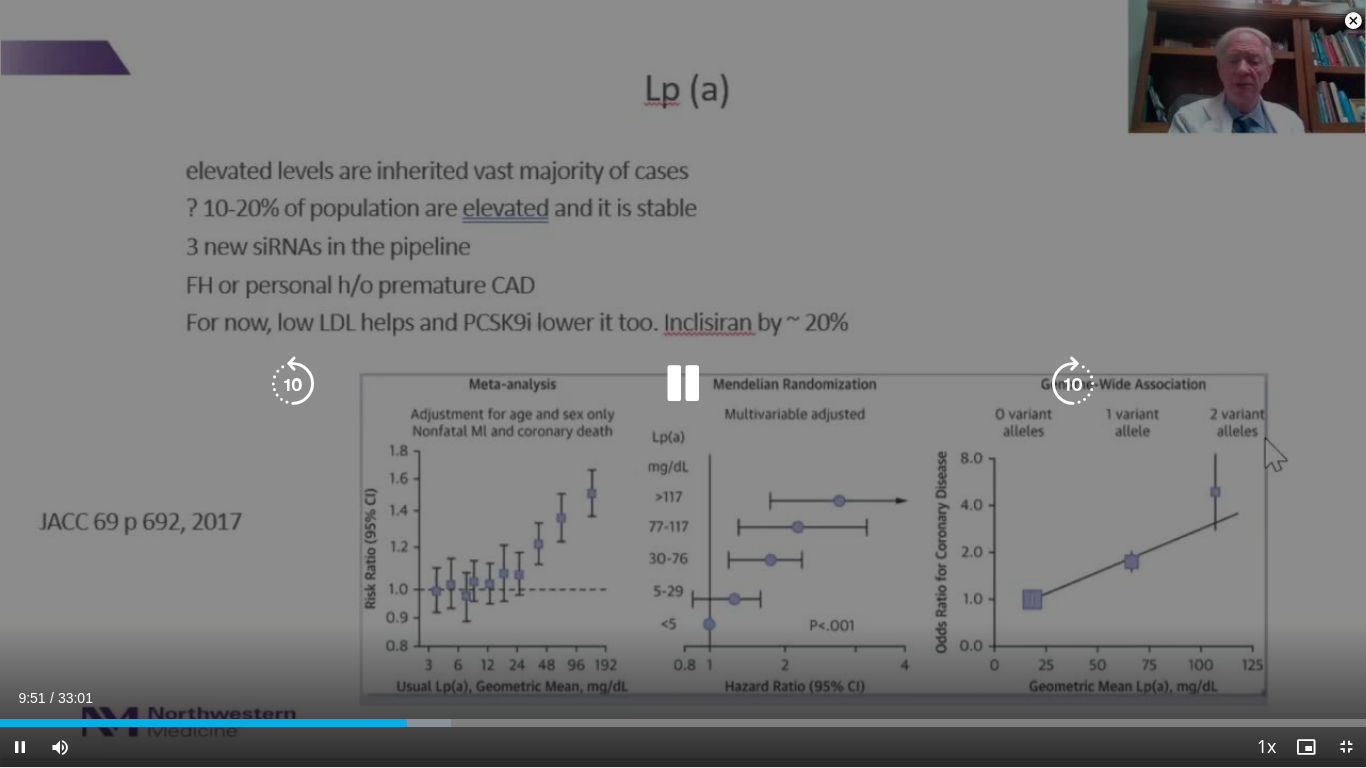 click at bounding box center (1073, 384) 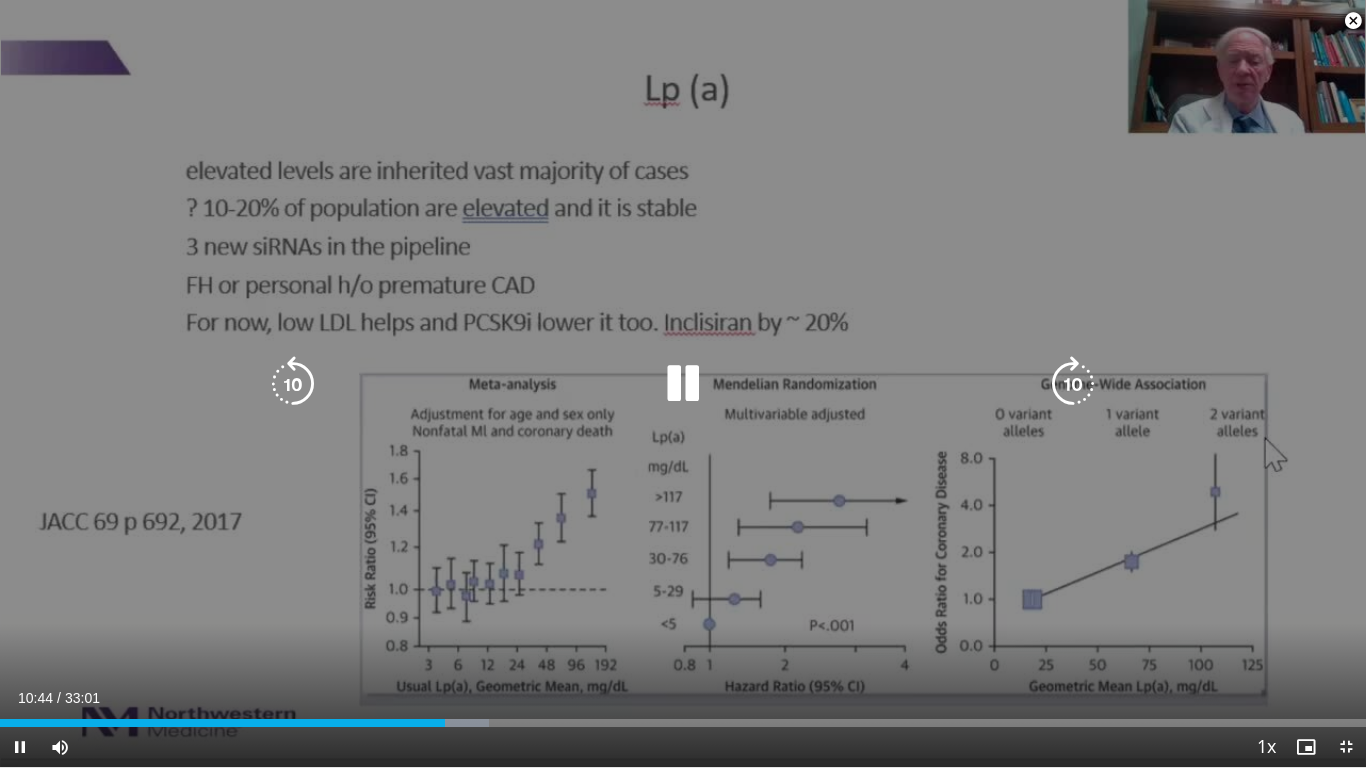 click at bounding box center [1073, 384] 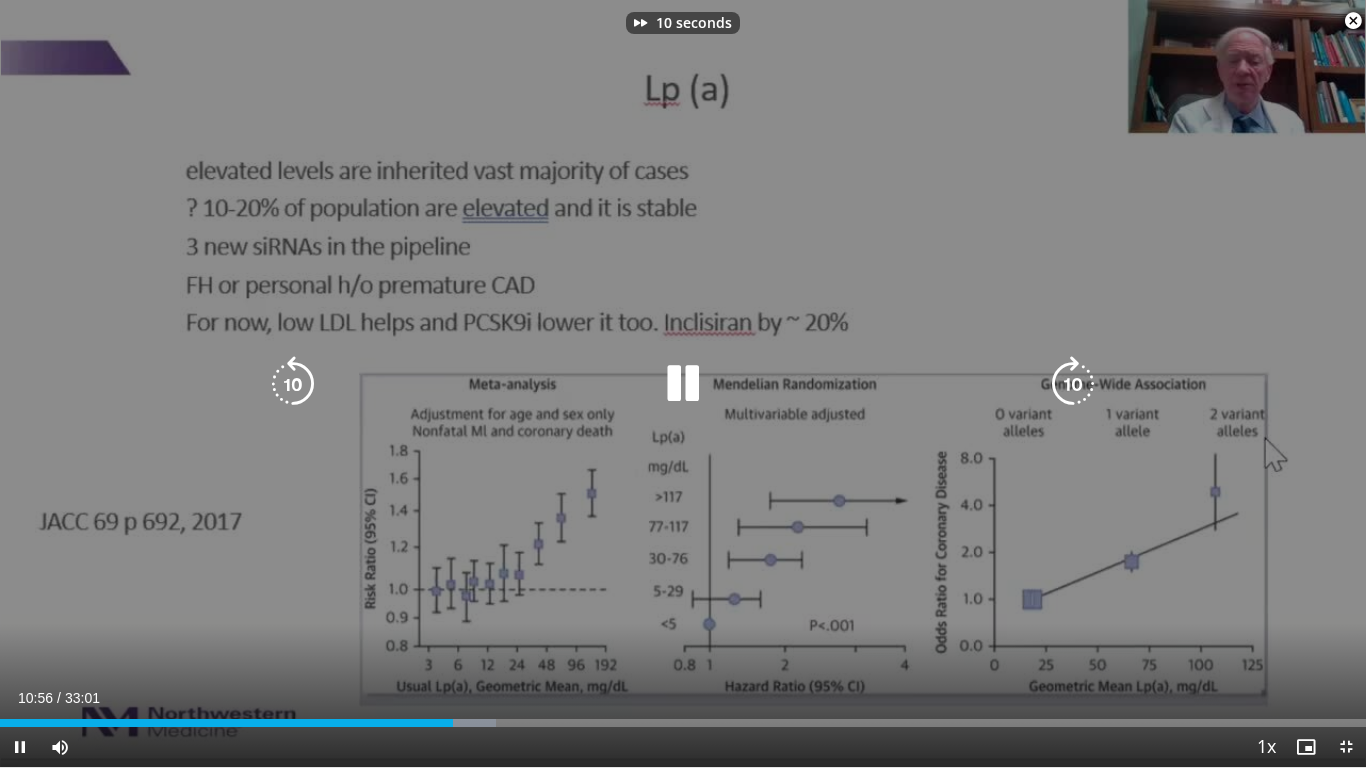 click at bounding box center [1073, 384] 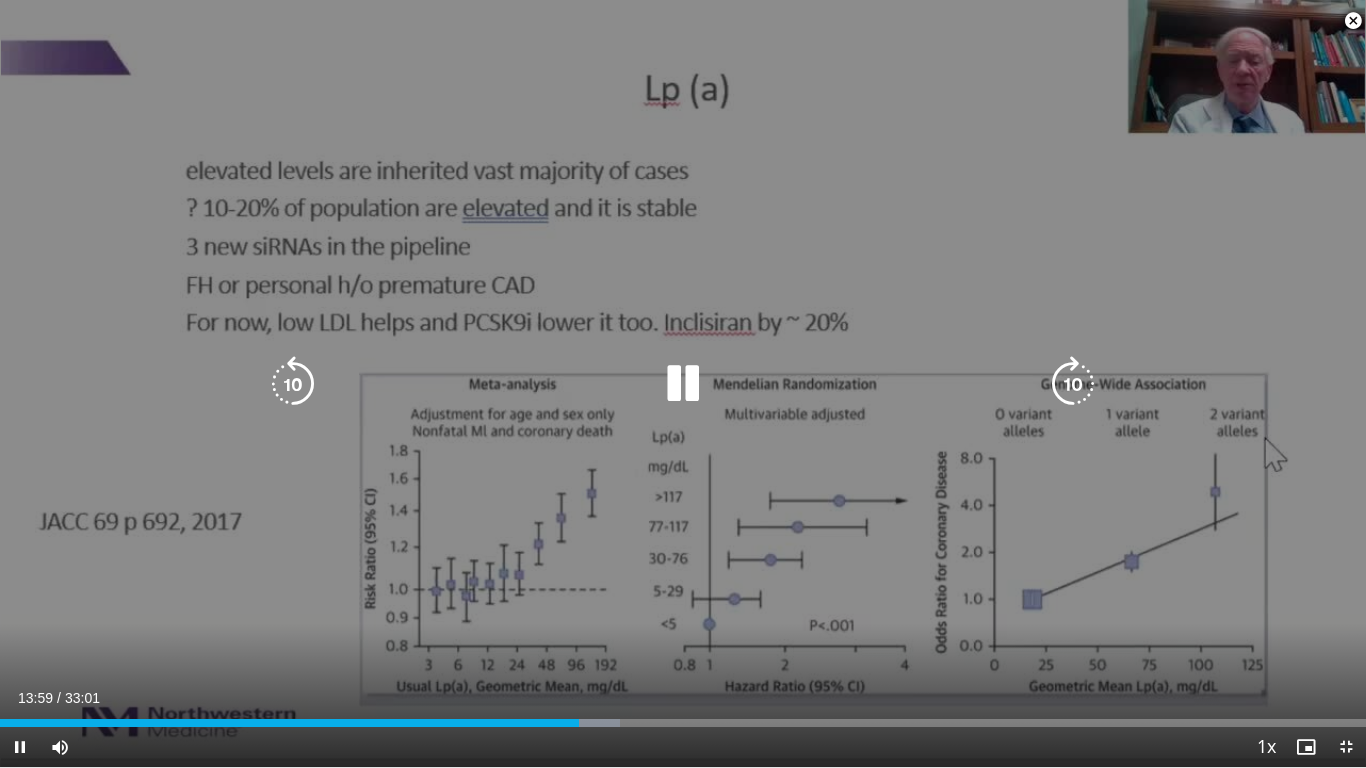 click at bounding box center [1073, 384] 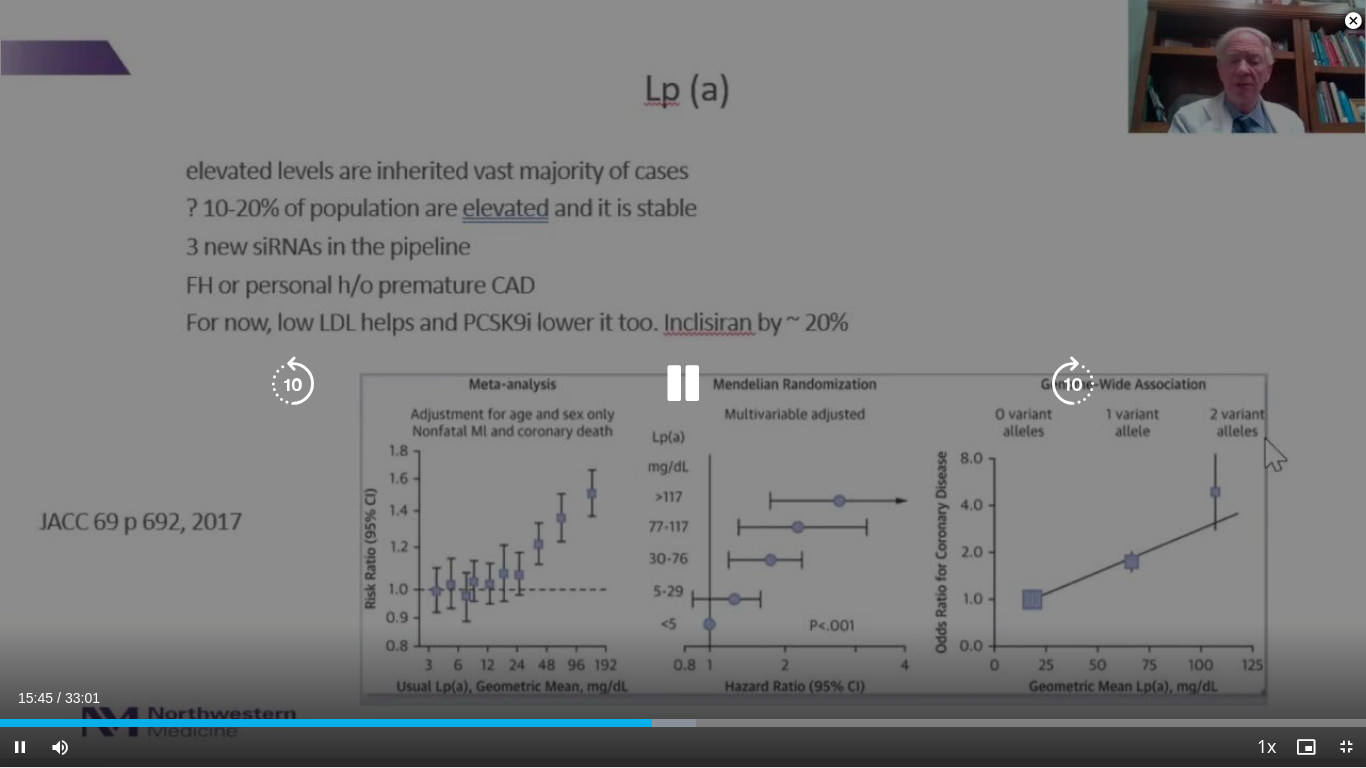 click at bounding box center (1073, 384) 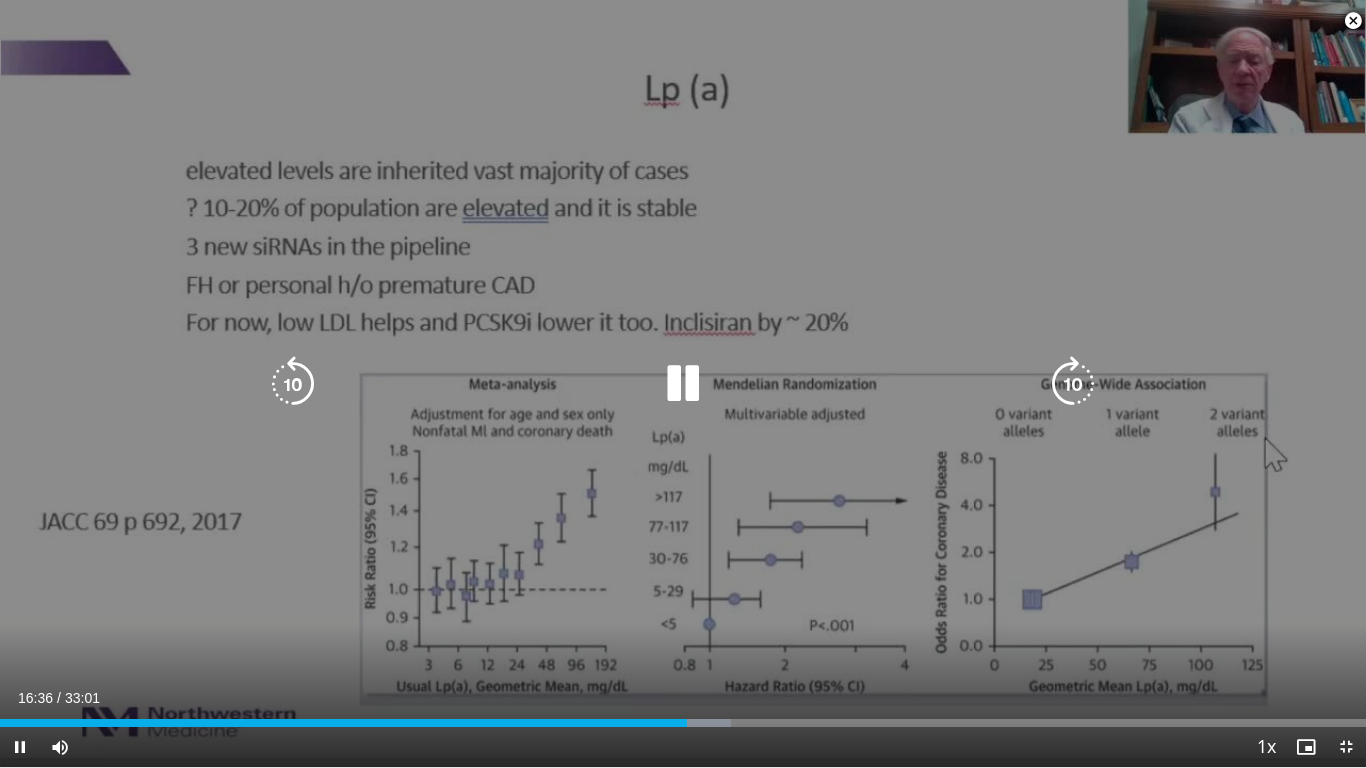 click at bounding box center (1073, 384) 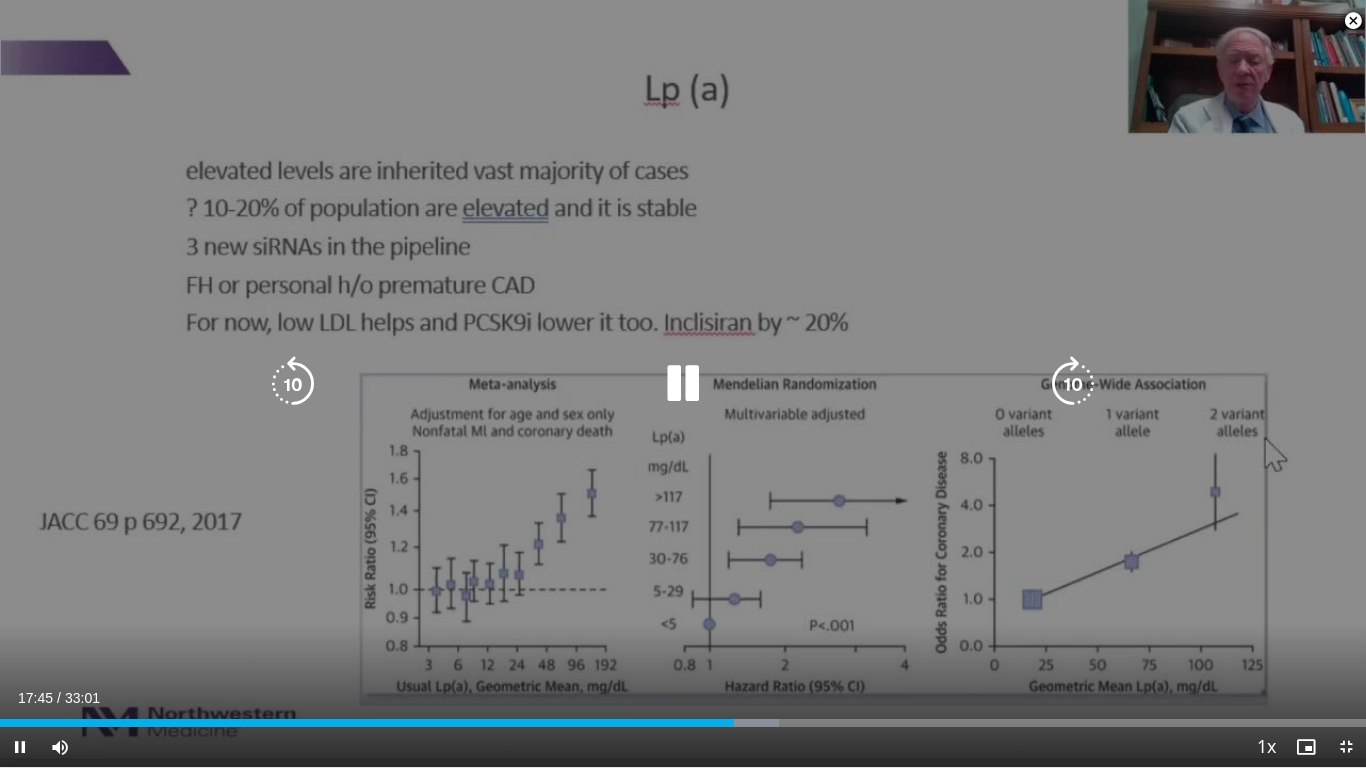click at bounding box center (1073, 384) 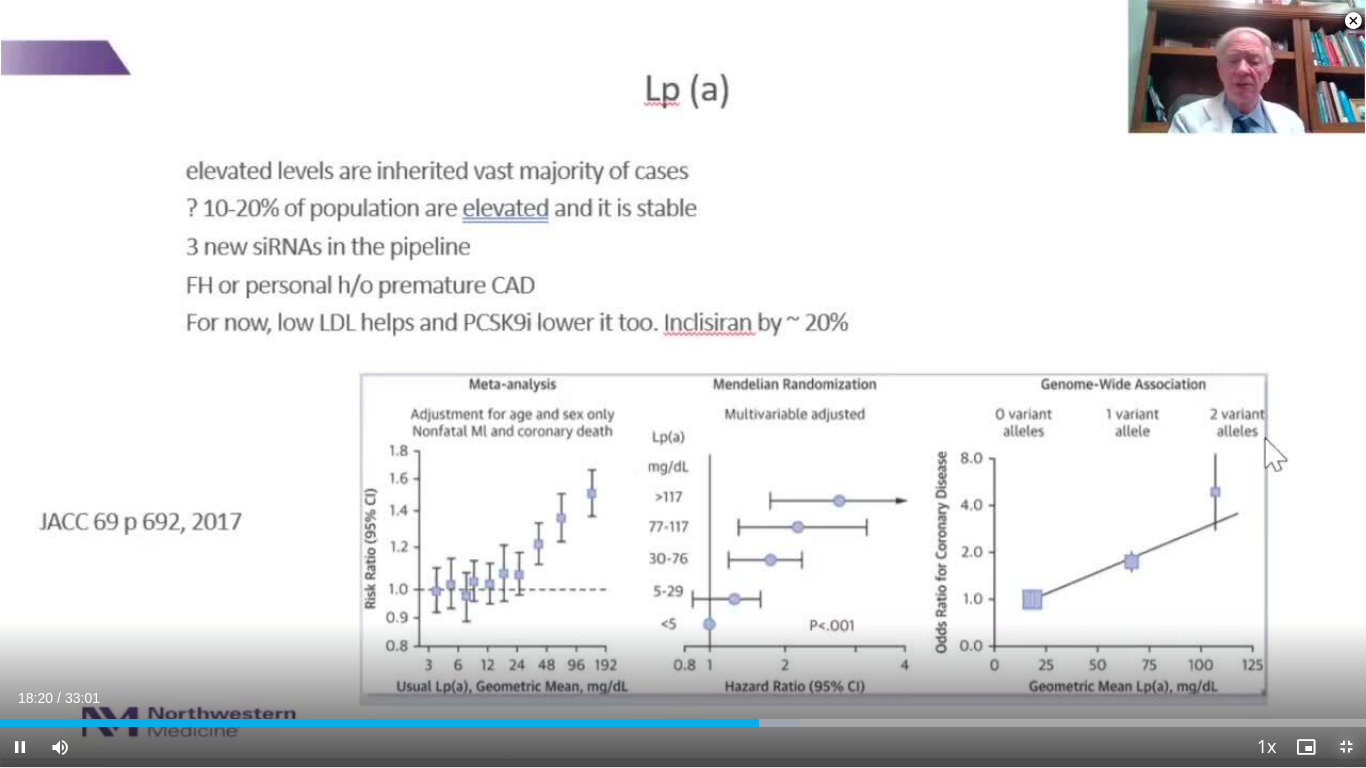 click at bounding box center [1346, 747] 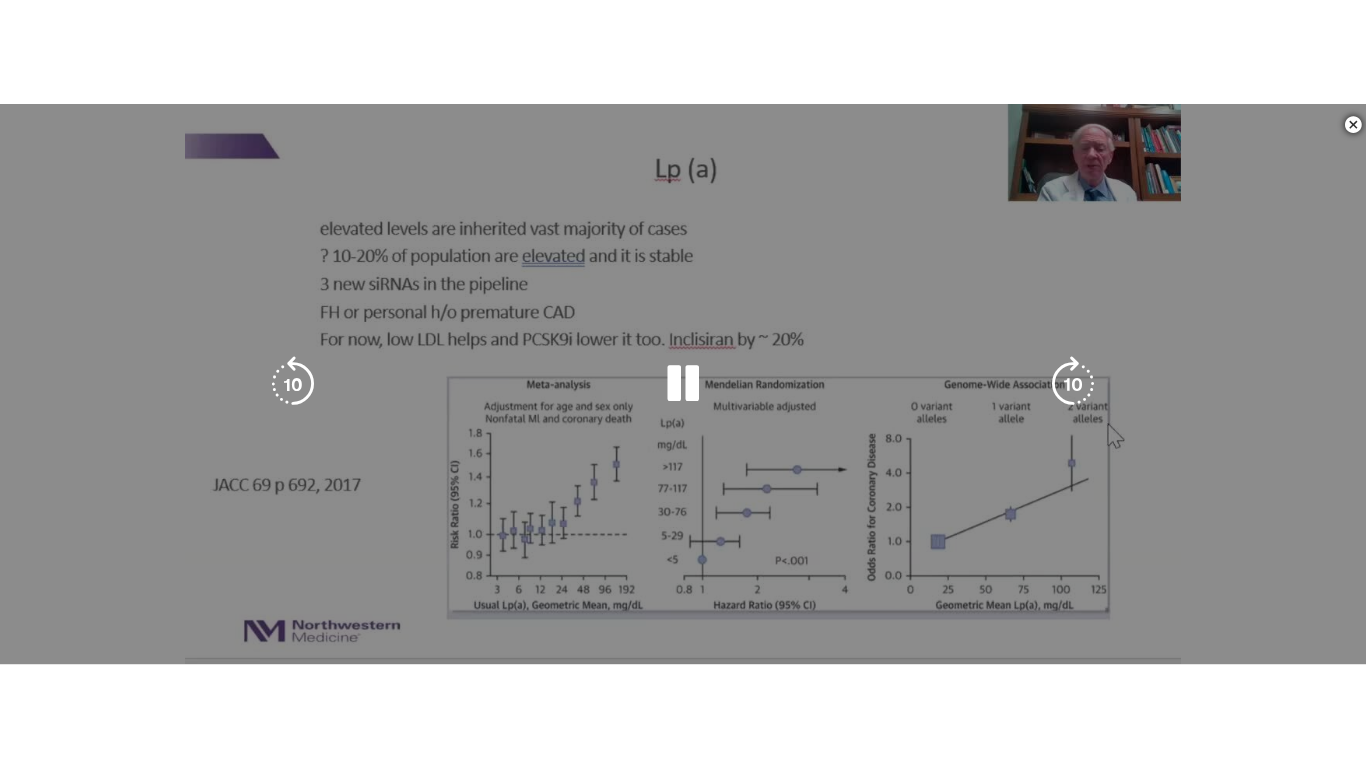 scroll, scrollTop: 262, scrollLeft: 0, axis: vertical 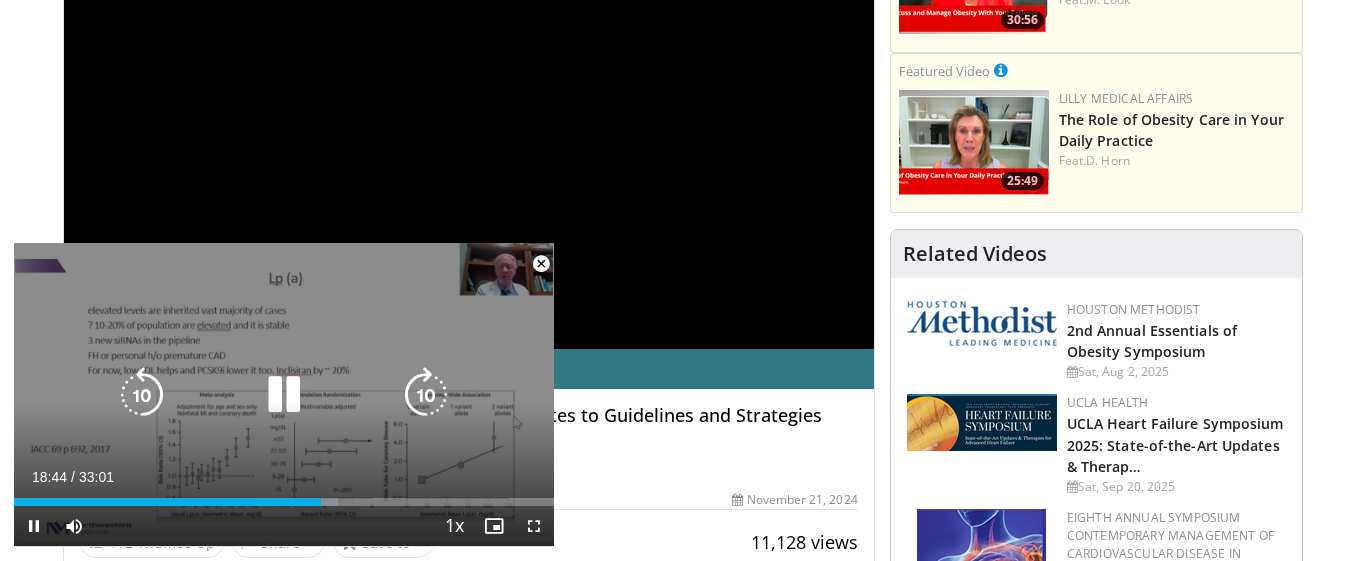 click on "10 seconds
Tap to unmute" at bounding box center [284, 394] 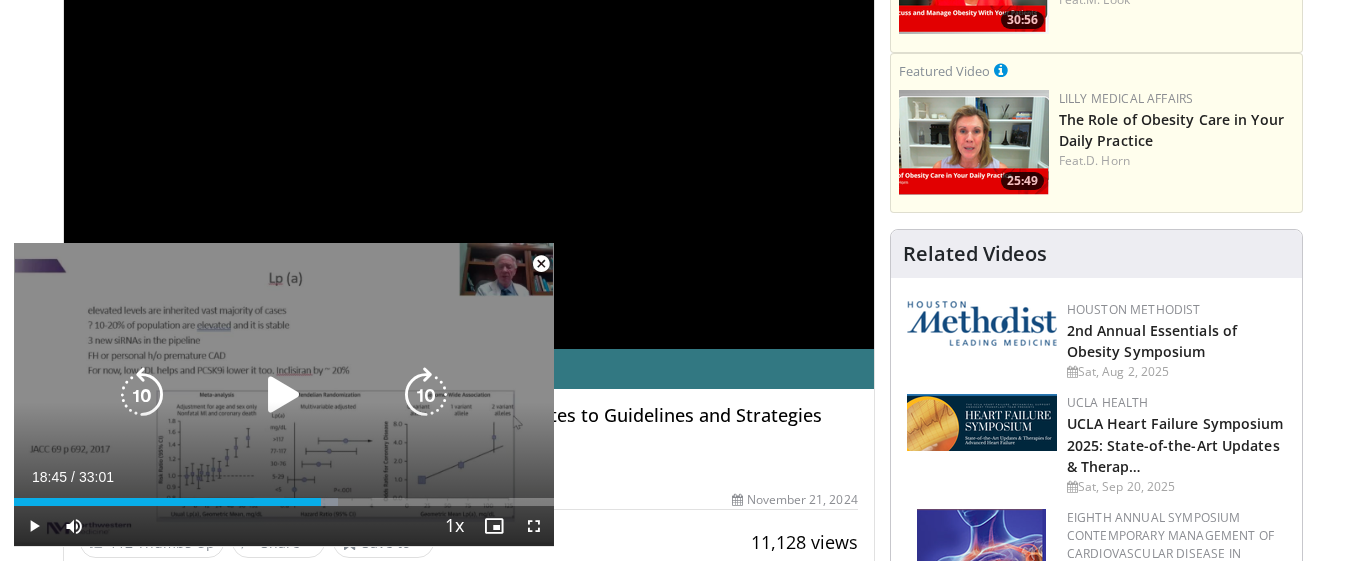 click at bounding box center [284, 395] 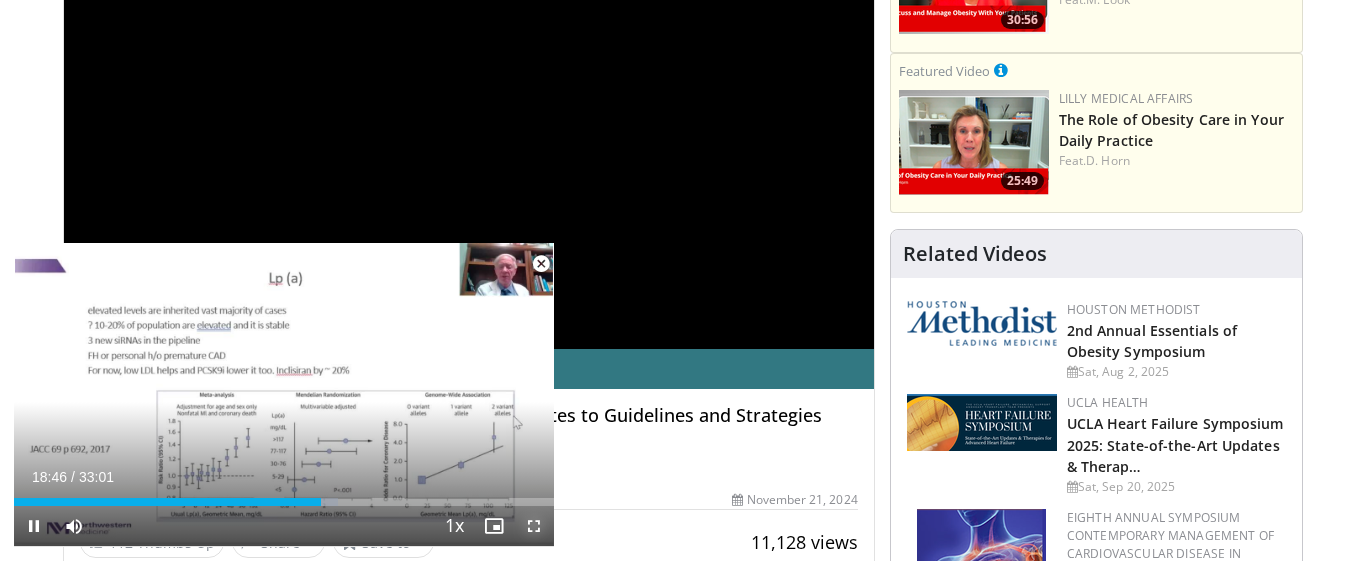 click at bounding box center (534, 526) 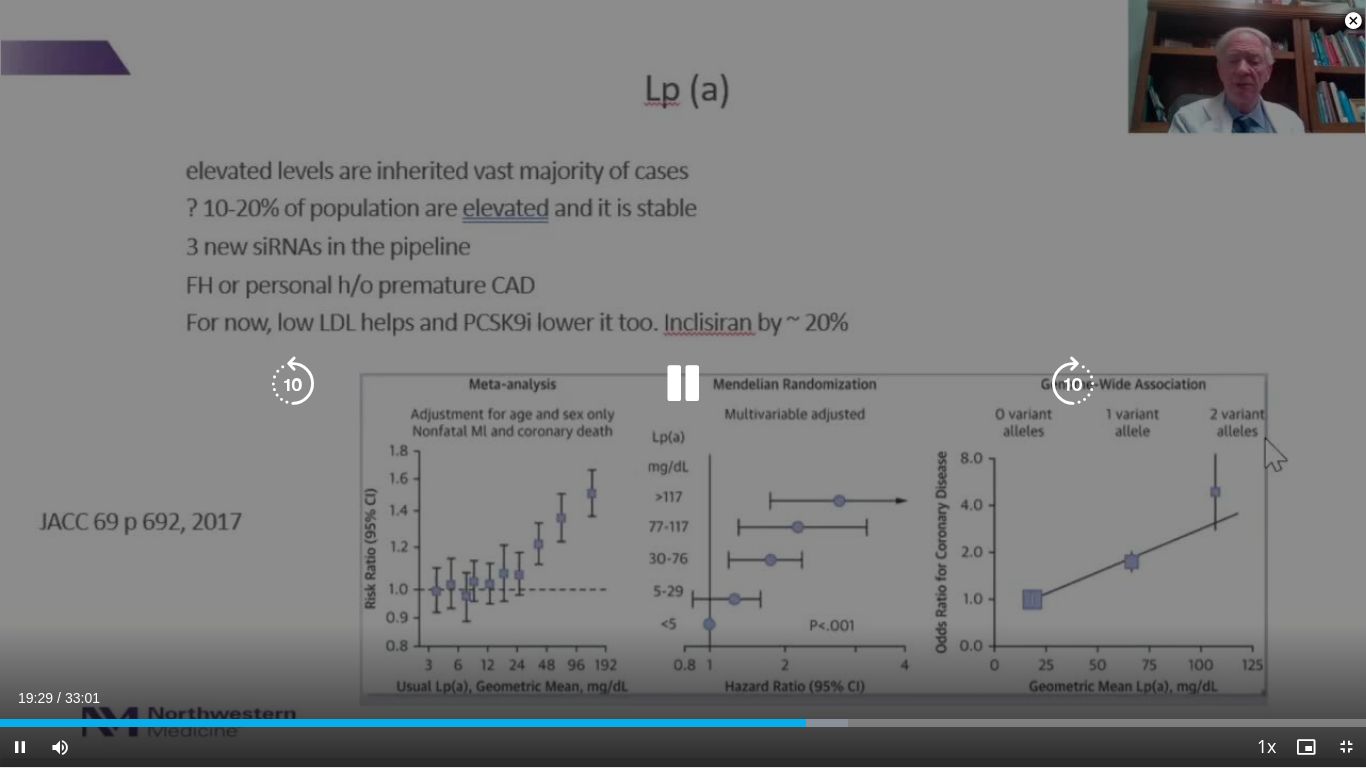 click at bounding box center [1073, 384] 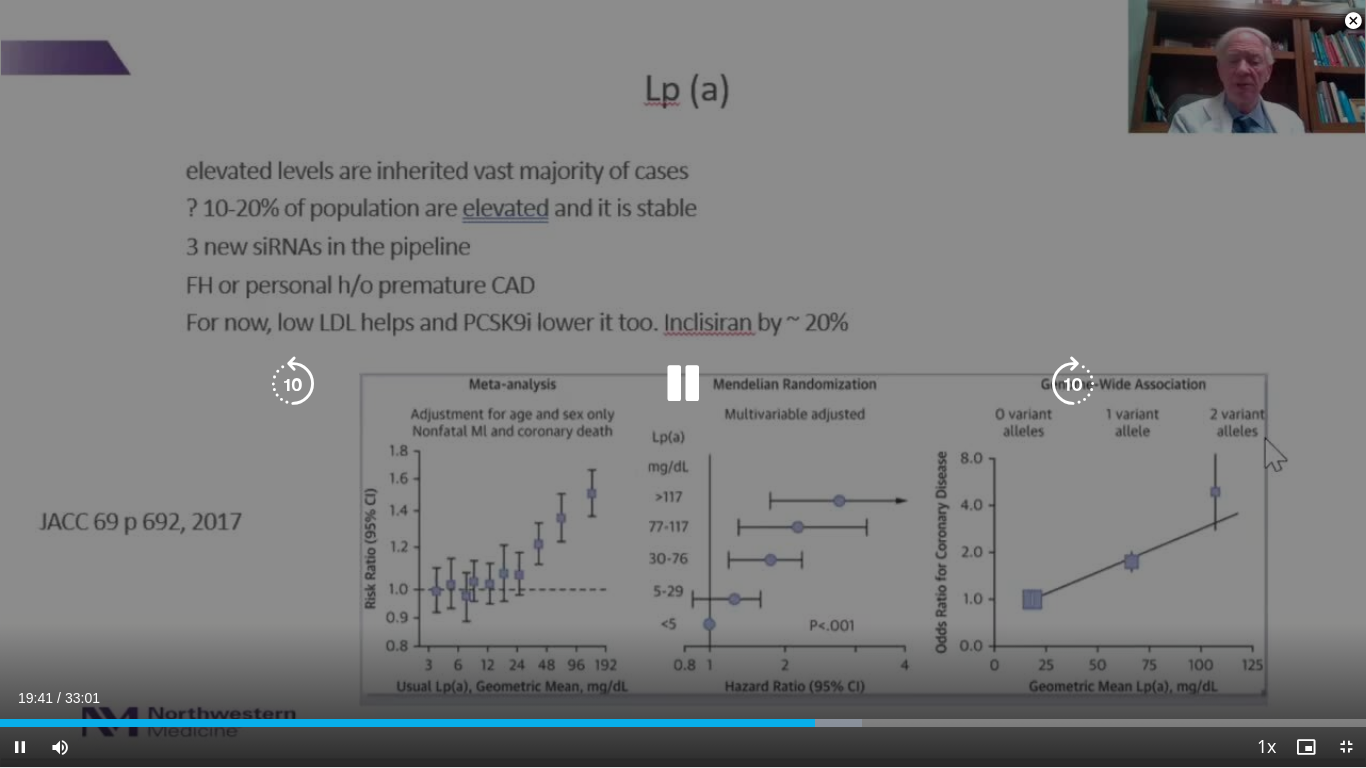 click at bounding box center (1073, 384) 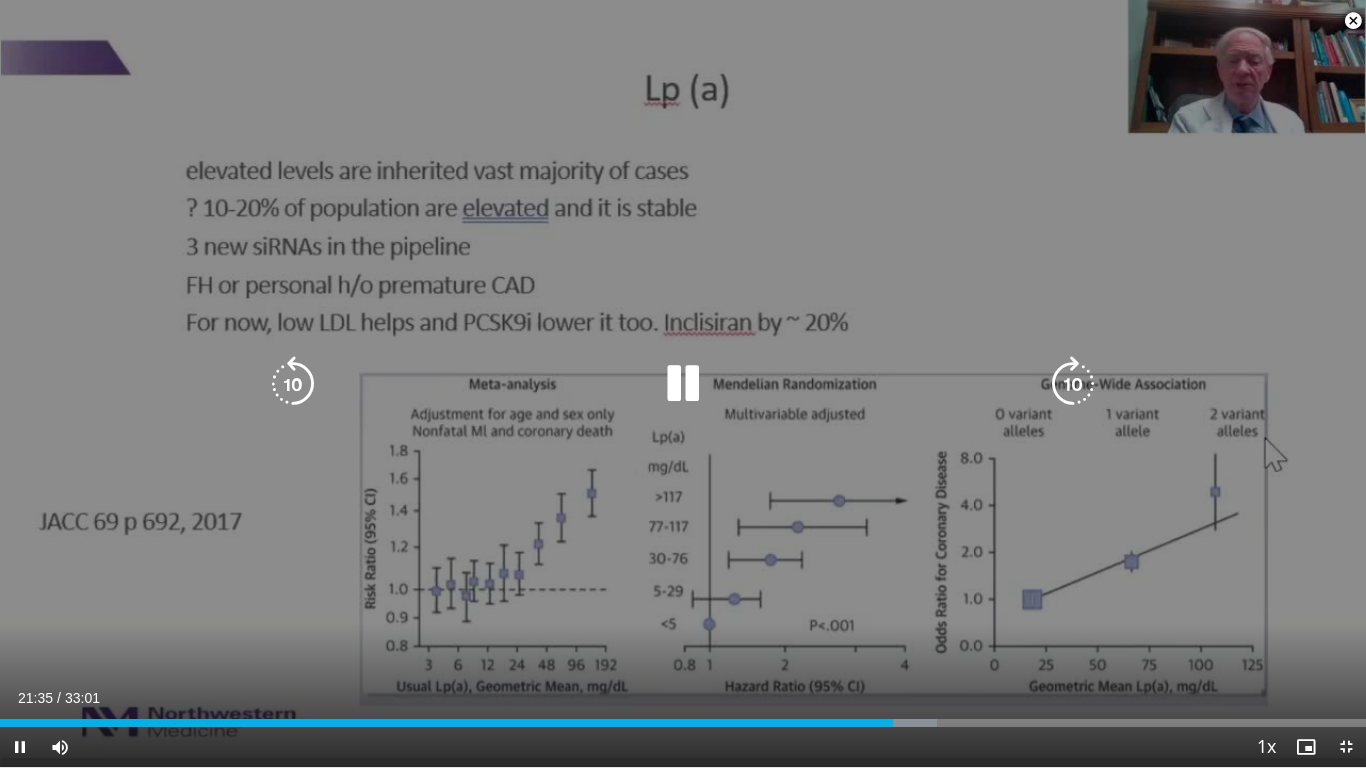 click at bounding box center (1073, 384) 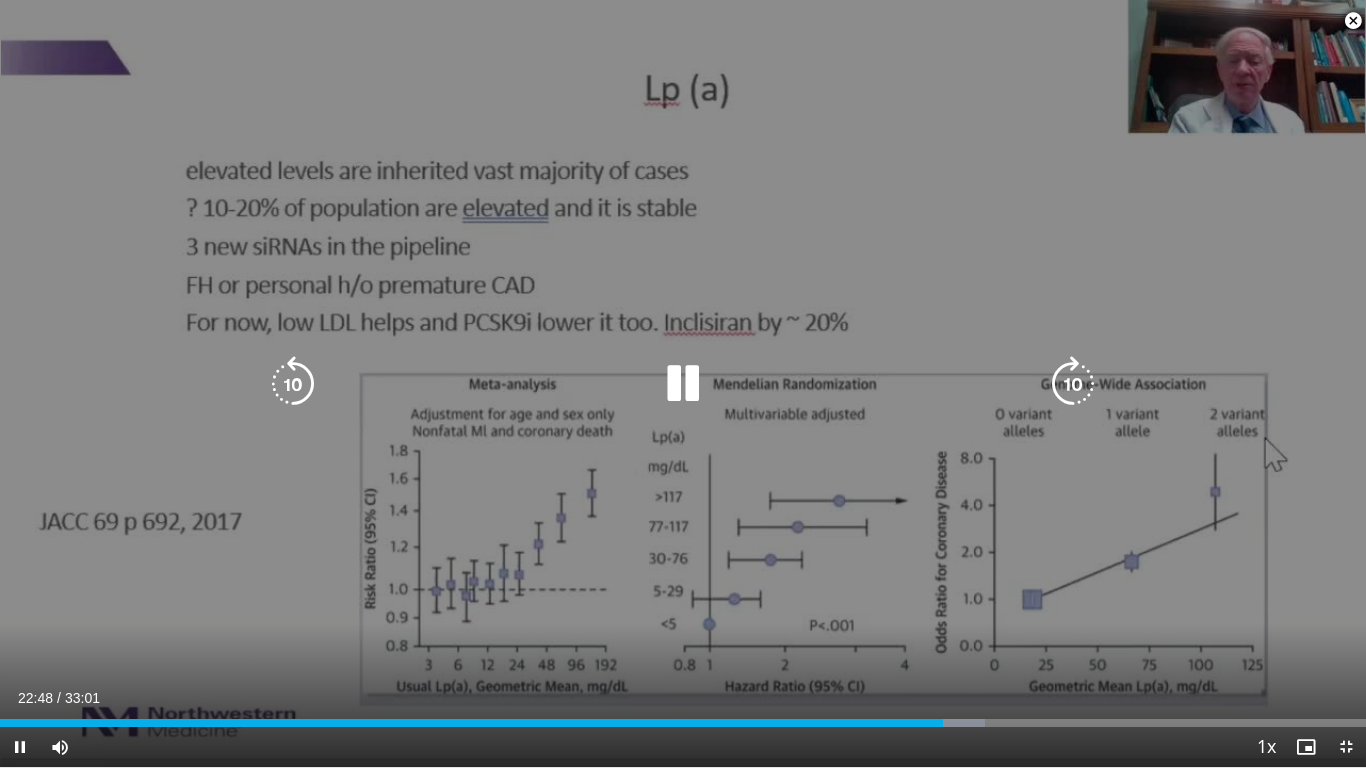 click at bounding box center (1073, 384) 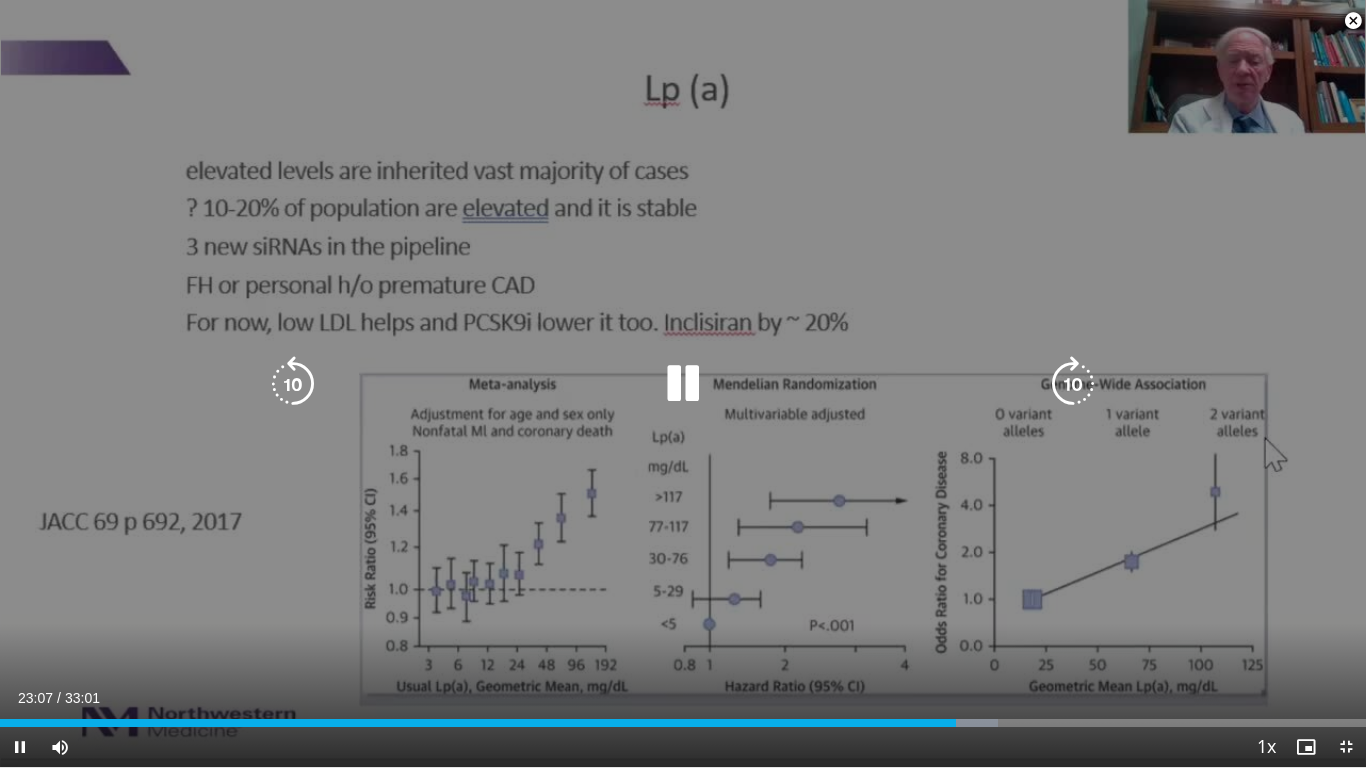click at bounding box center (1073, 384) 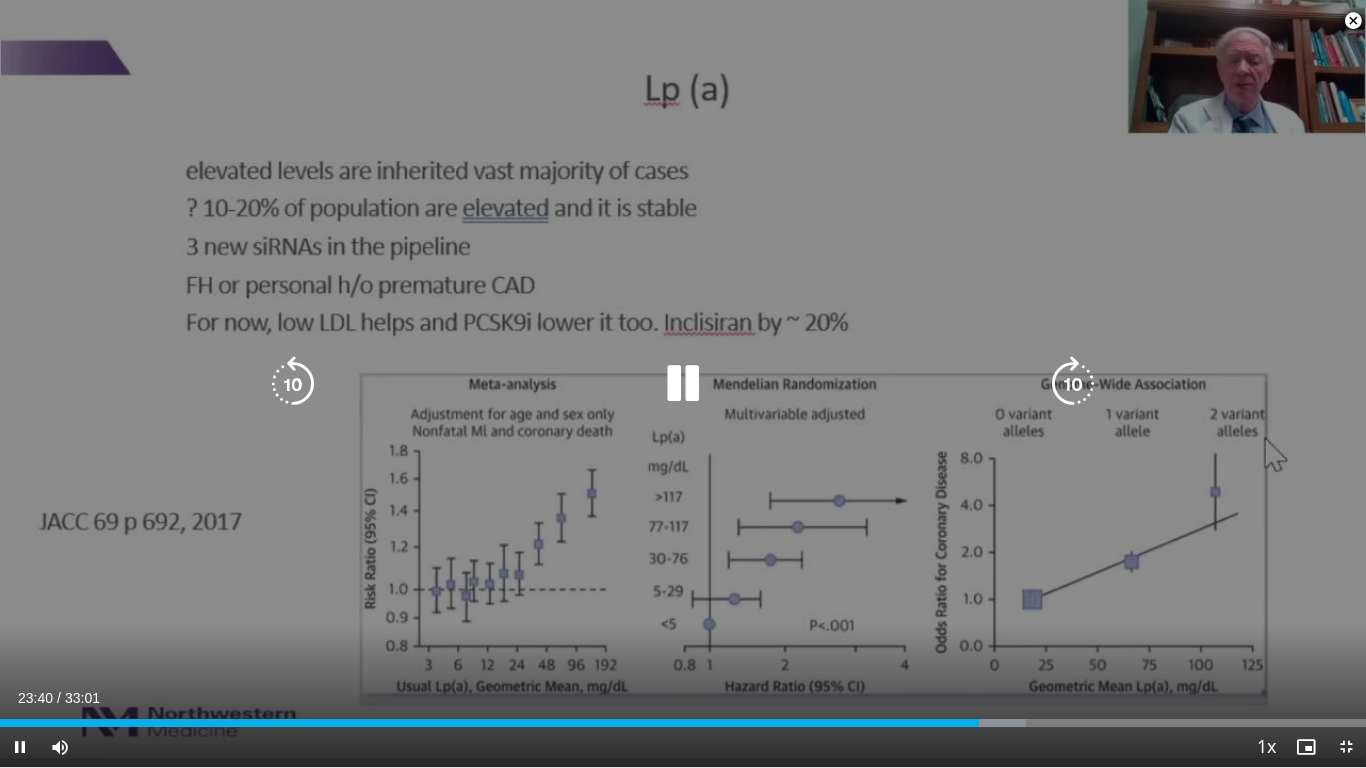 click at bounding box center [1073, 384] 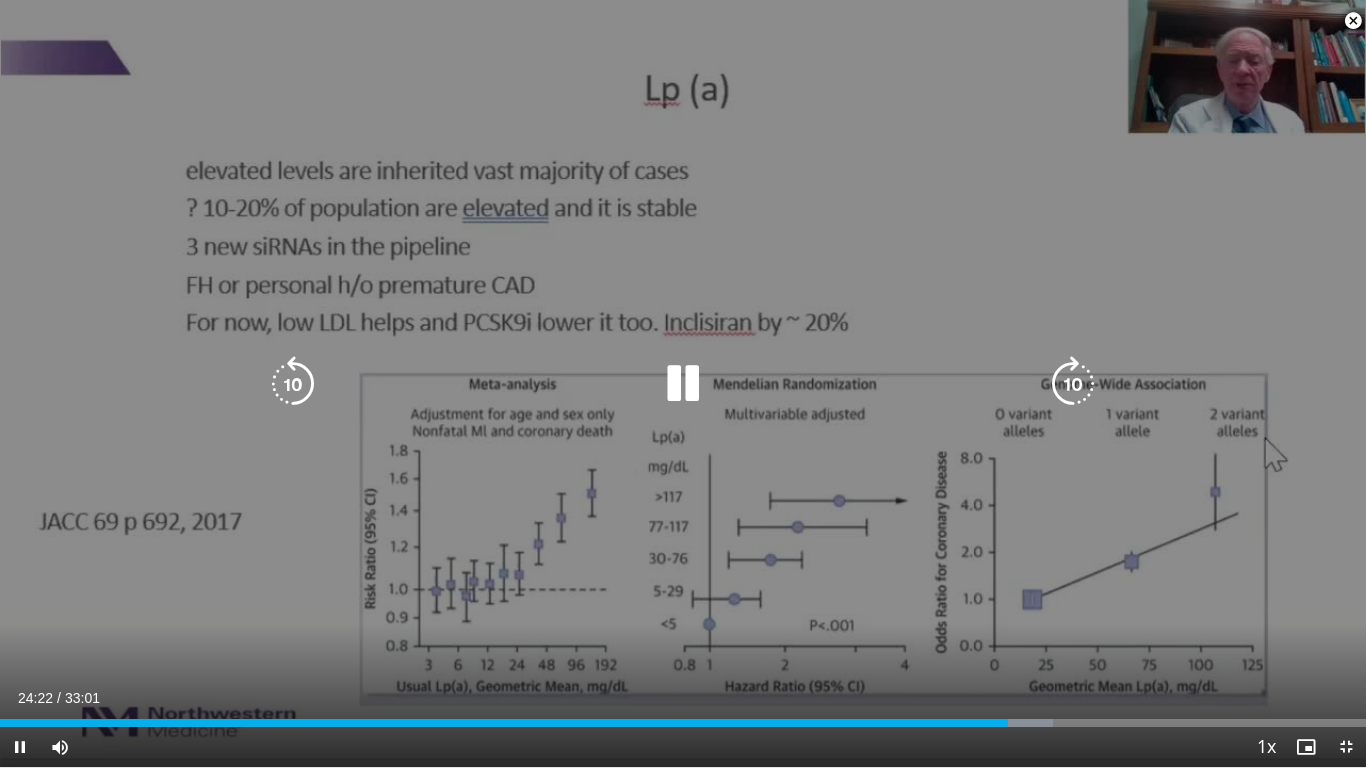 click at bounding box center [1073, 384] 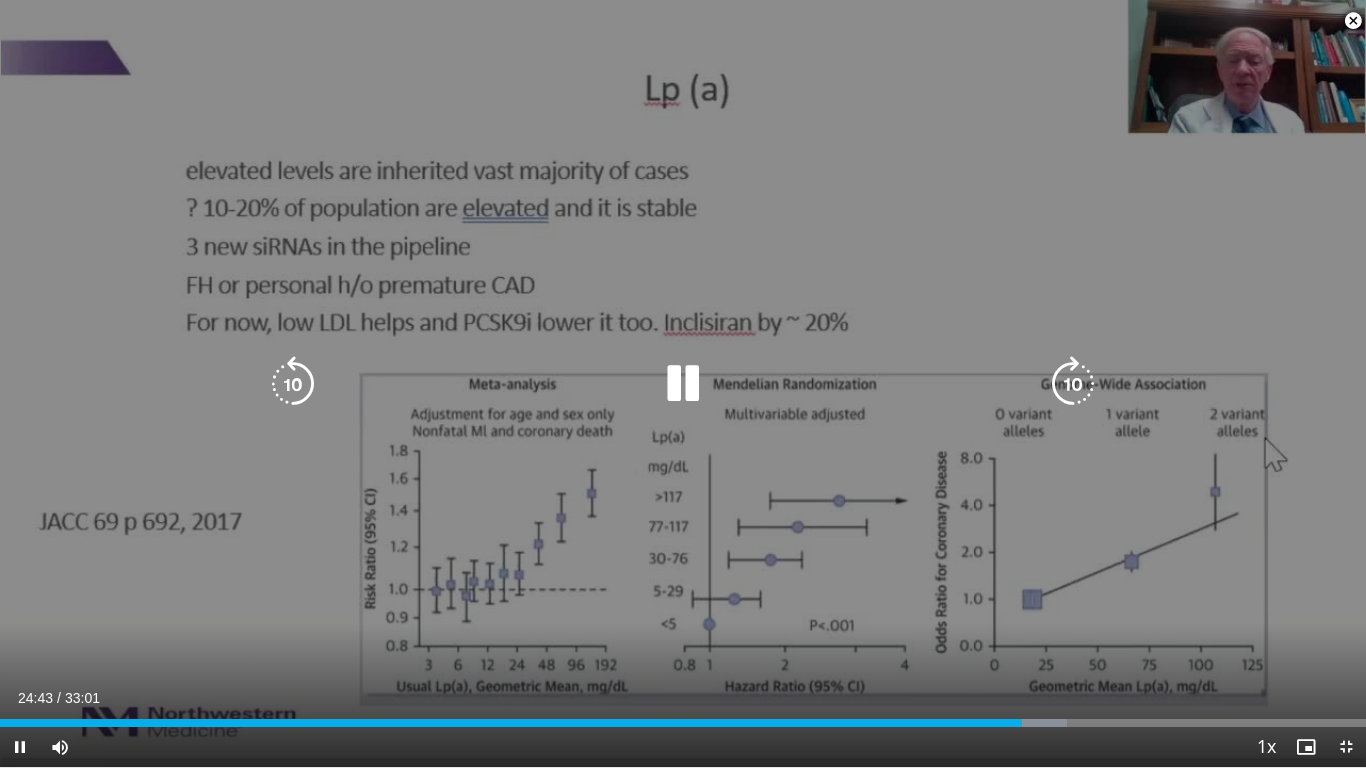 click at bounding box center (1073, 384) 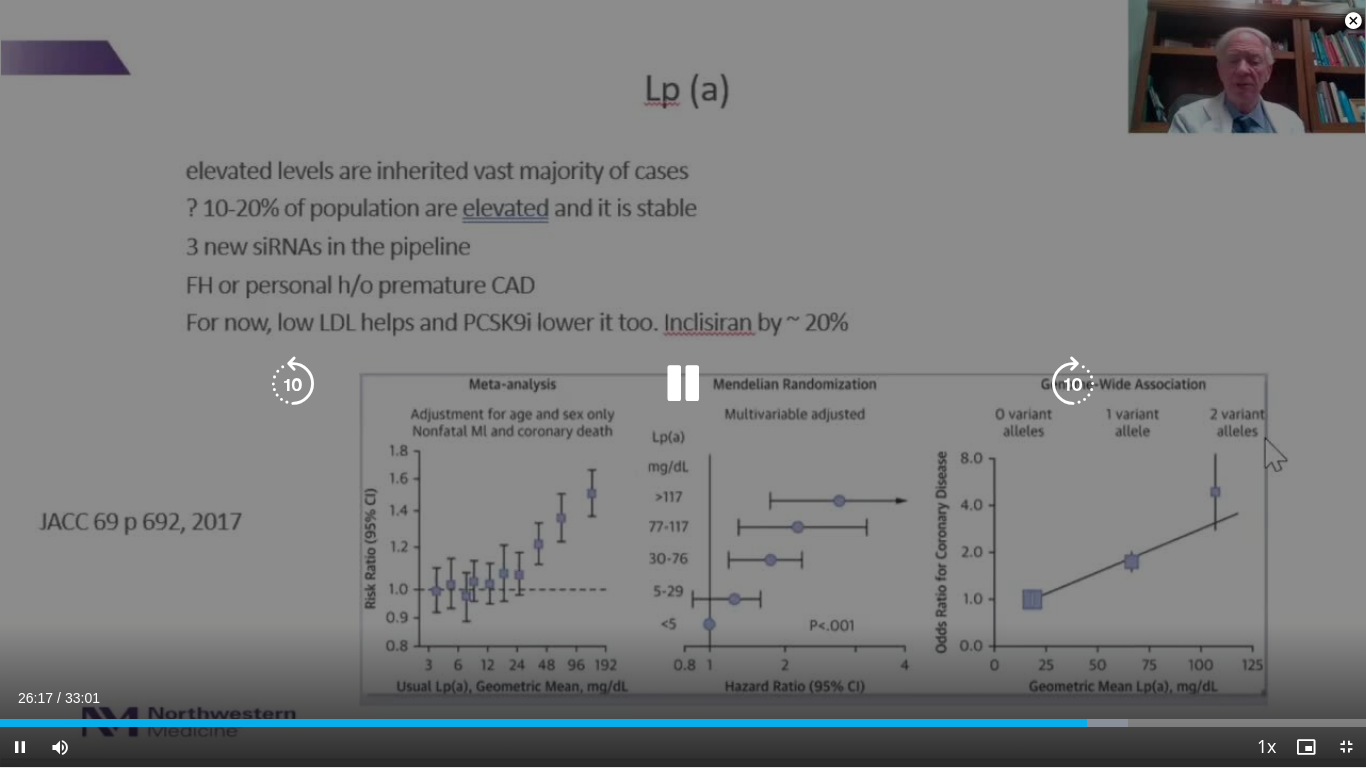 click at bounding box center [1073, 384] 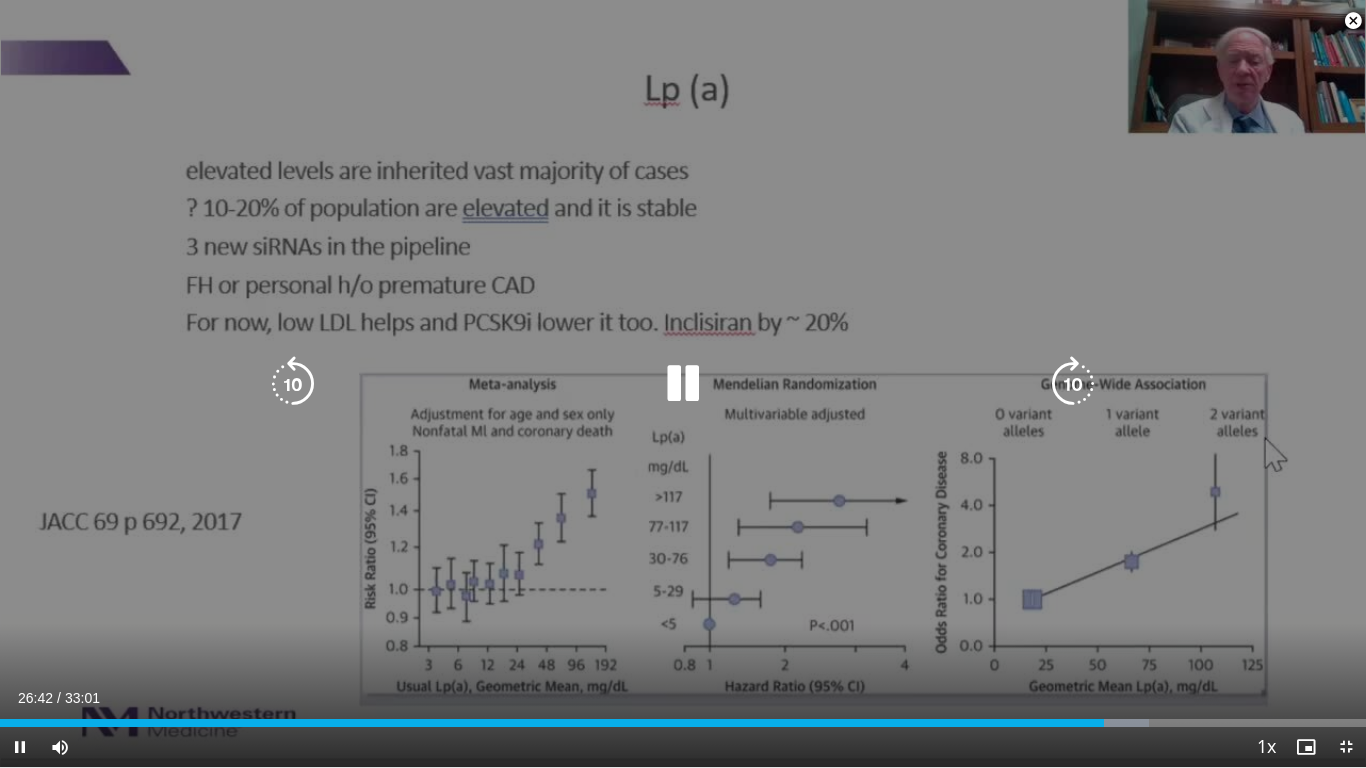 click at bounding box center (1073, 384) 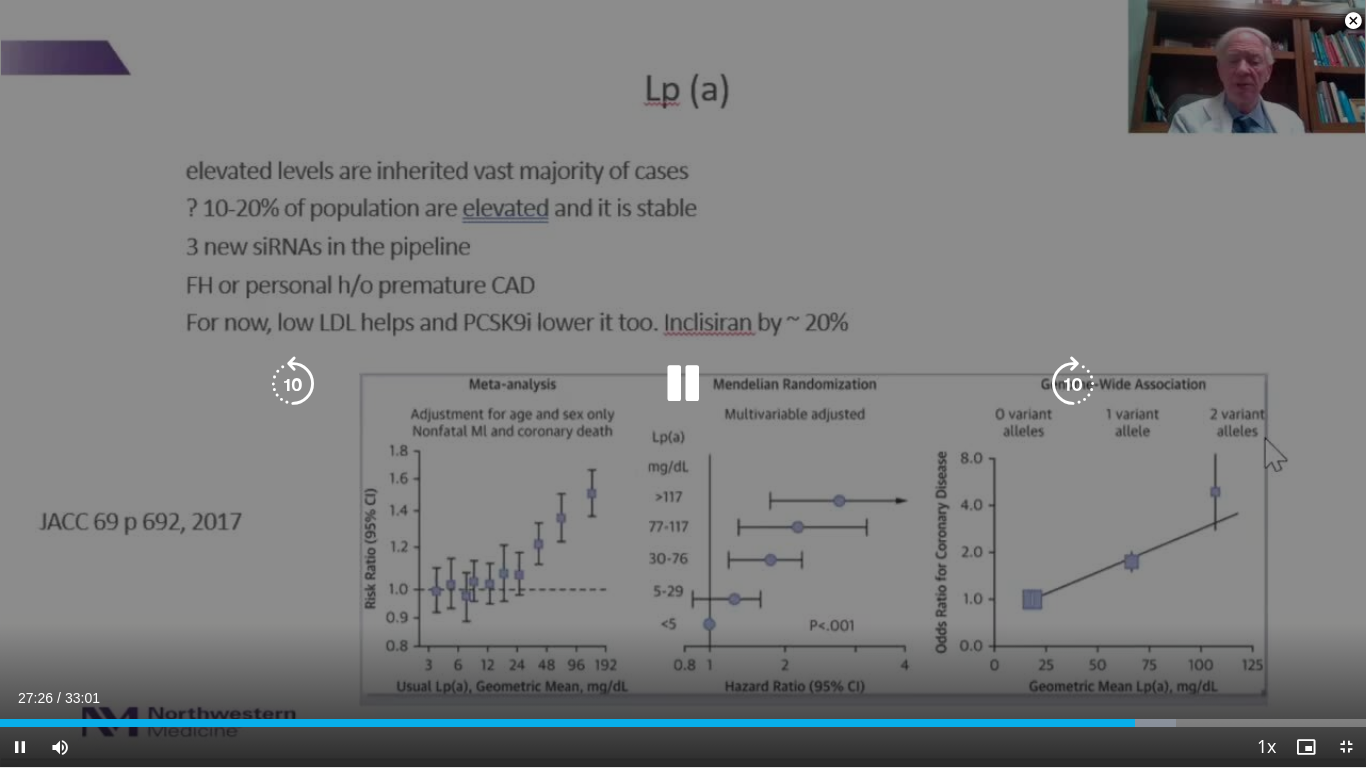 click at bounding box center [1073, 384] 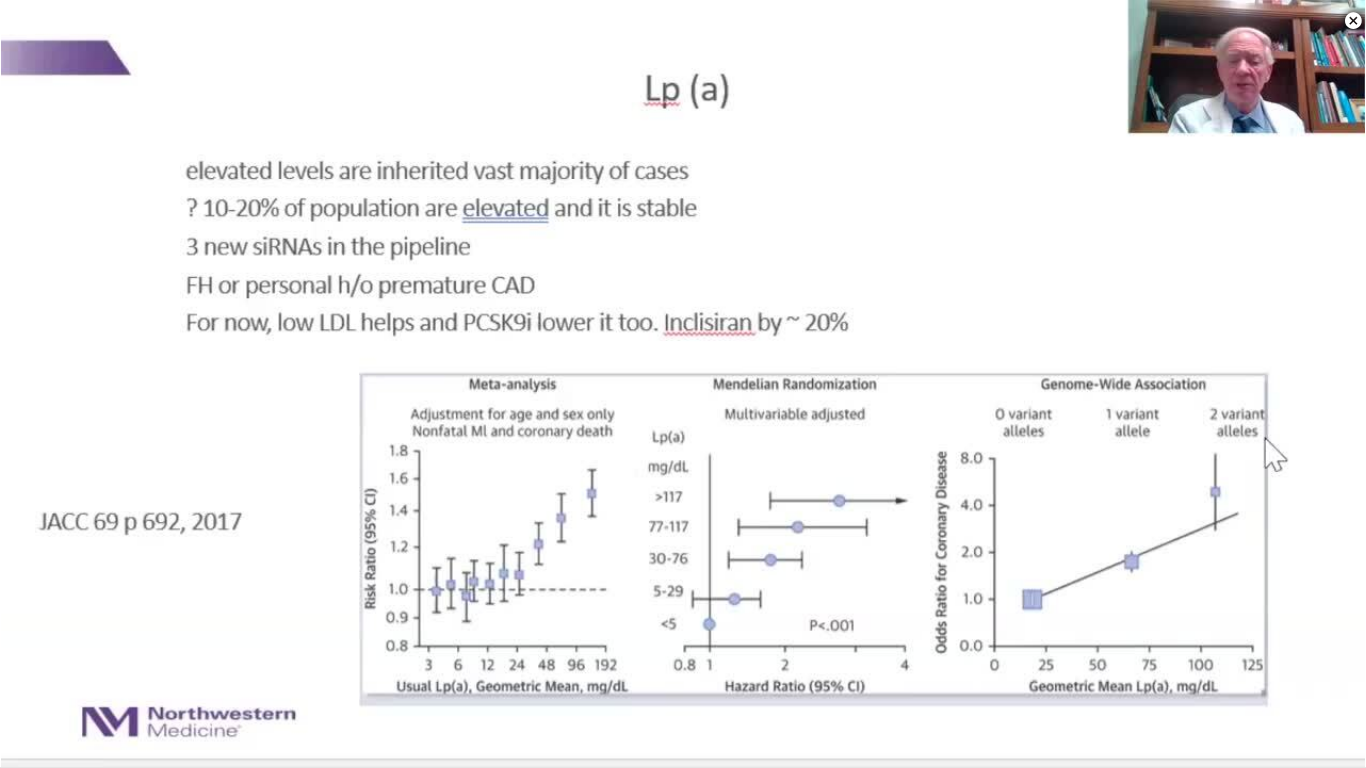 click on "10 seconds
Tap to unmute" at bounding box center (683, 383) 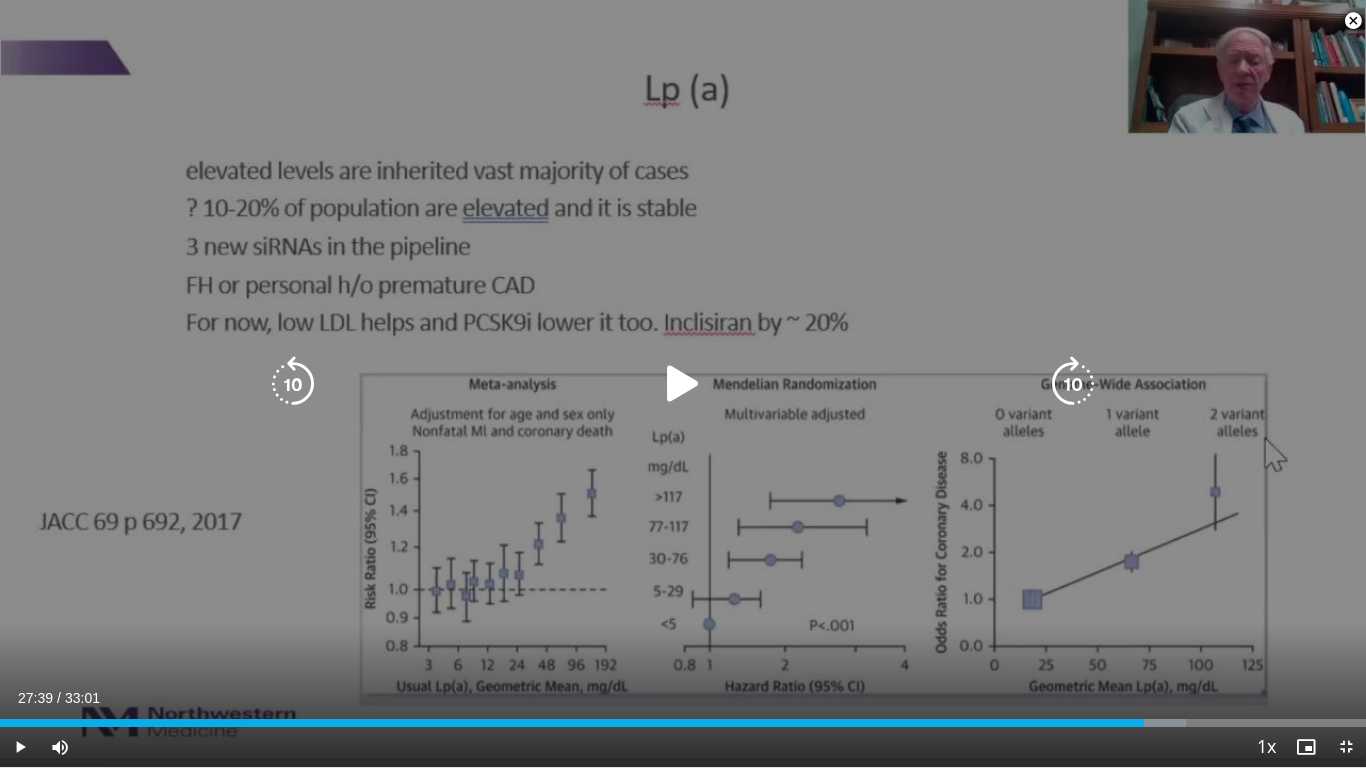 click at bounding box center [1073, 384] 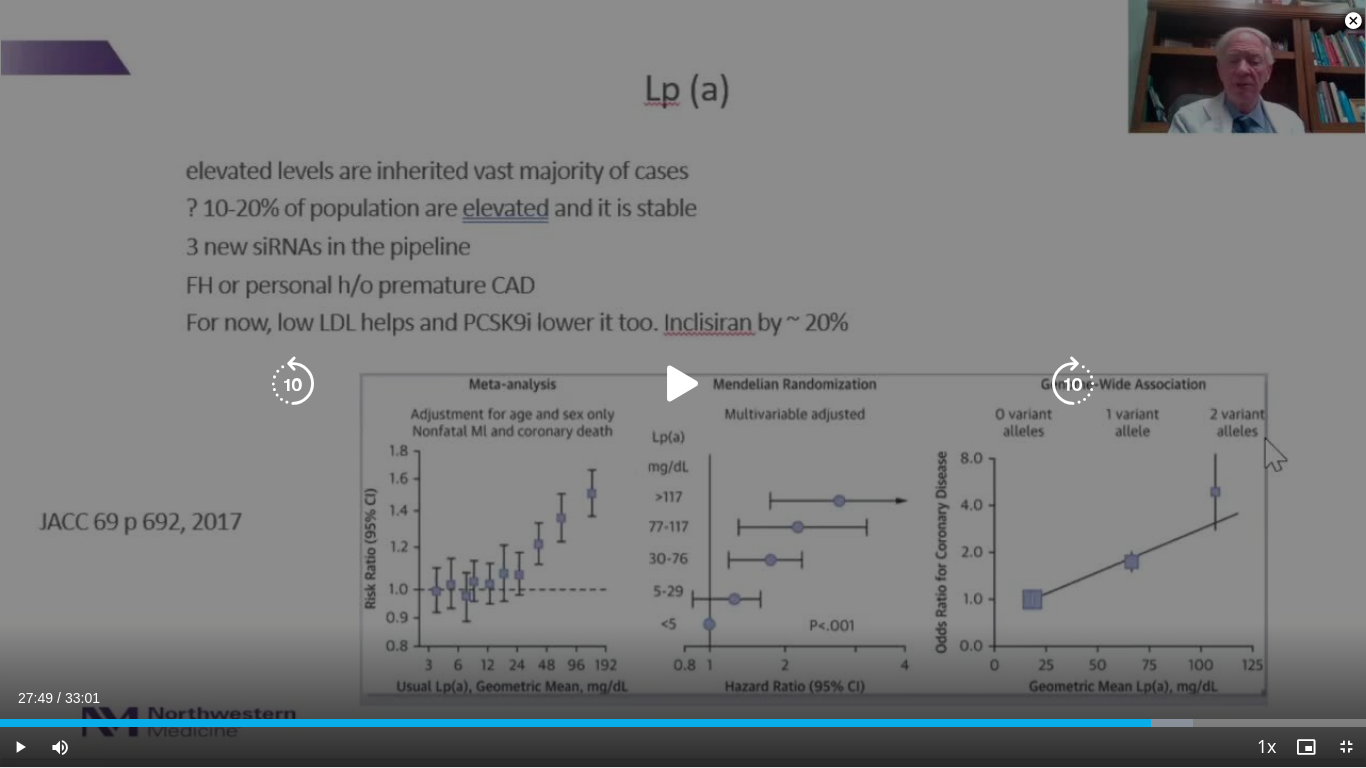 click at bounding box center [683, 384] 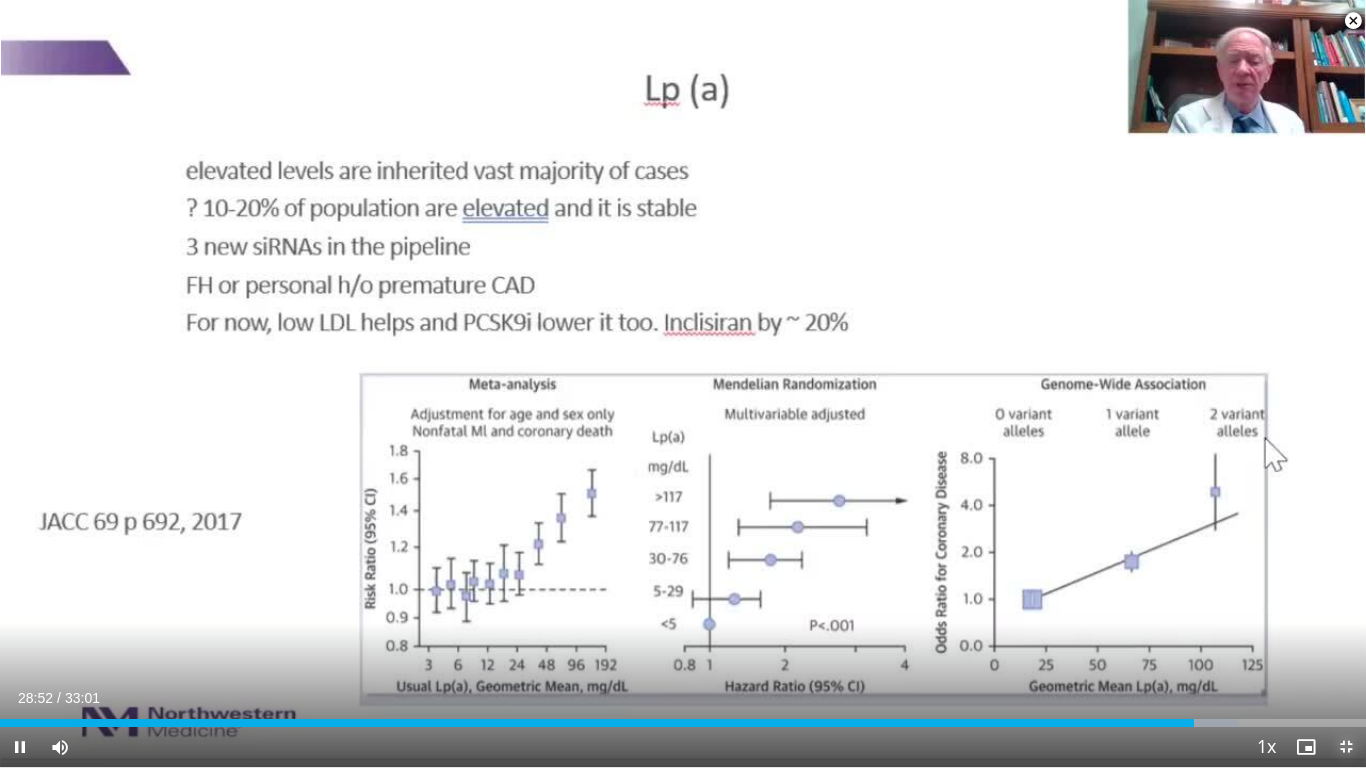 click at bounding box center (1346, 747) 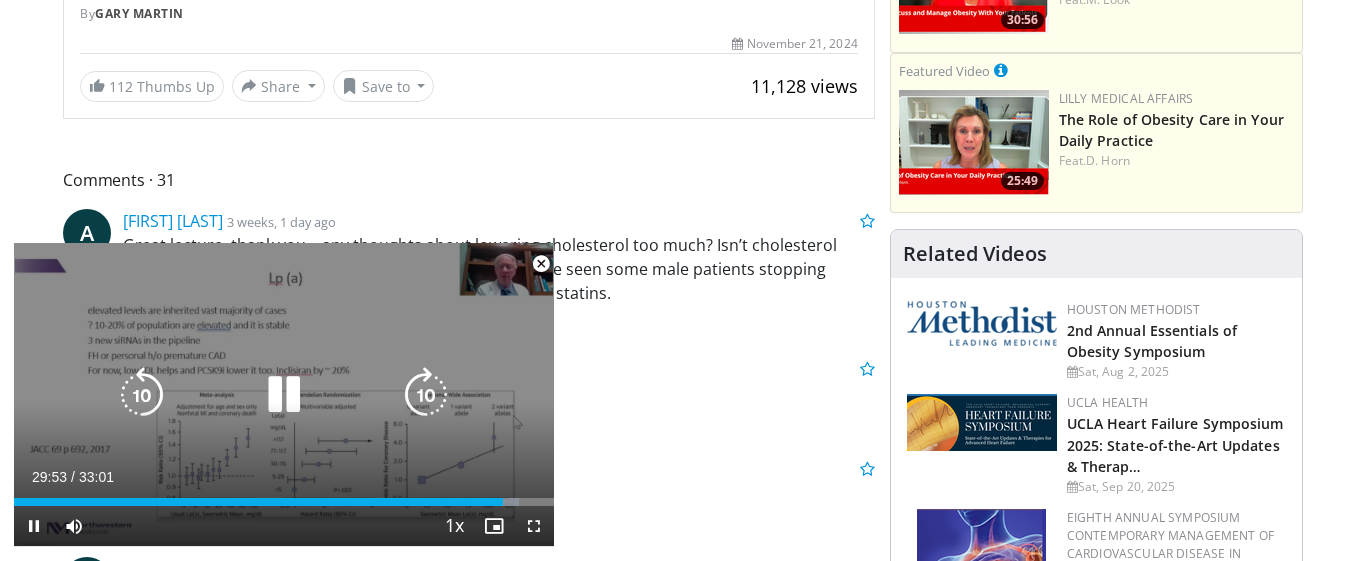 click on "10 seconds
Tap to unmute" at bounding box center [284, 394] 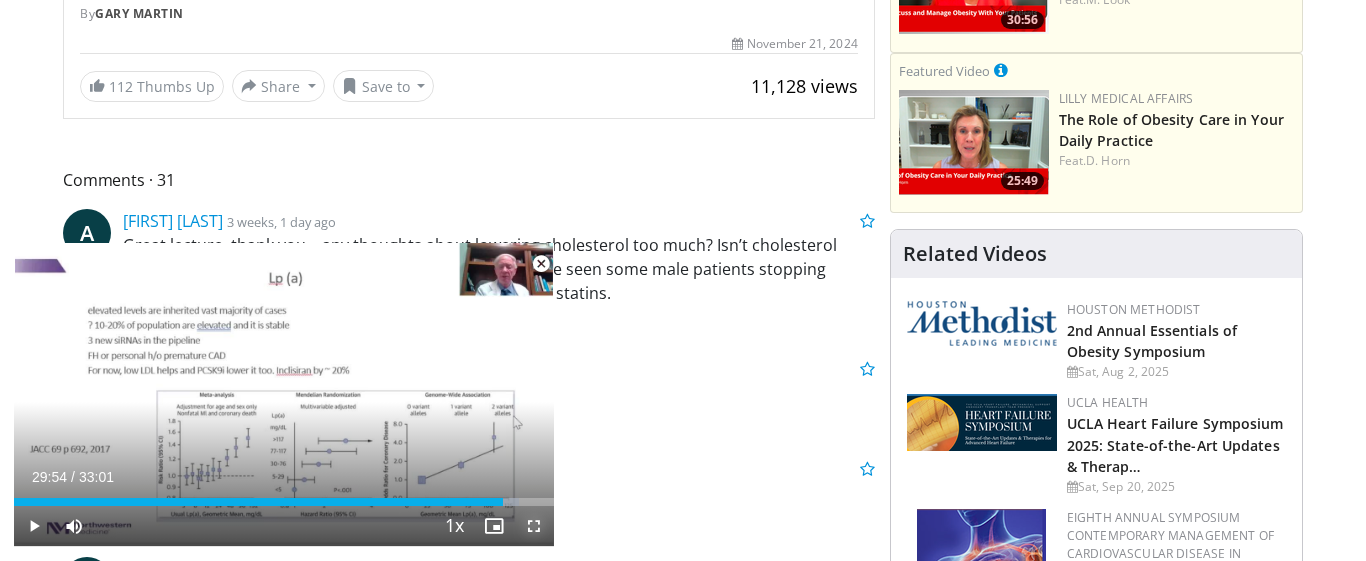 click at bounding box center [534, 526] 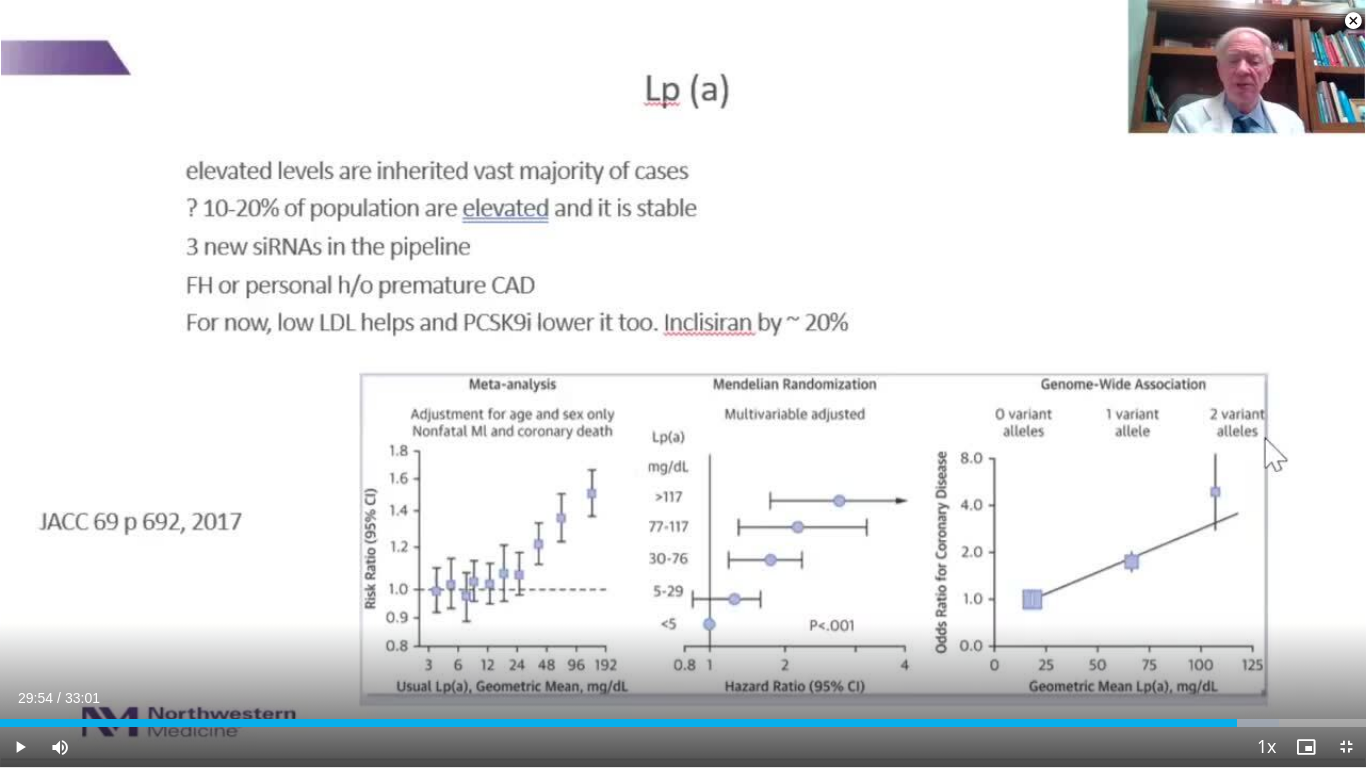 click on "10 seconds
Tap to unmute" at bounding box center (683, 383) 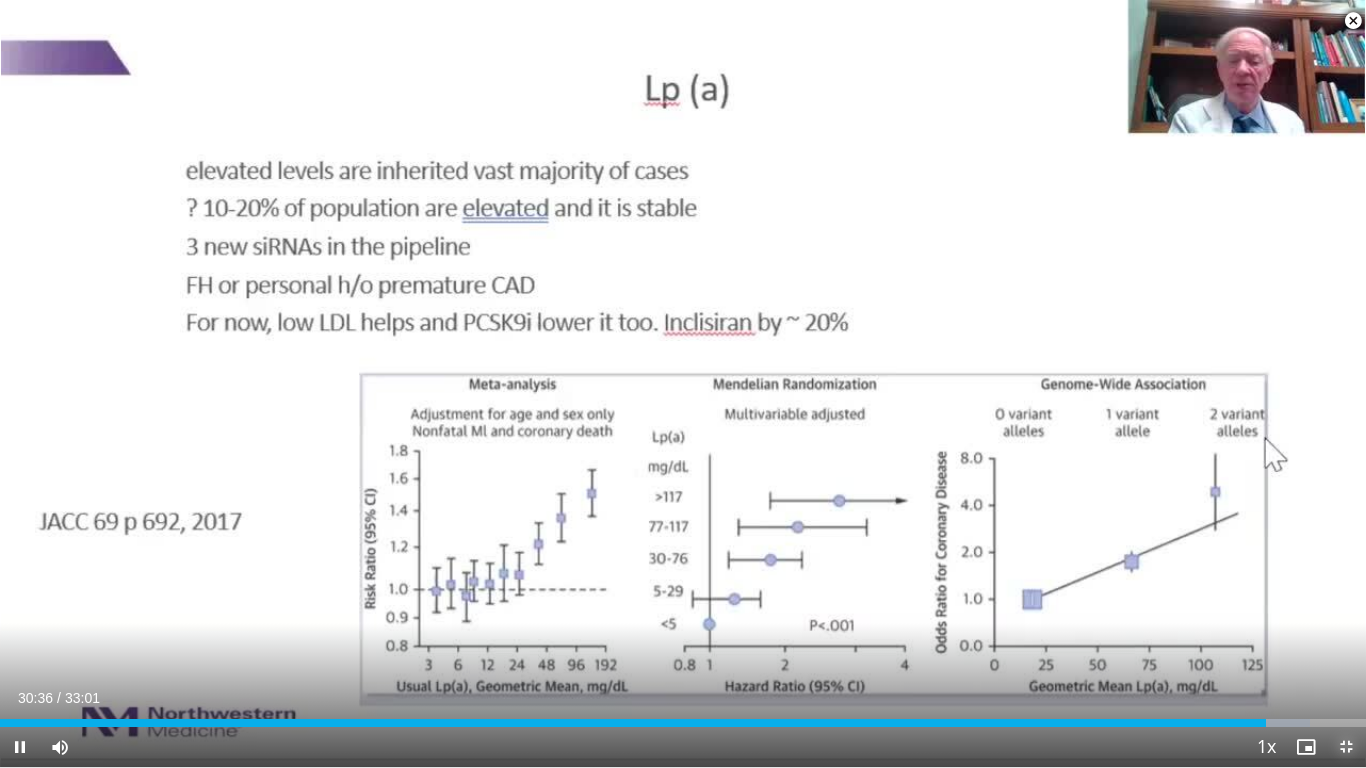 click at bounding box center (1346, 747) 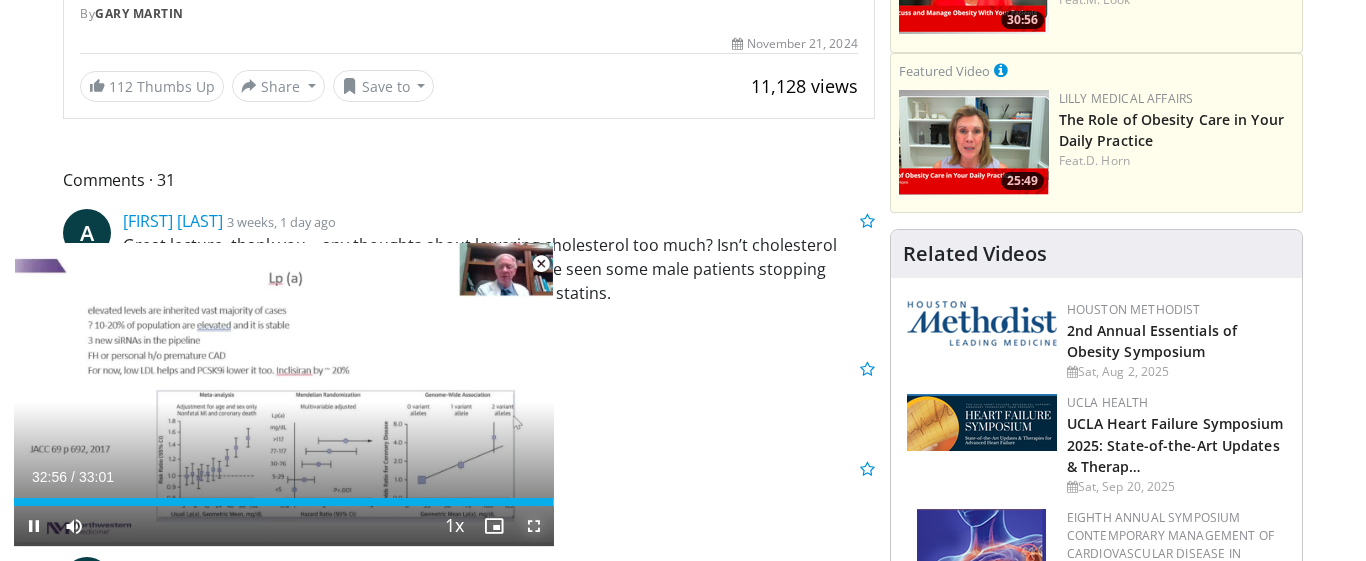 click at bounding box center (534, 526) 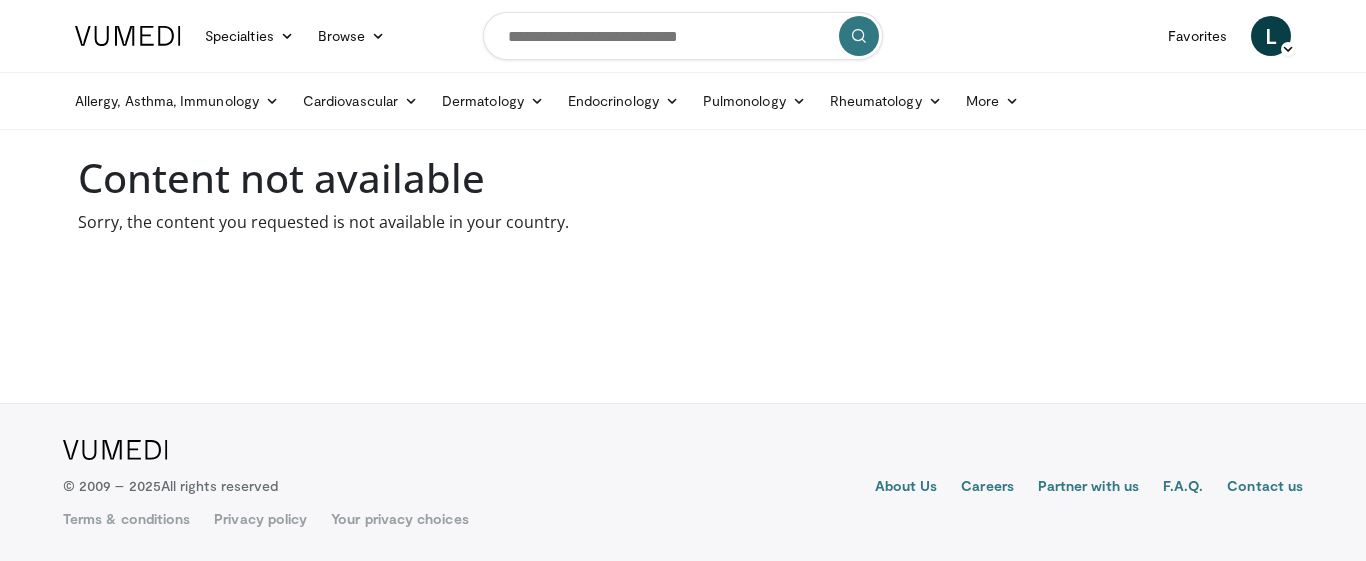 scroll, scrollTop: 0, scrollLeft: 0, axis: both 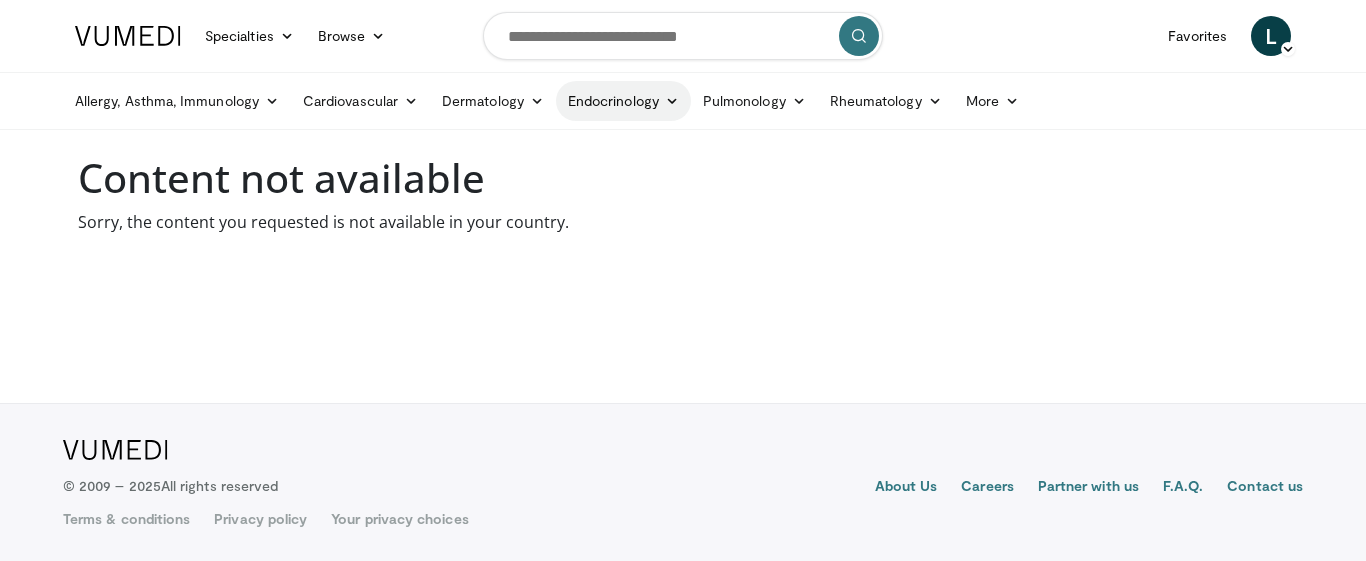 click on "Endocrinology" at bounding box center [623, 101] 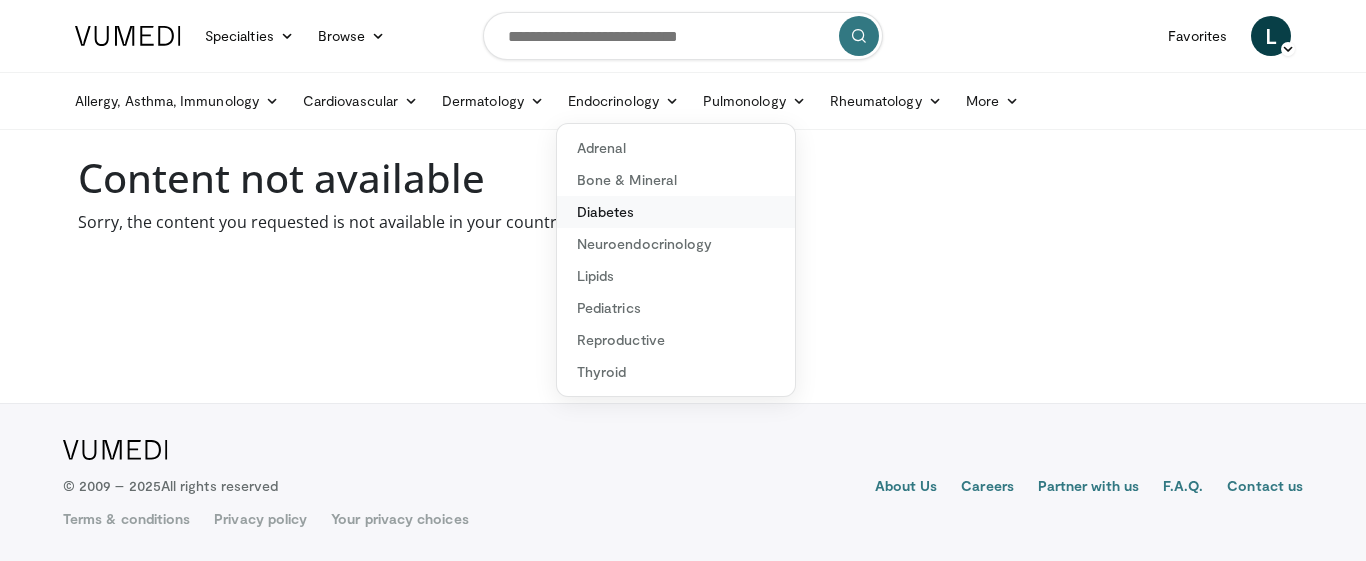 click on "Diabetes" at bounding box center (676, 212) 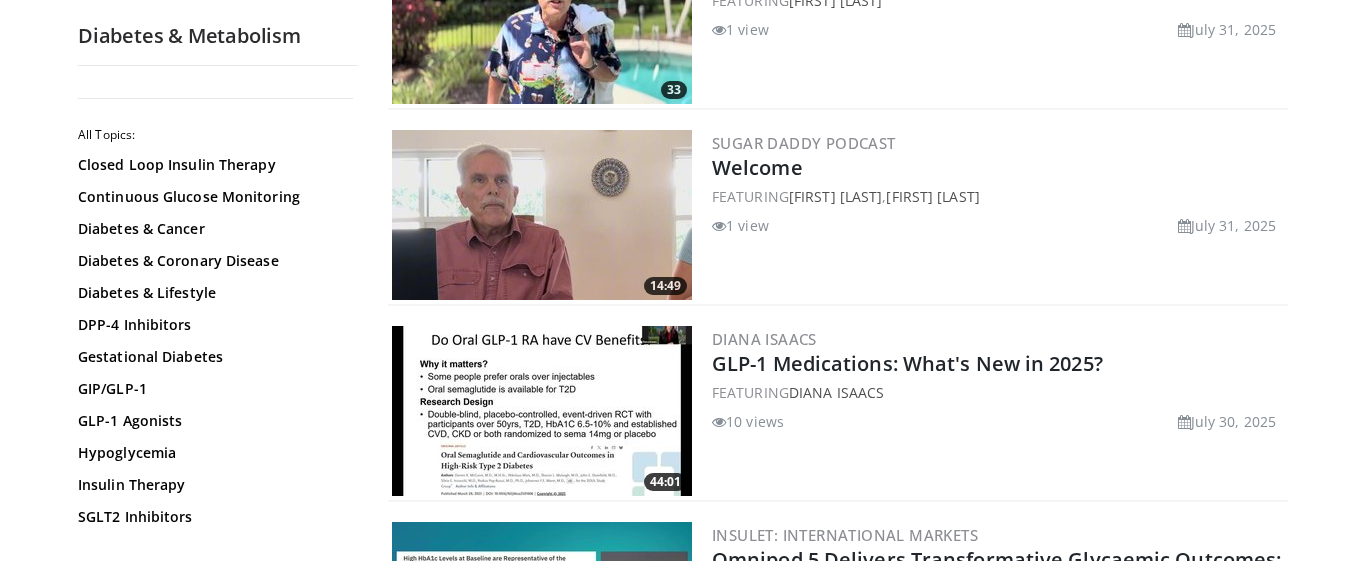 scroll, scrollTop: 685, scrollLeft: 0, axis: vertical 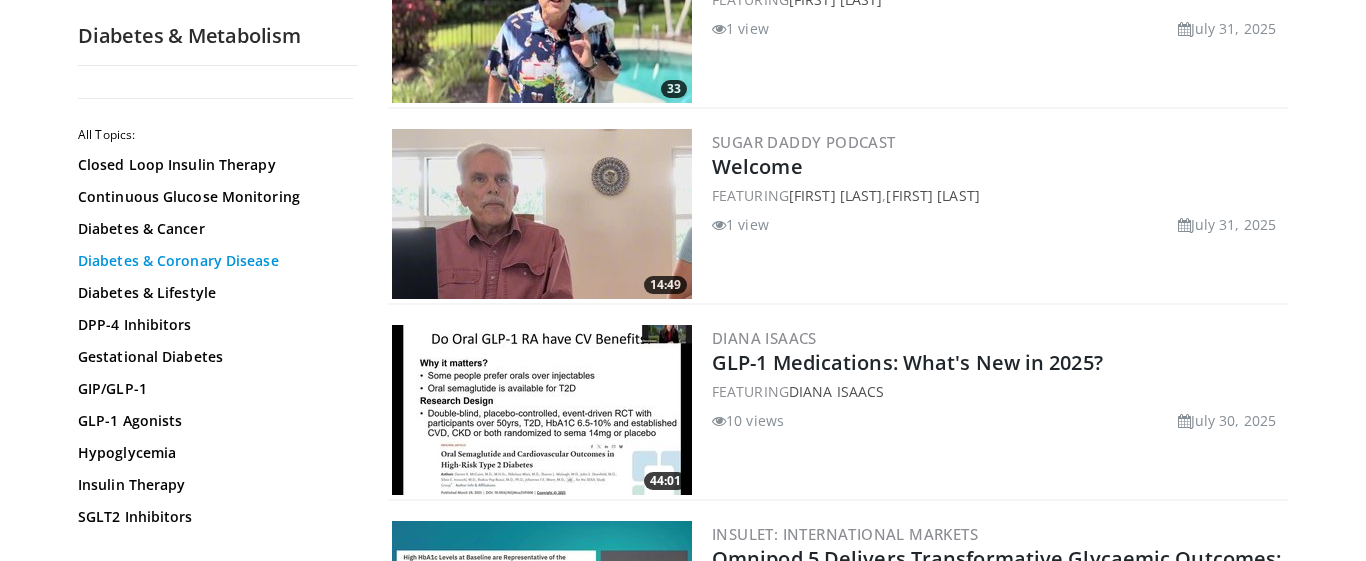 click on "Diabetes & Coronary Disease" at bounding box center (213, 261) 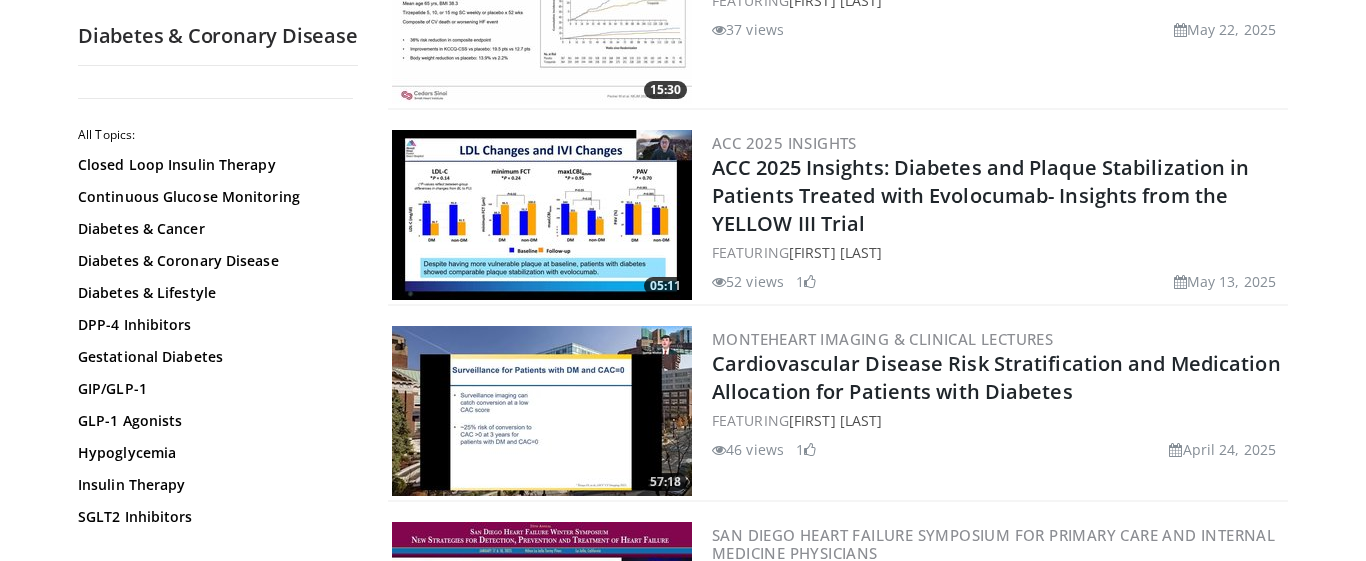 scroll, scrollTop: 1281, scrollLeft: 0, axis: vertical 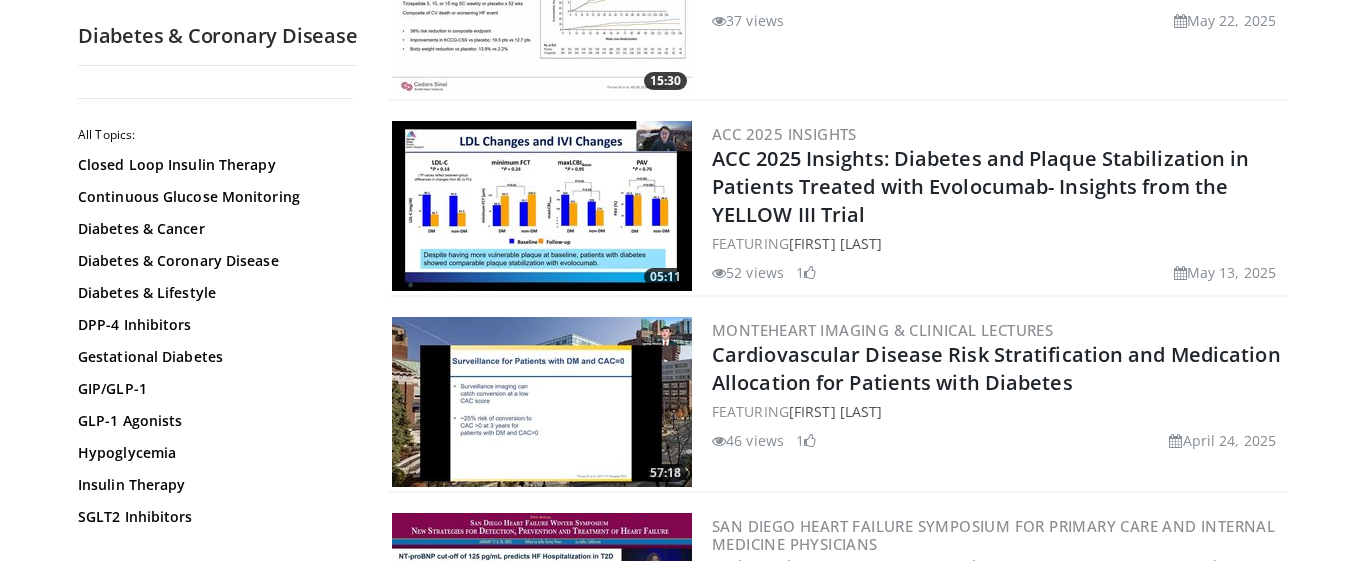 click at bounding box center (542, 206) 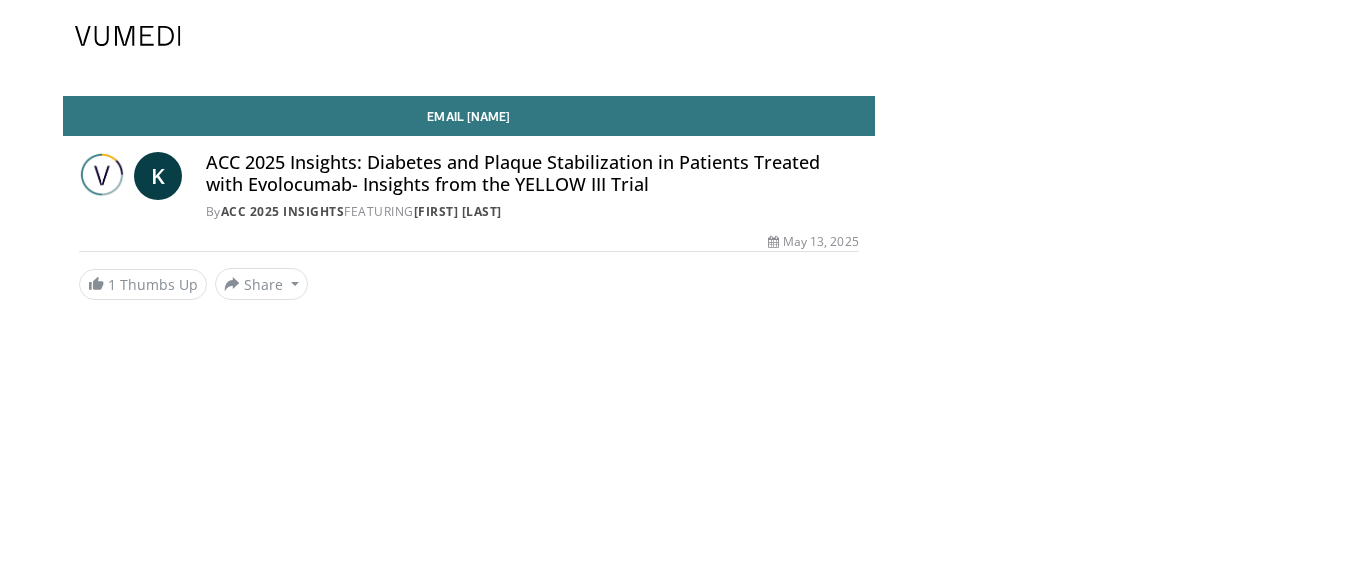 scroll, scrollTop: 0, scrollLeft: 0, axis: both 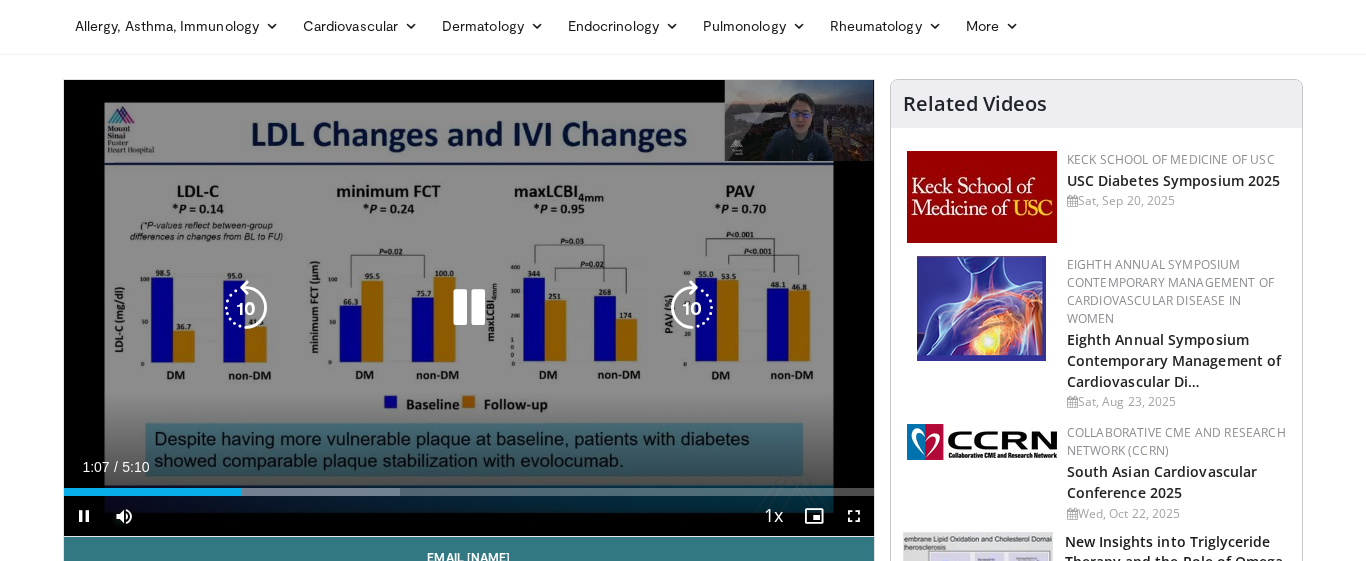 click at bounding box center (692, 308) 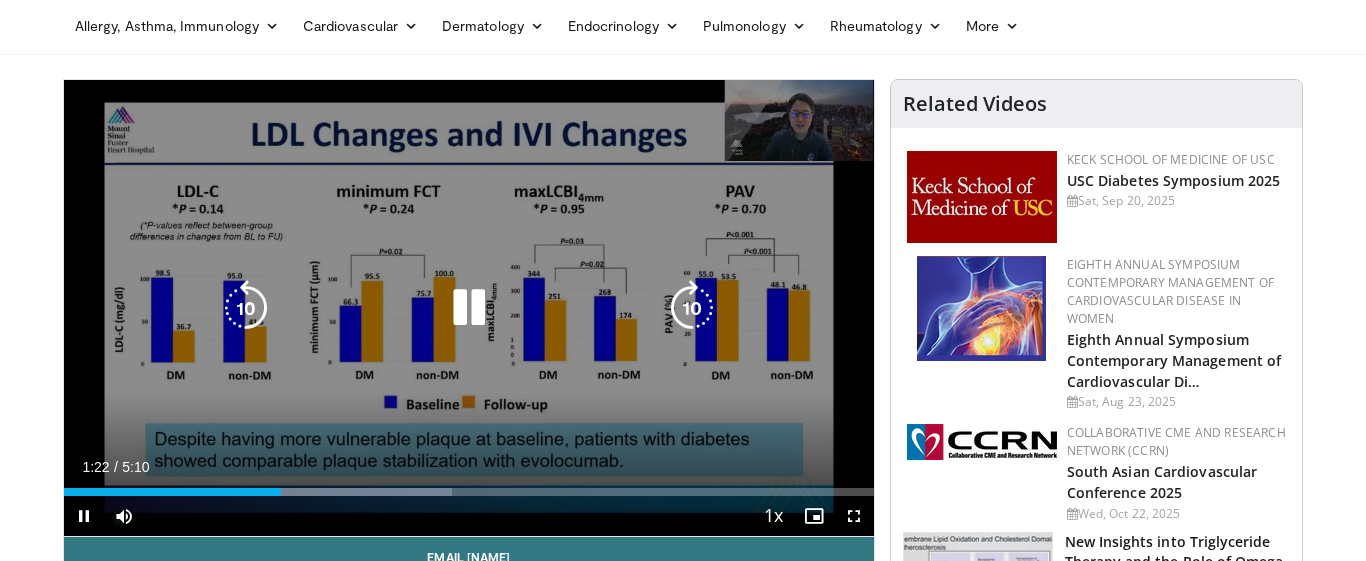 click at bounding box center [692, 308] 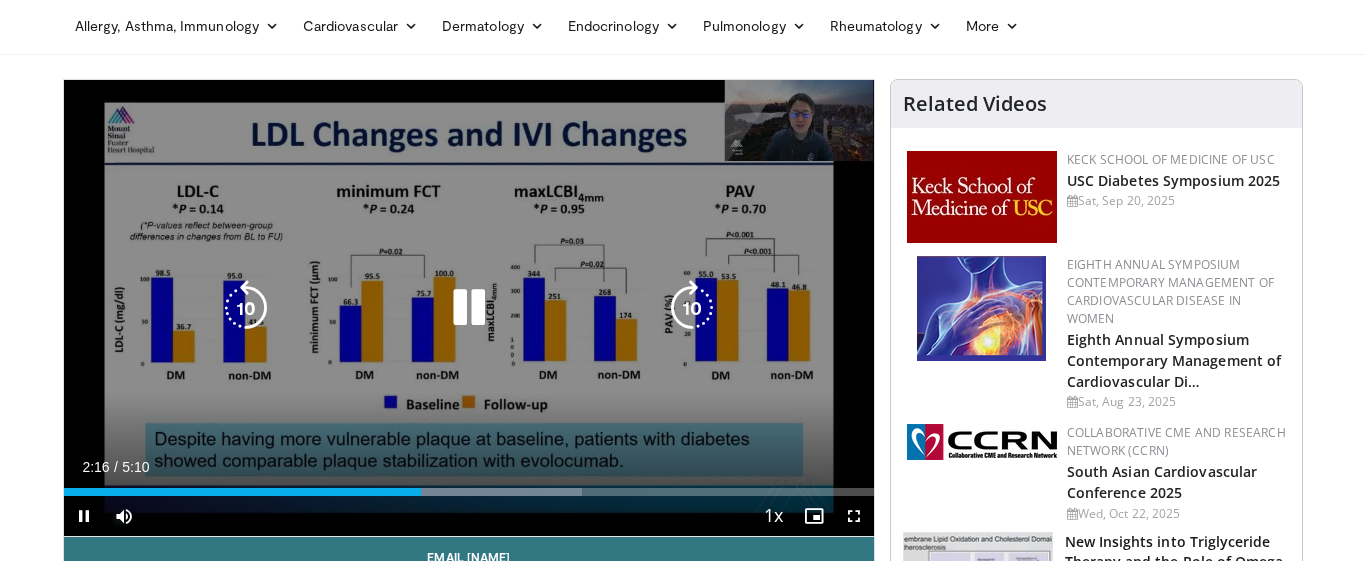click at bounding box center (692, 308) 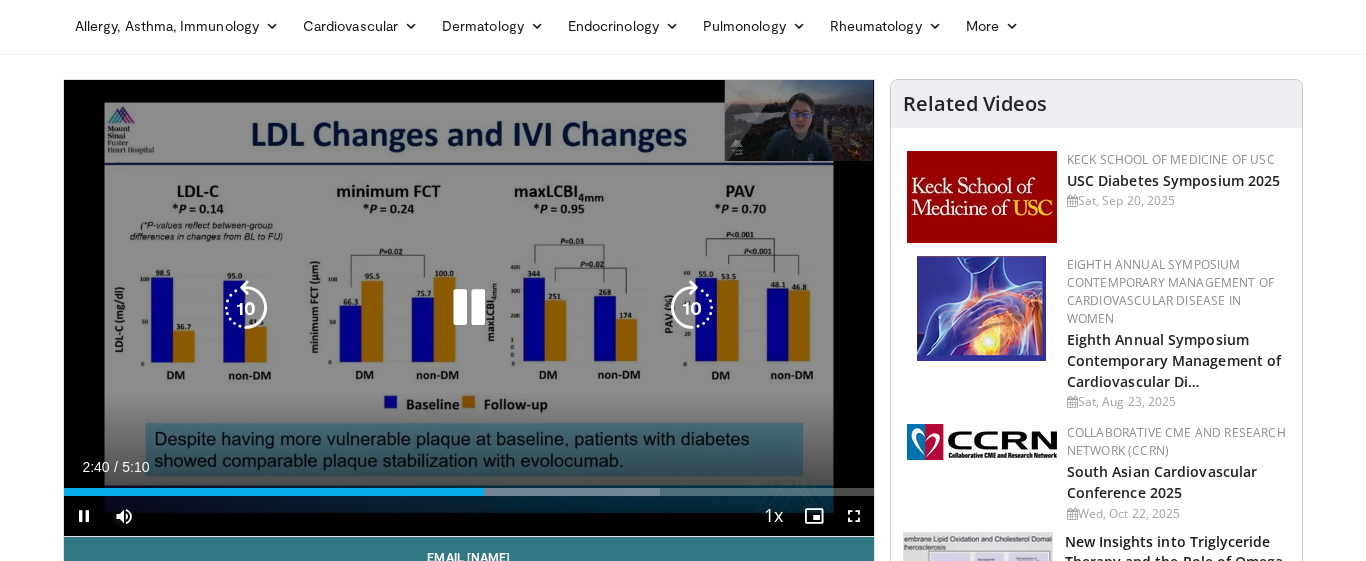 click at bounding box center (692, 308) 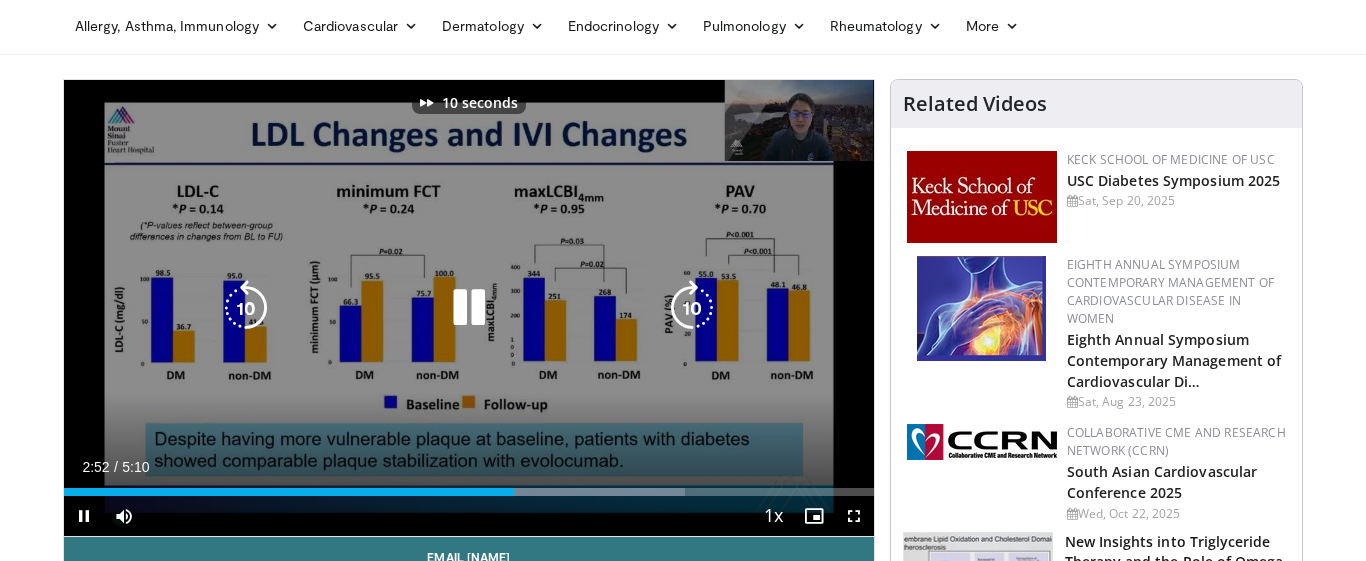 click at bounding box center (692, 308) 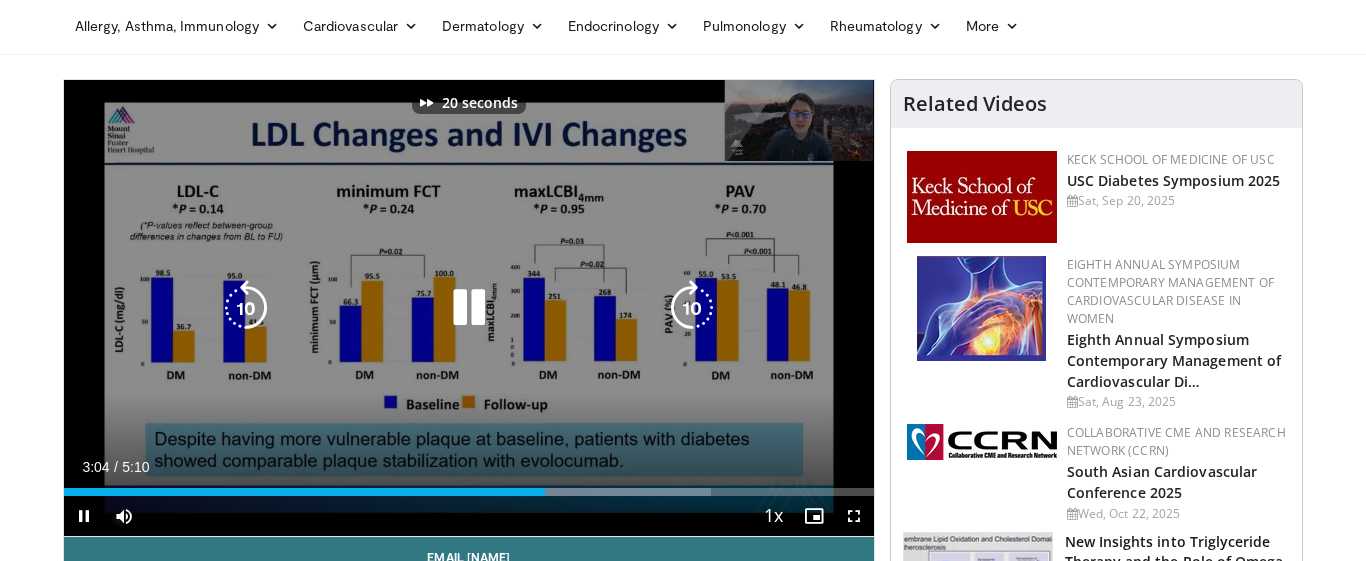 click at bounding box center [692, 308] 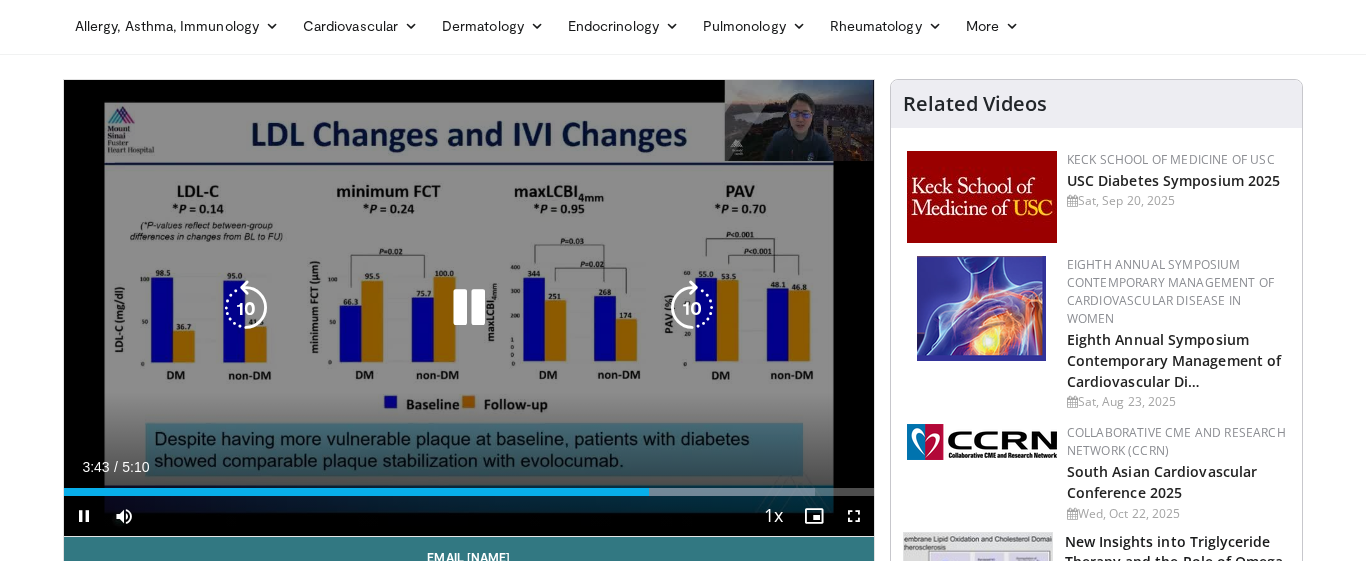 click at bounding box center [692, 308] 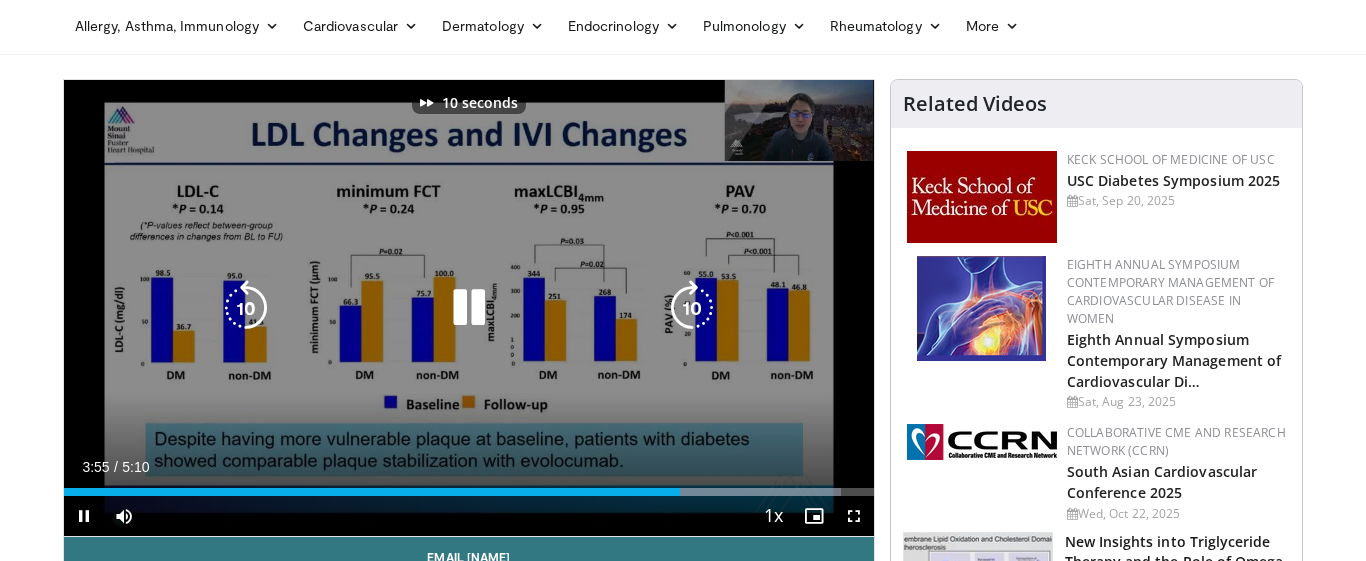 click at bounding box center [692, 308] 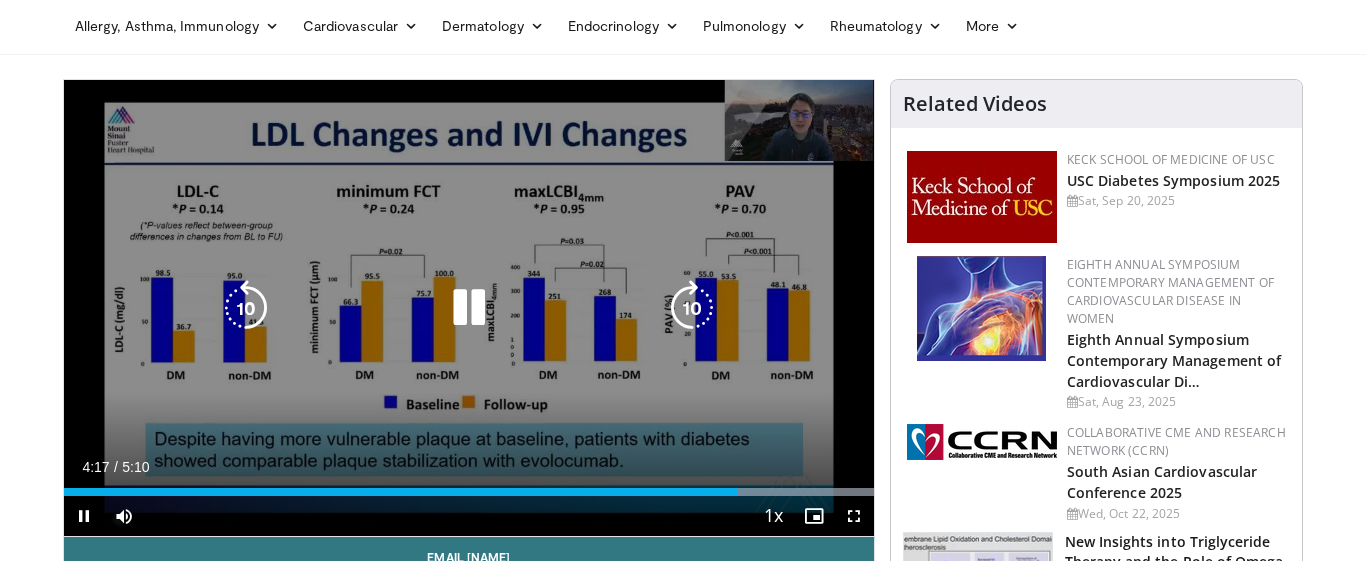 click at bounding box center (692, 308) 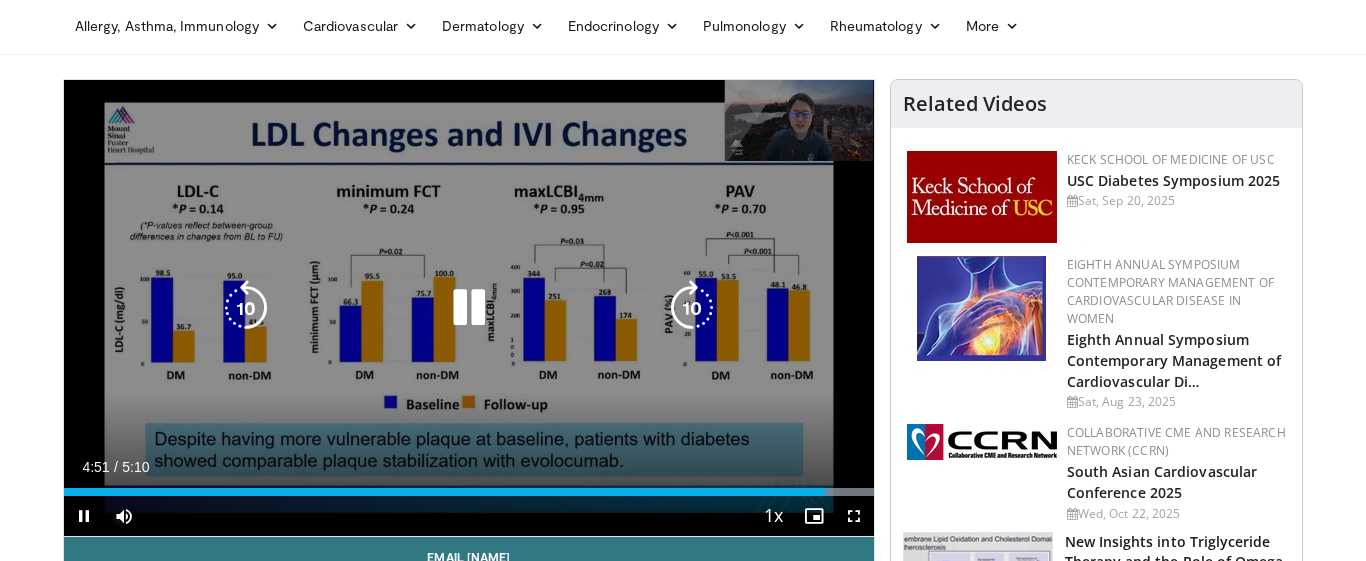 click at bounding box center [692, 308] 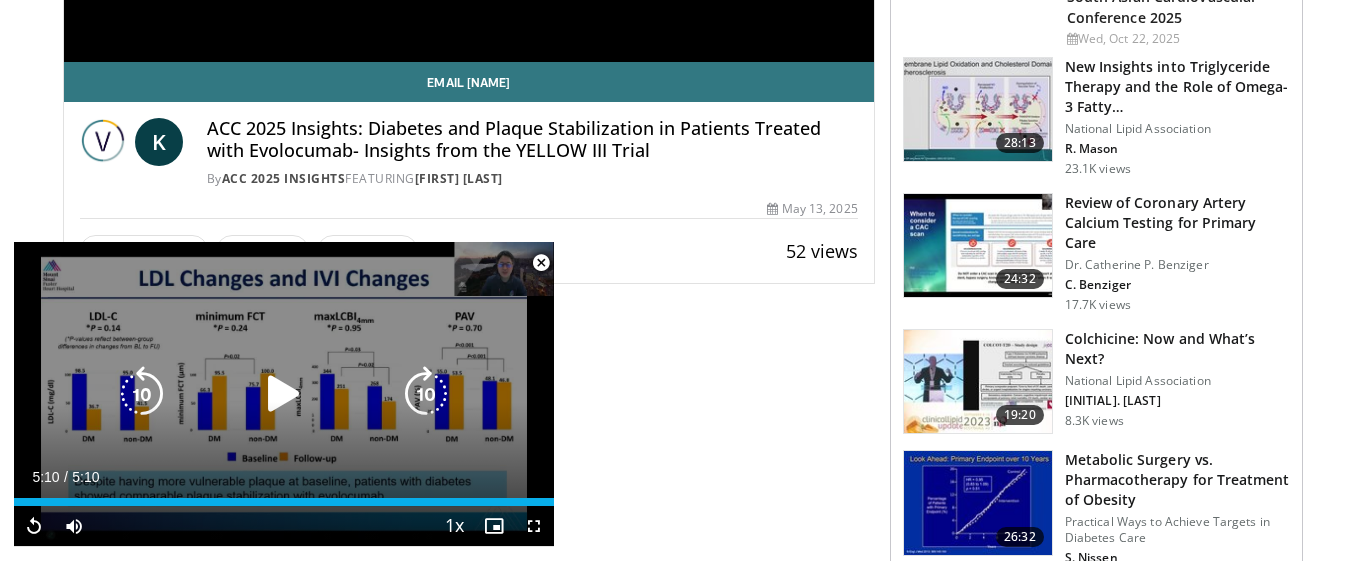 scroll, scrollTop: 561, scrollLeft: 0, axis: vertical 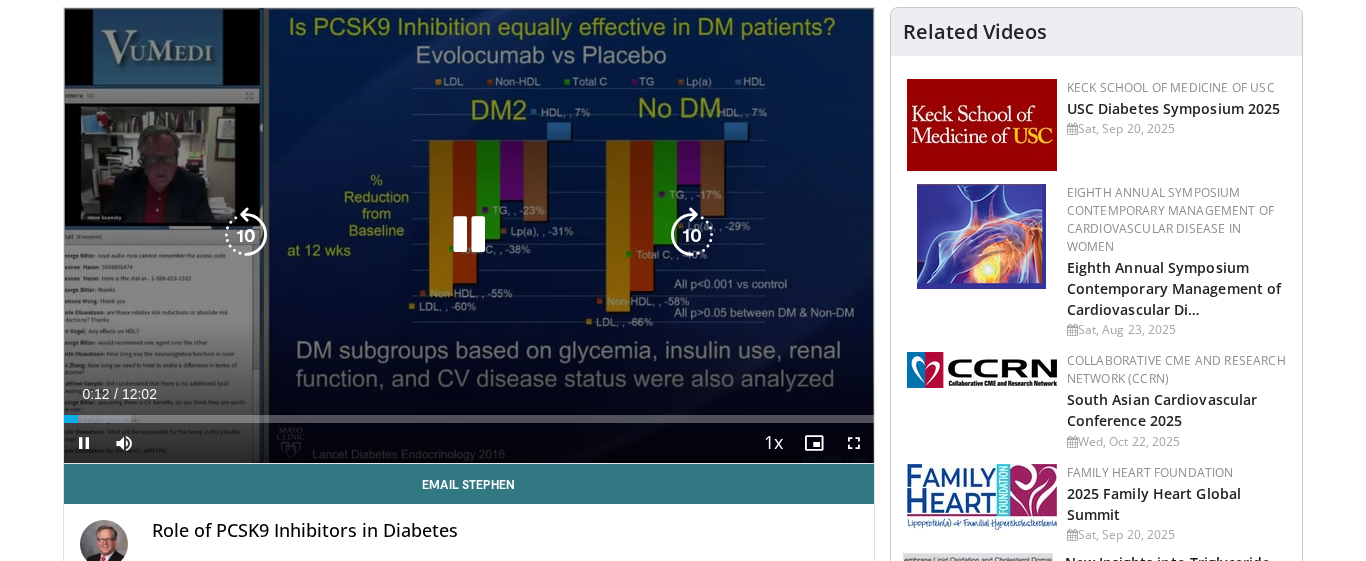 click at bounding box center [469, 235] 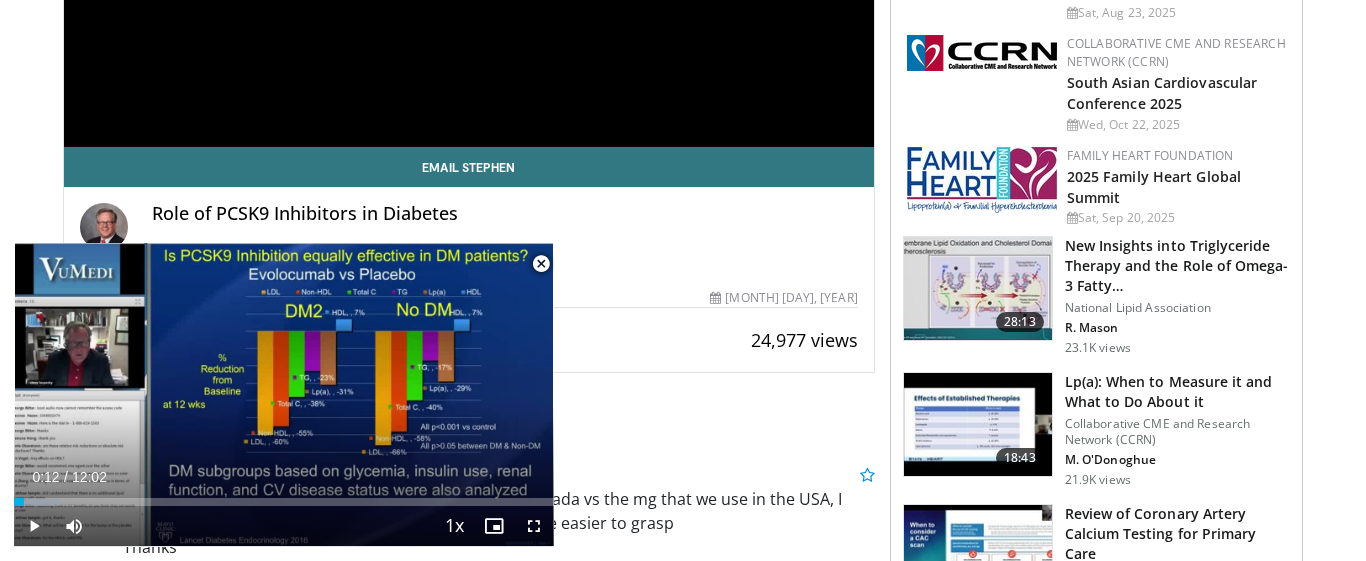 scroll, scrollTop: 477, scrollLeft: 0, axis: vertical 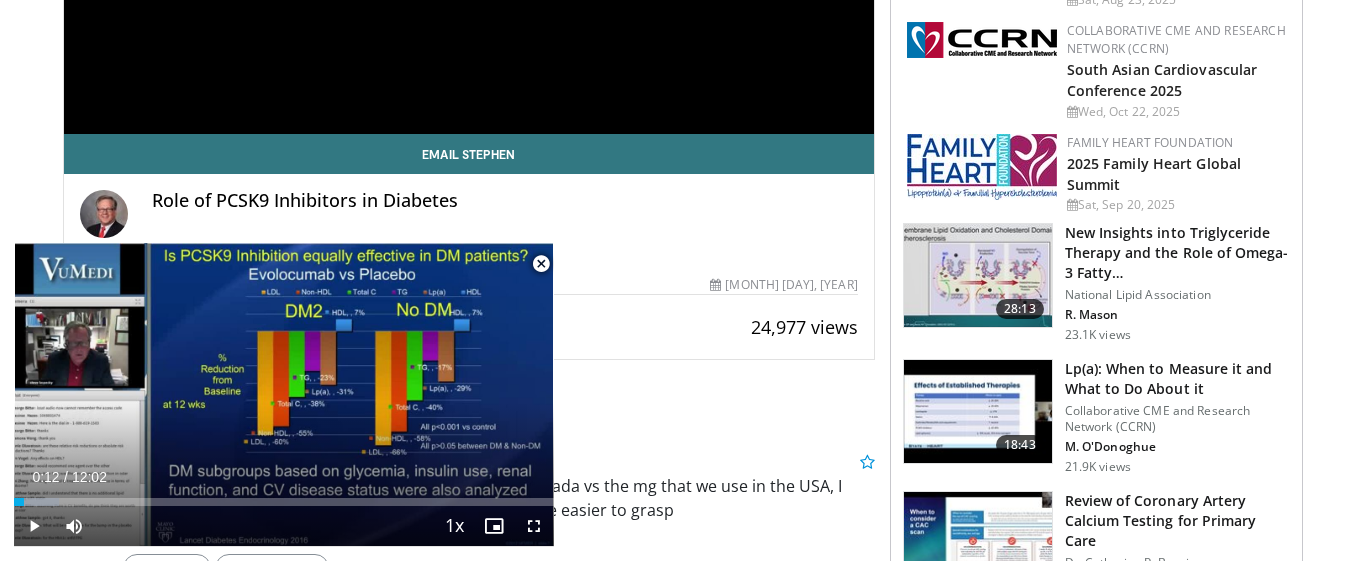 click at bounding box center [541, 264] 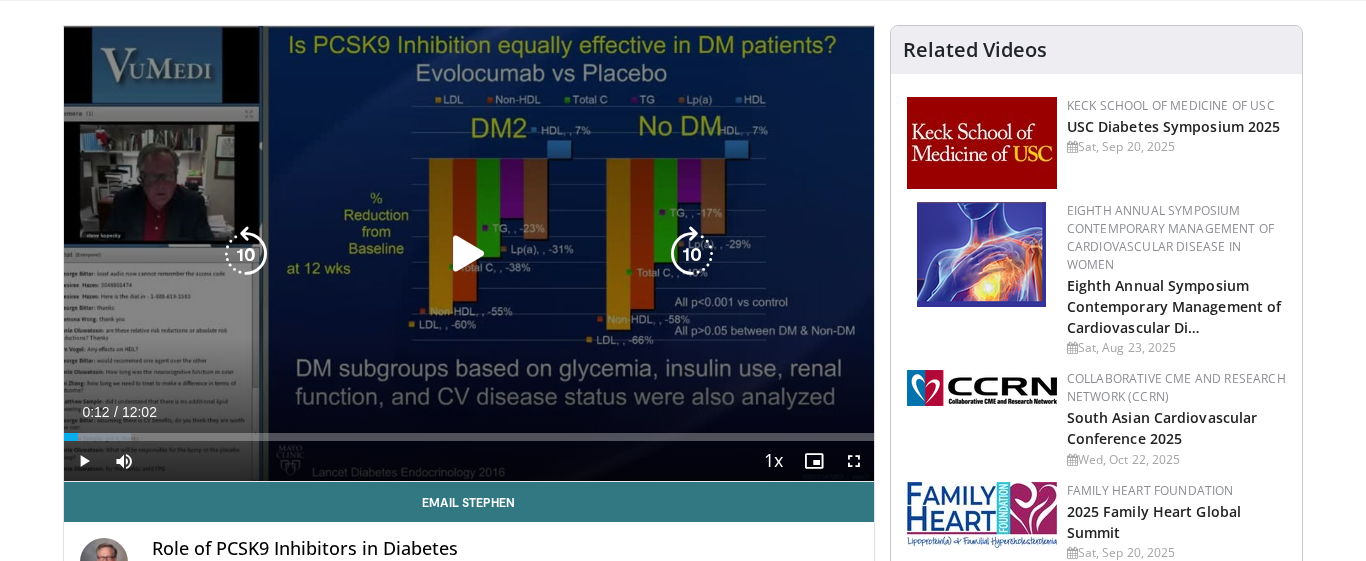 scroll, scrollTop: 131, scrollLeft: 0, axis: vertical 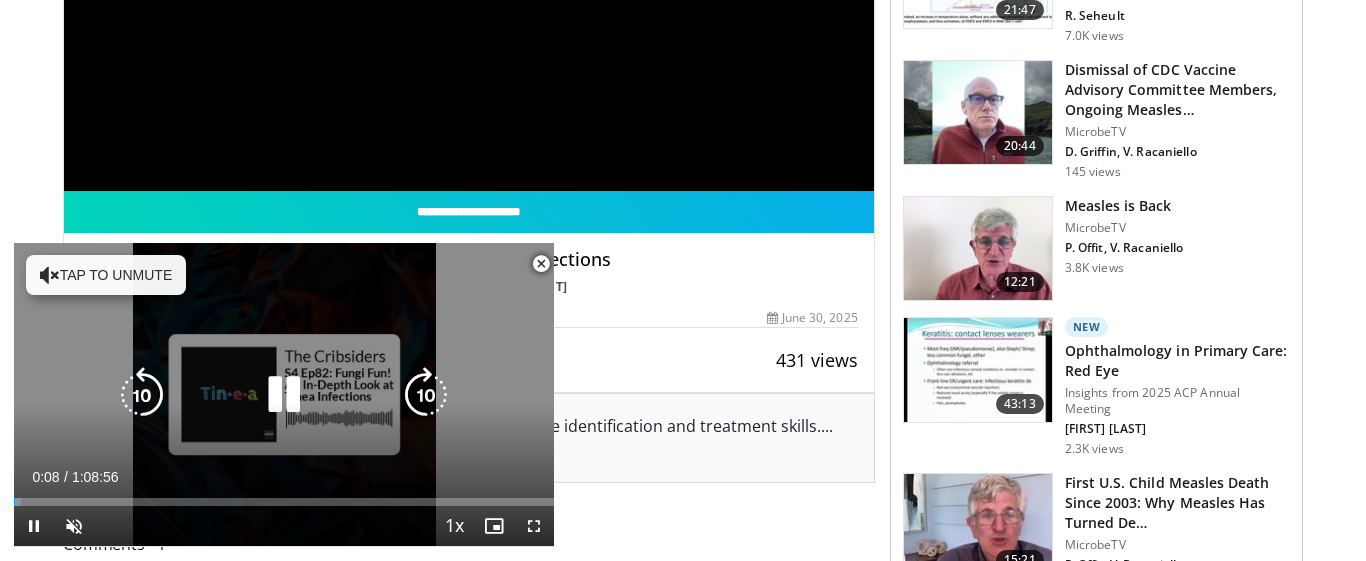 click at bounding box center (50, 275) 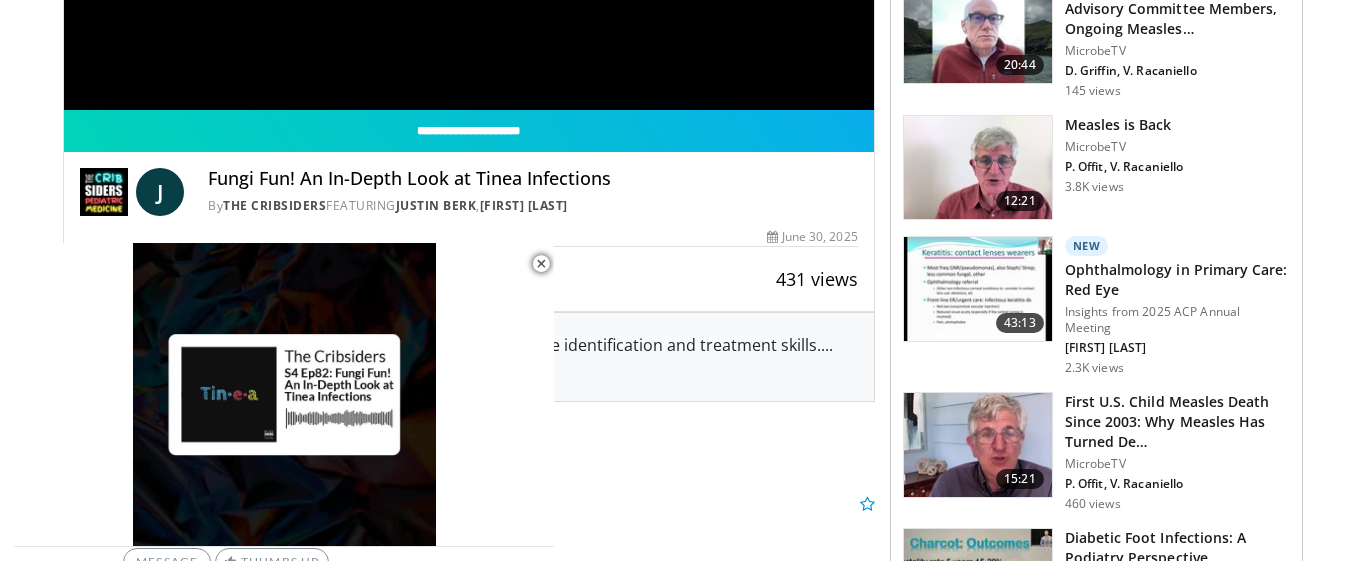 scroll, scrollTop: 511, scrollLeft: 0, axis: vertical 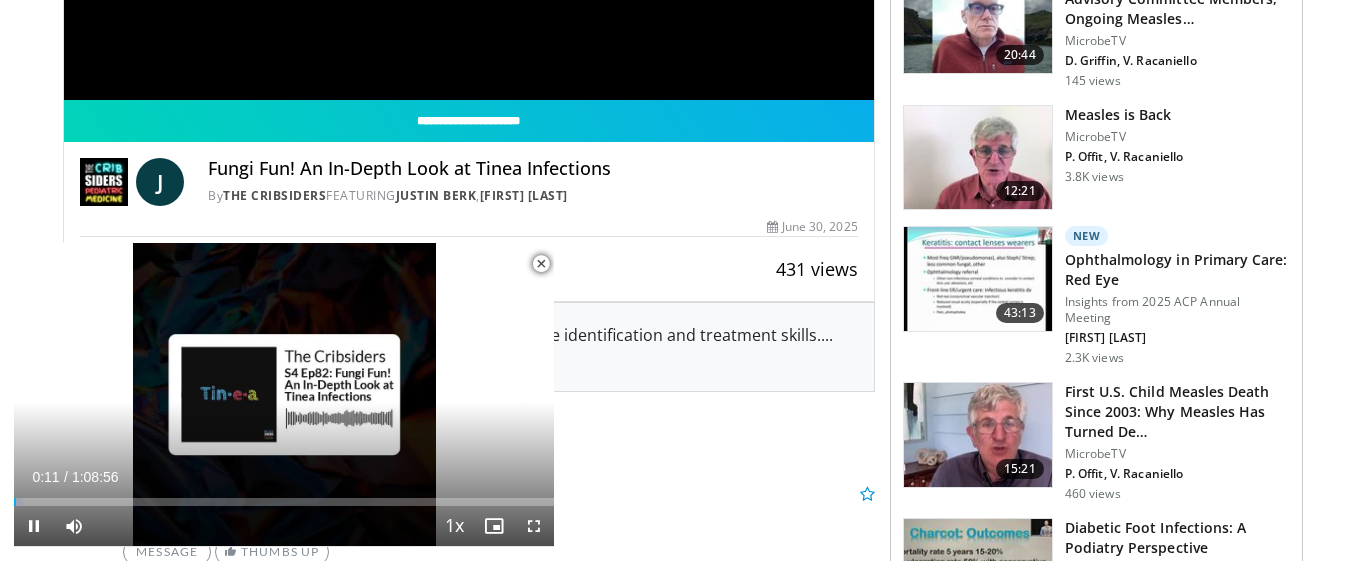 click at bounding box center [541, 264] 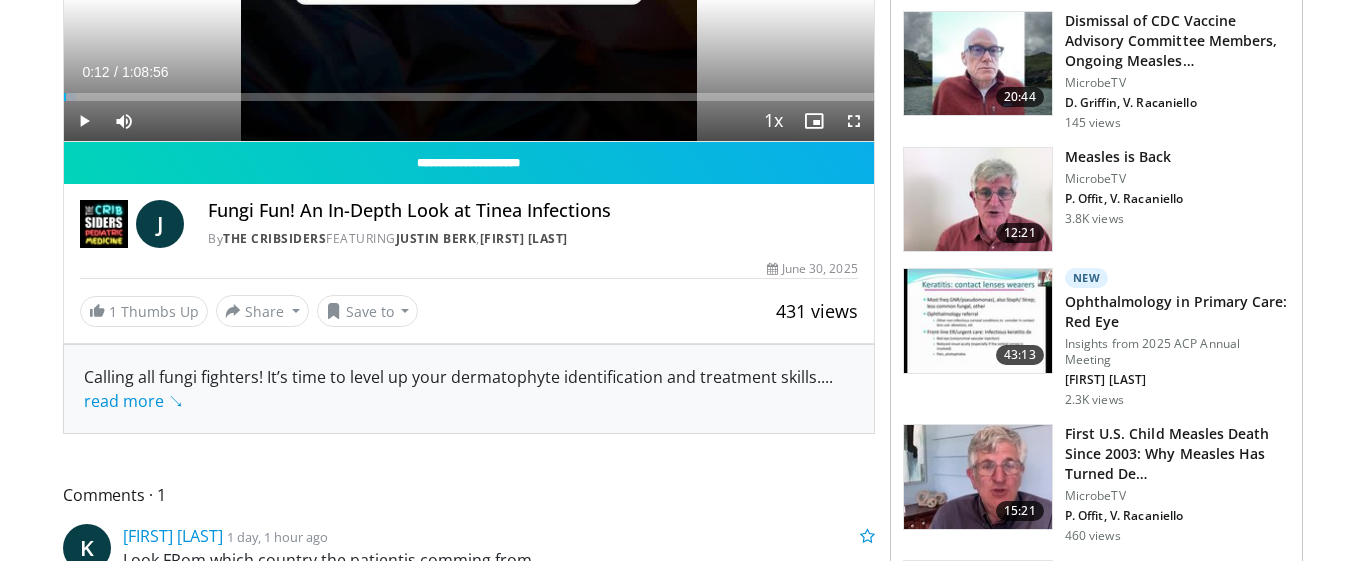 scroll, scrollTop: 468, scrollLeft: 0, axis: vertical 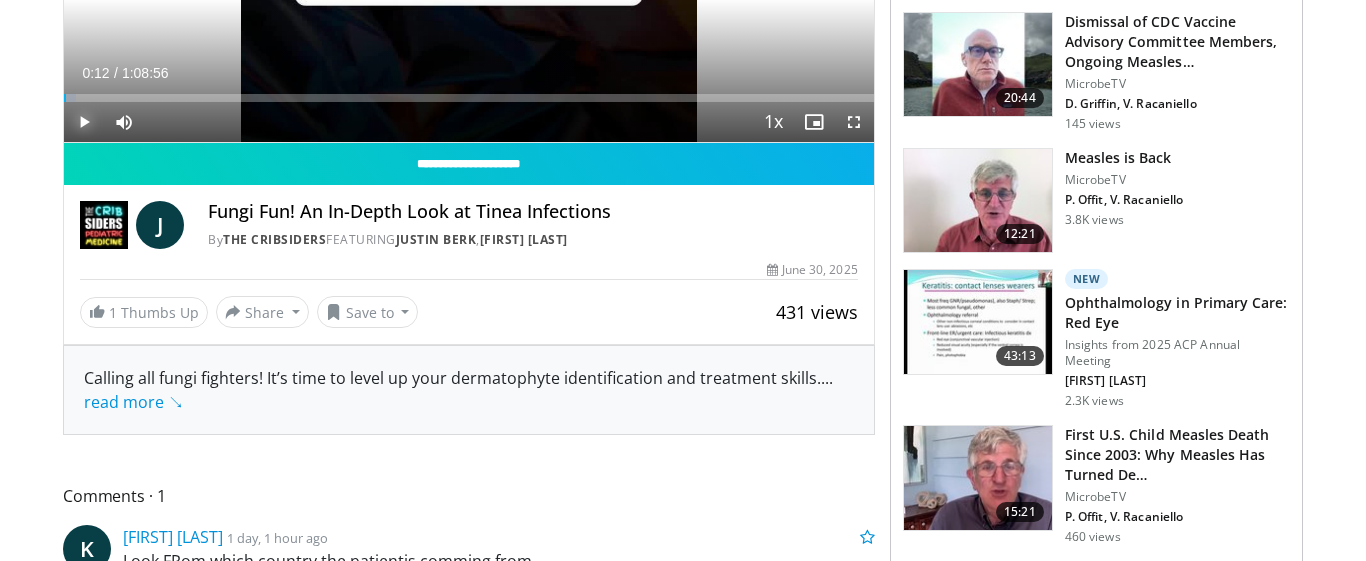 click at bounding box center (84, 122) 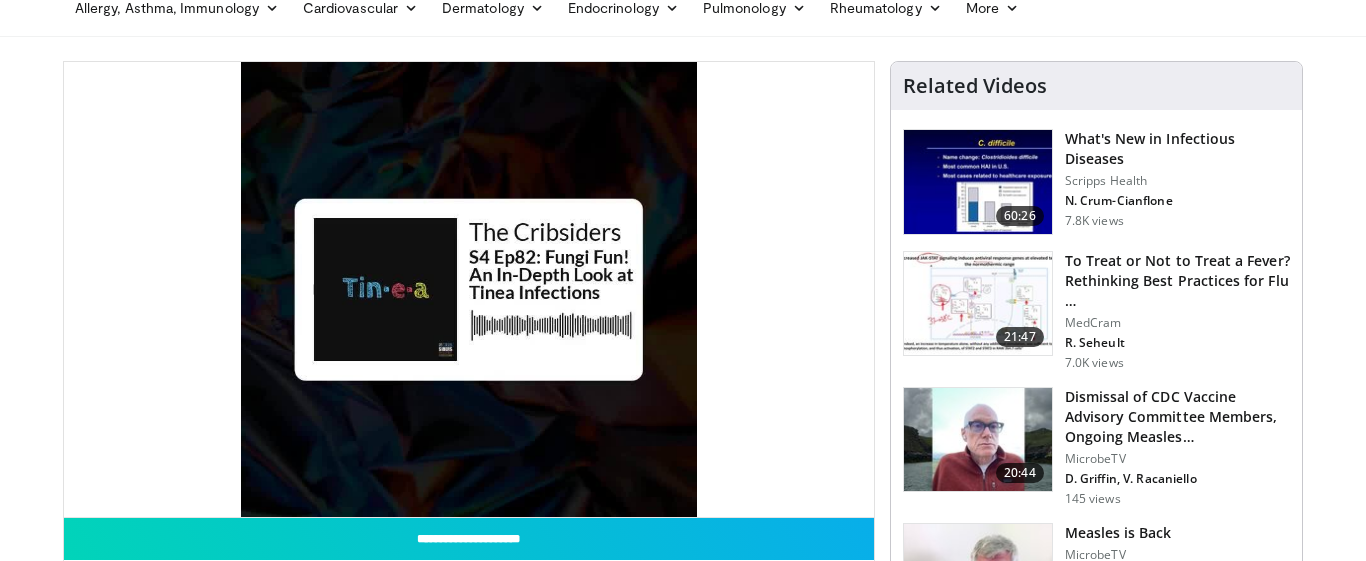 scroll, scrollTop: 68, scrollLeft: 0, axis: vertical 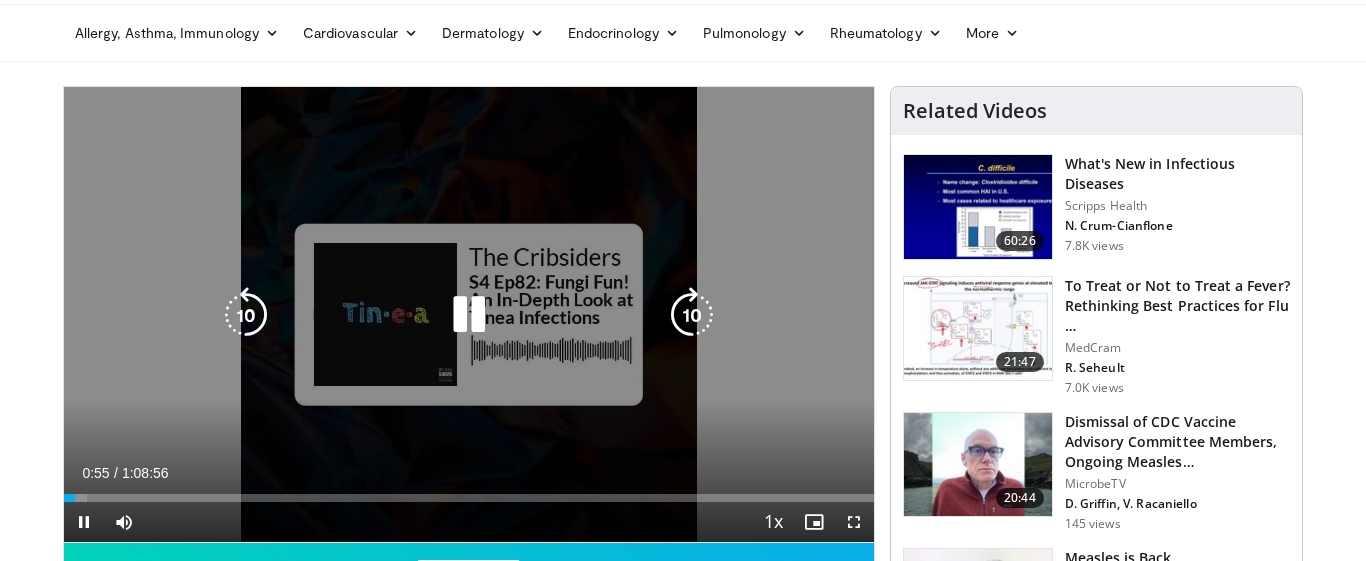 click at bounding box center (692, 315) 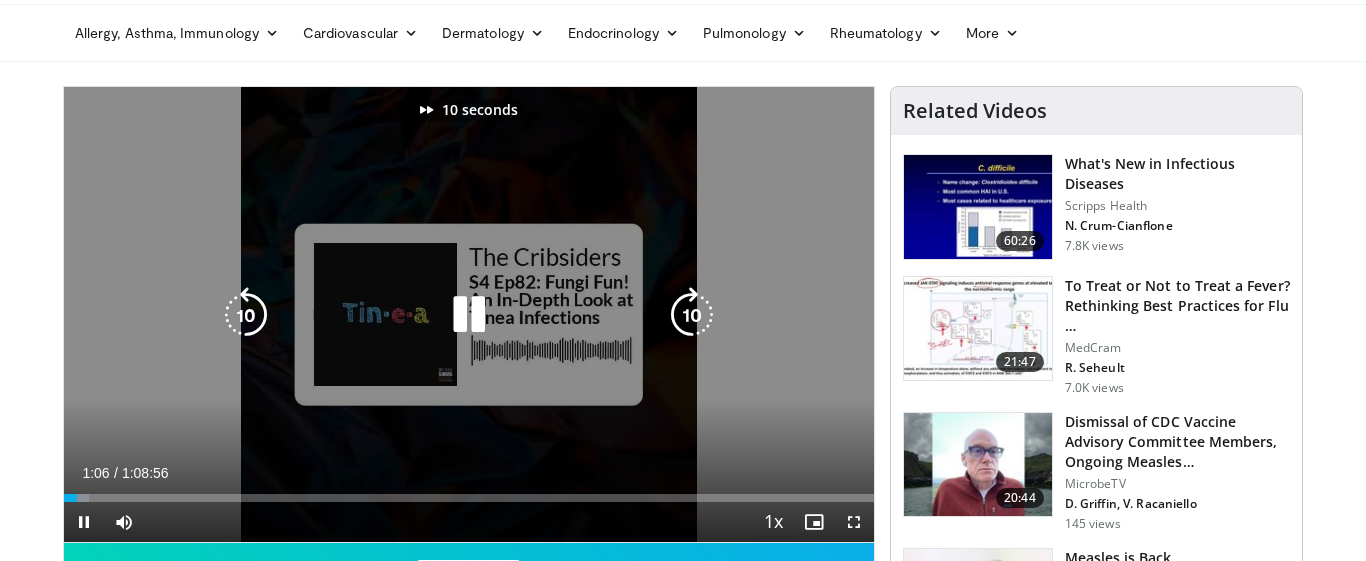 click at bounding box center [692, 315] 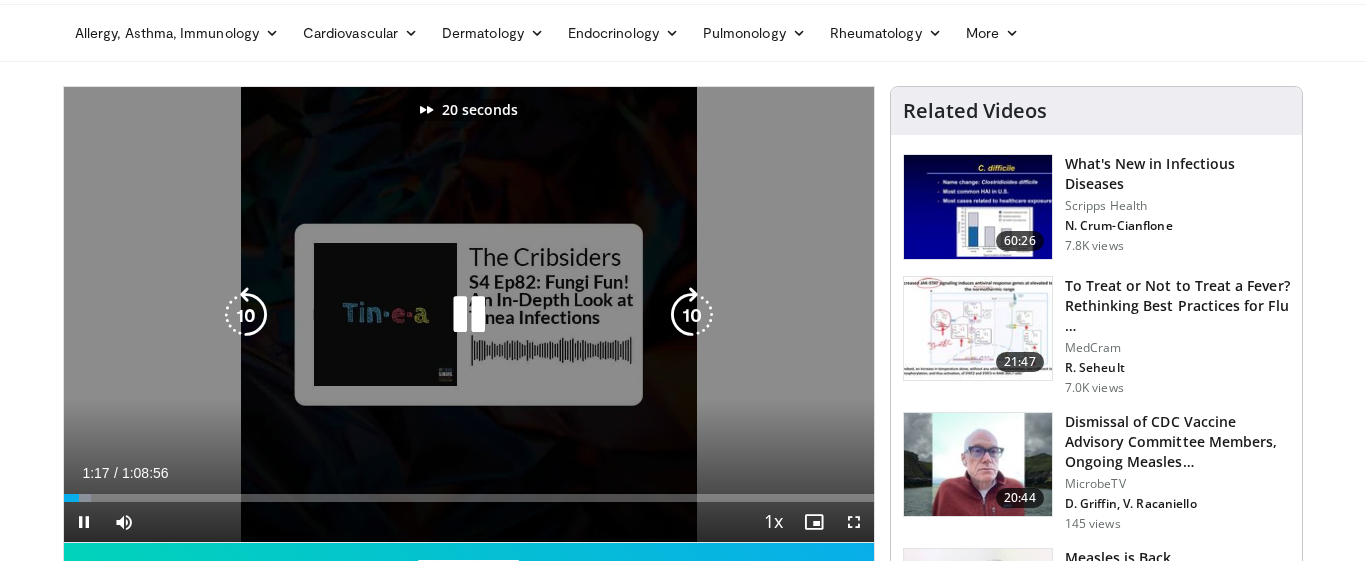 click at bounding box center [692, 315] 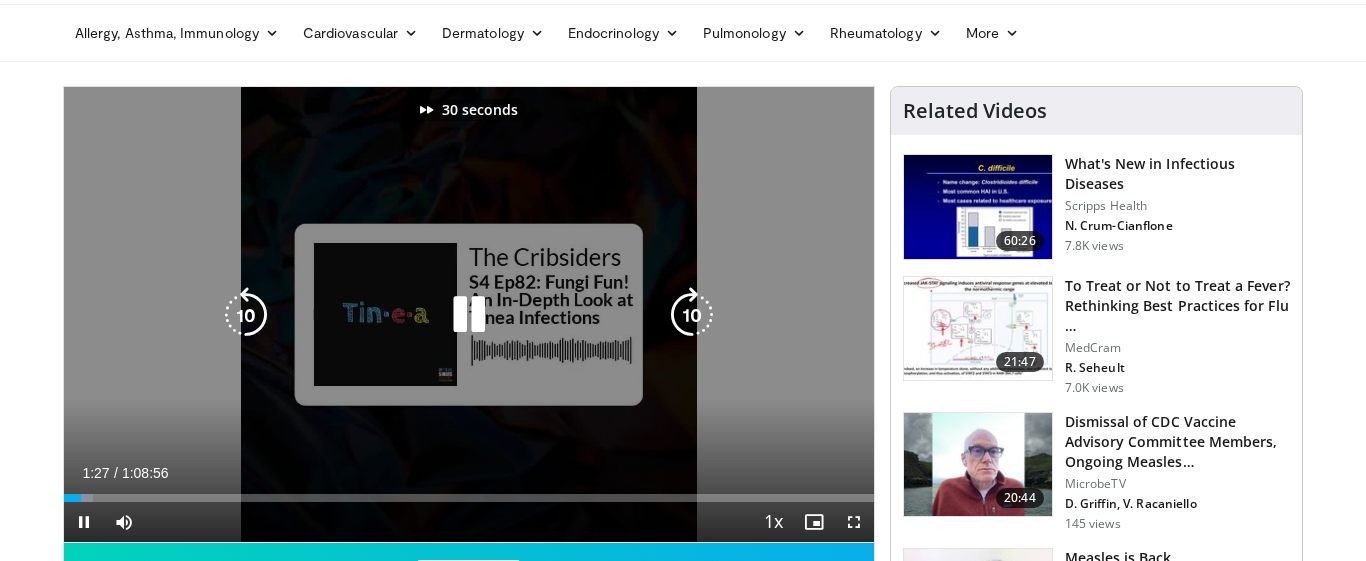 click at bounding box center [692, 315] 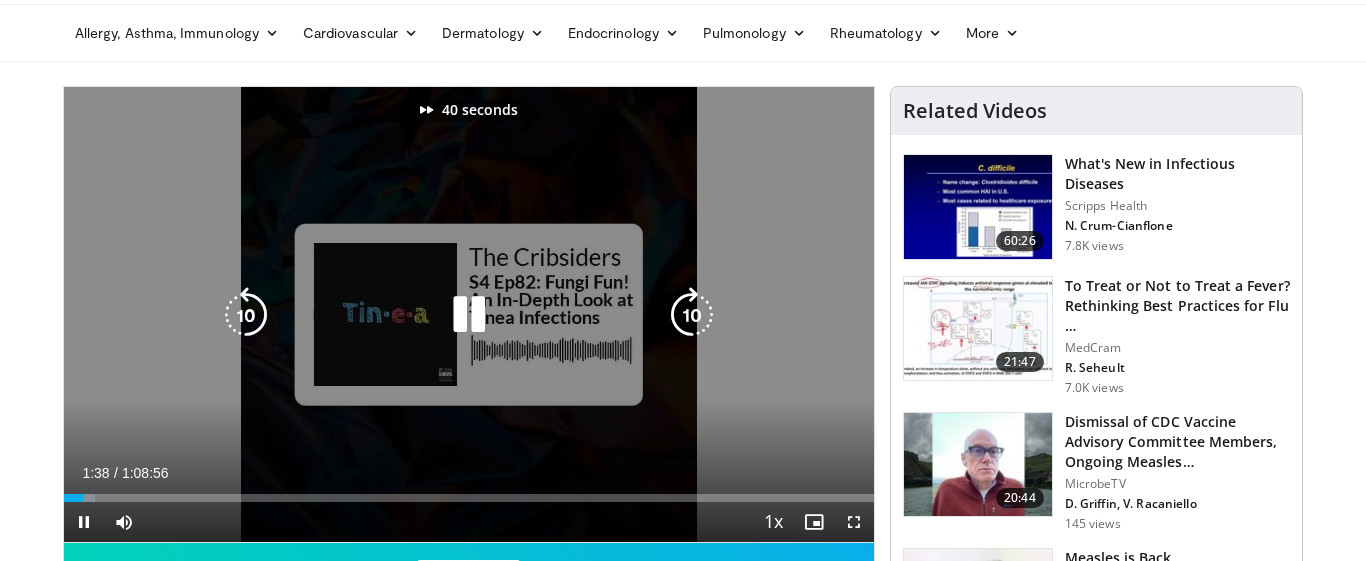 click at bounding box center [692, 315] 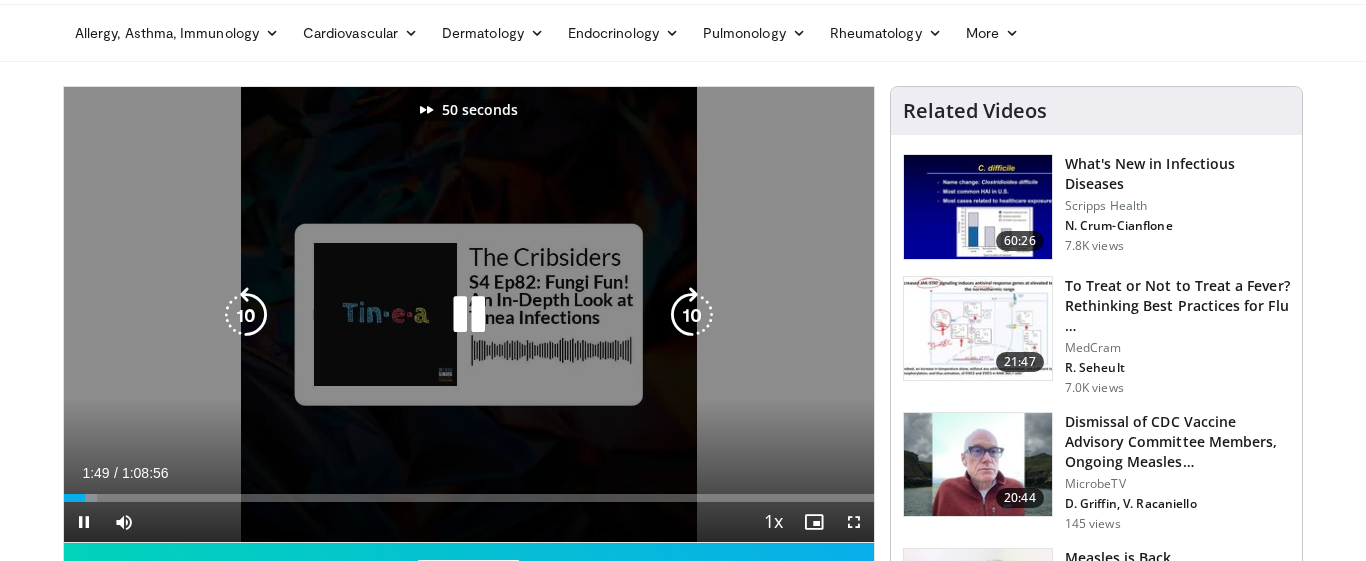 click at bounding box center [692, 315] 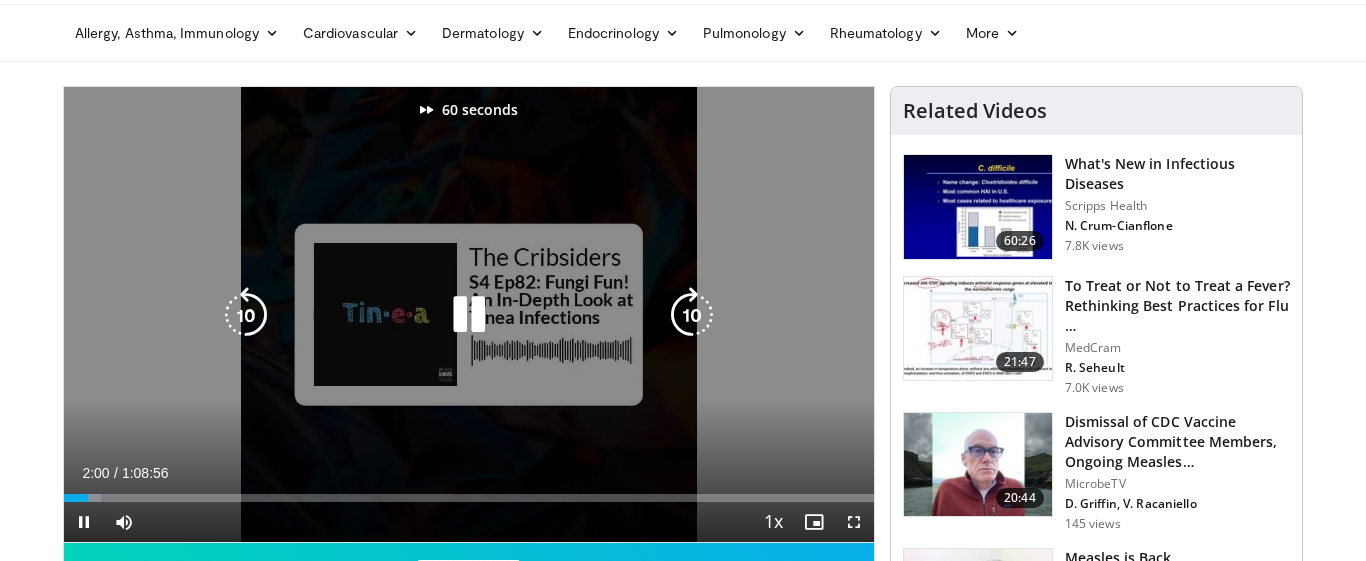 click at bounding box center [692, 315] 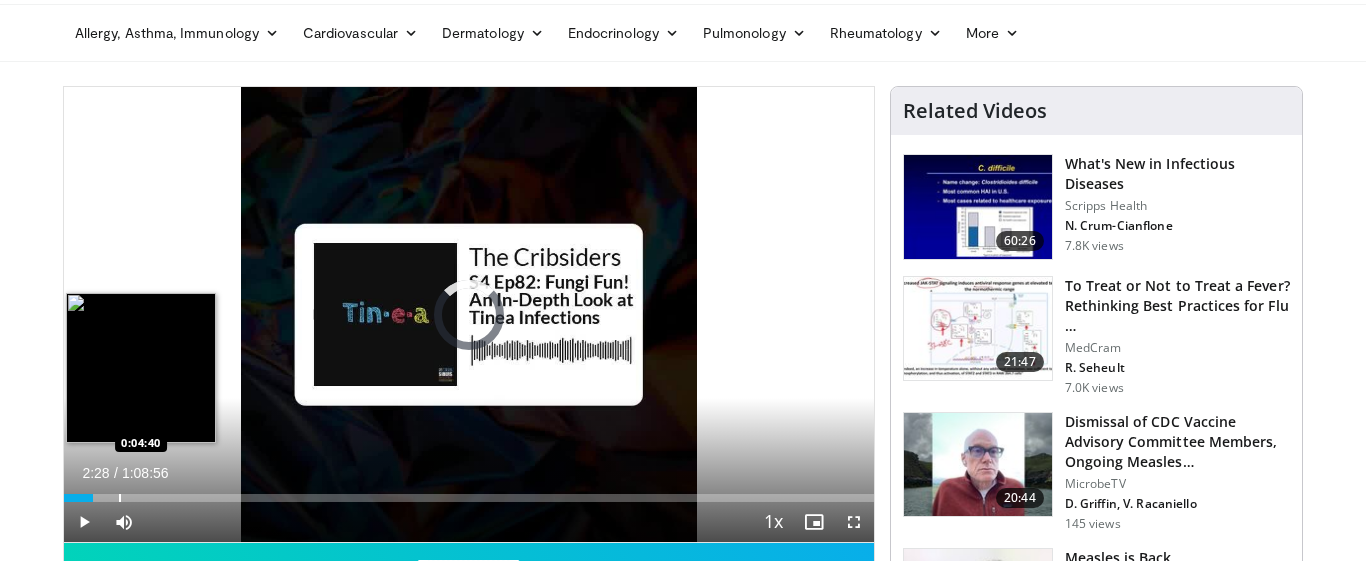 drag, startPoint x: 91, startPoint y: 500, endPoint x: 118, endPoint y: 499, distance: 27.018513 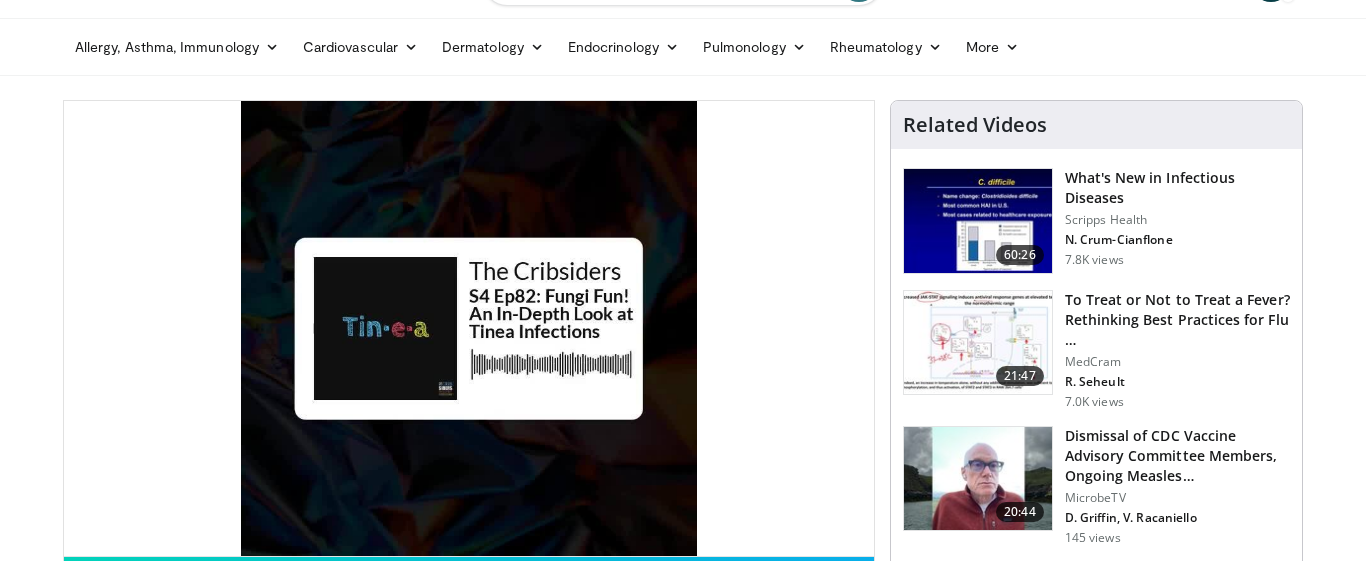 scroll, scrollTop: 18, scrollLeft: 0, axis: vertical 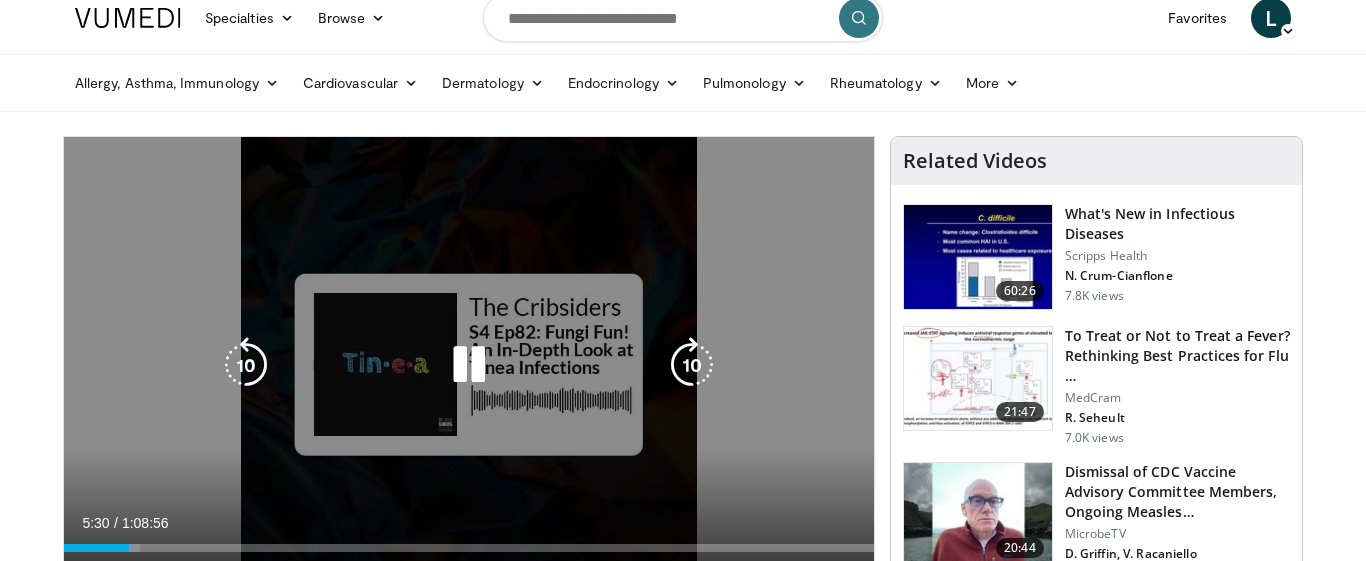 click at bounding box center [692, 365] 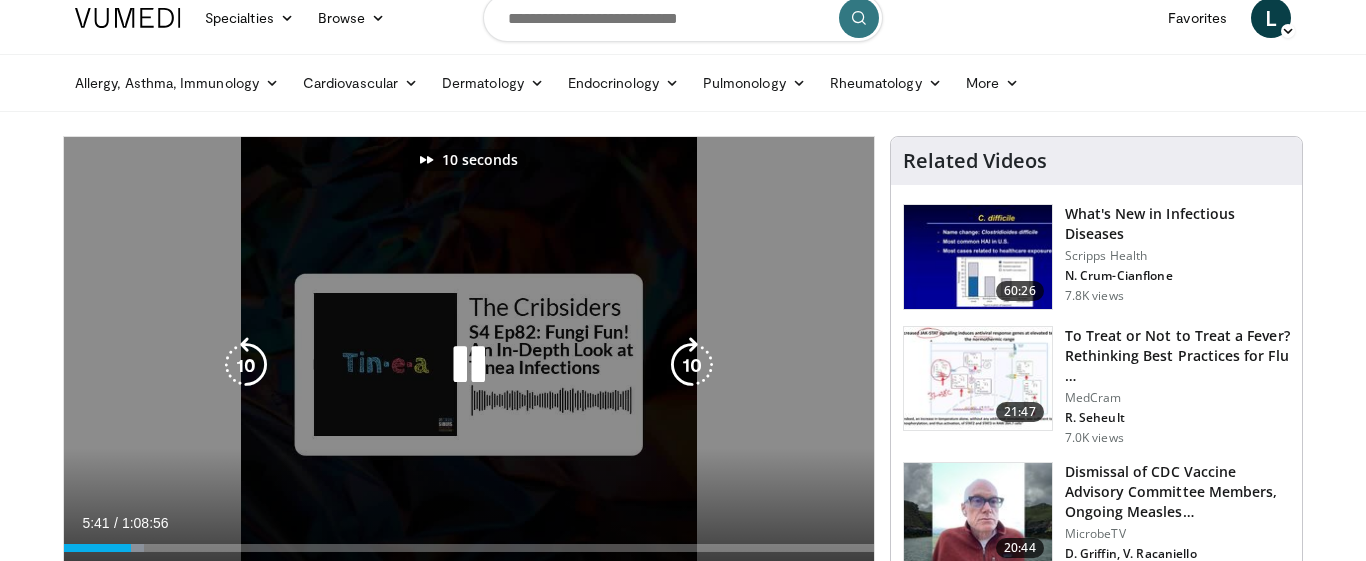 click at bounding box center [692, 365] 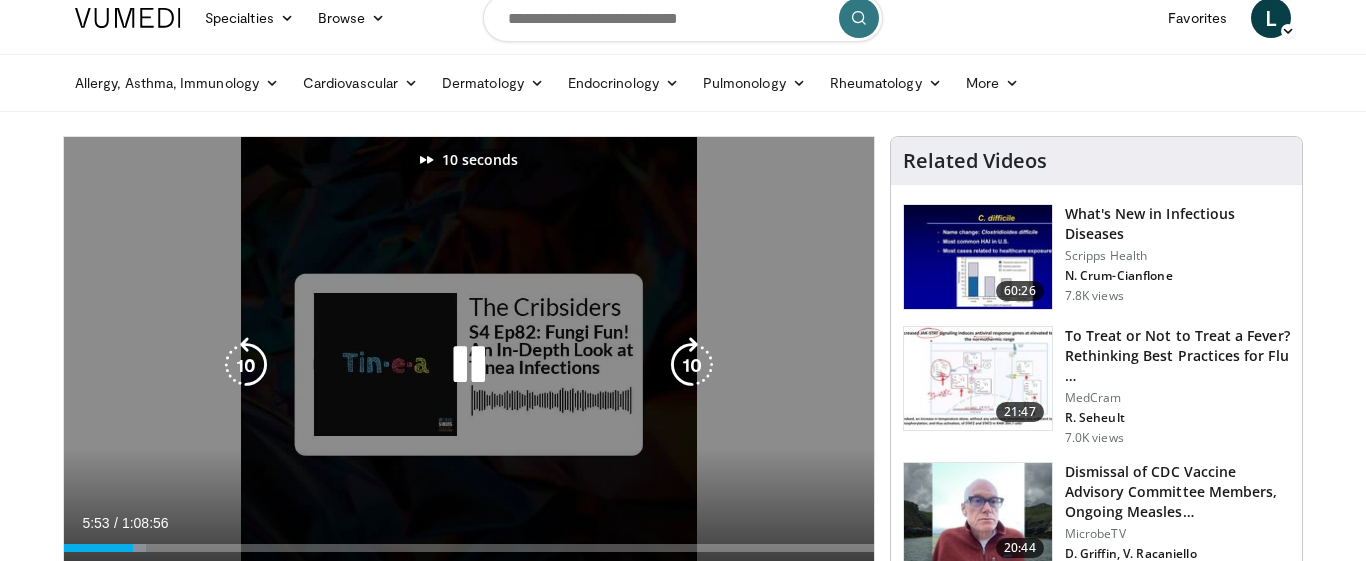 click at bounding box center (692, 365) 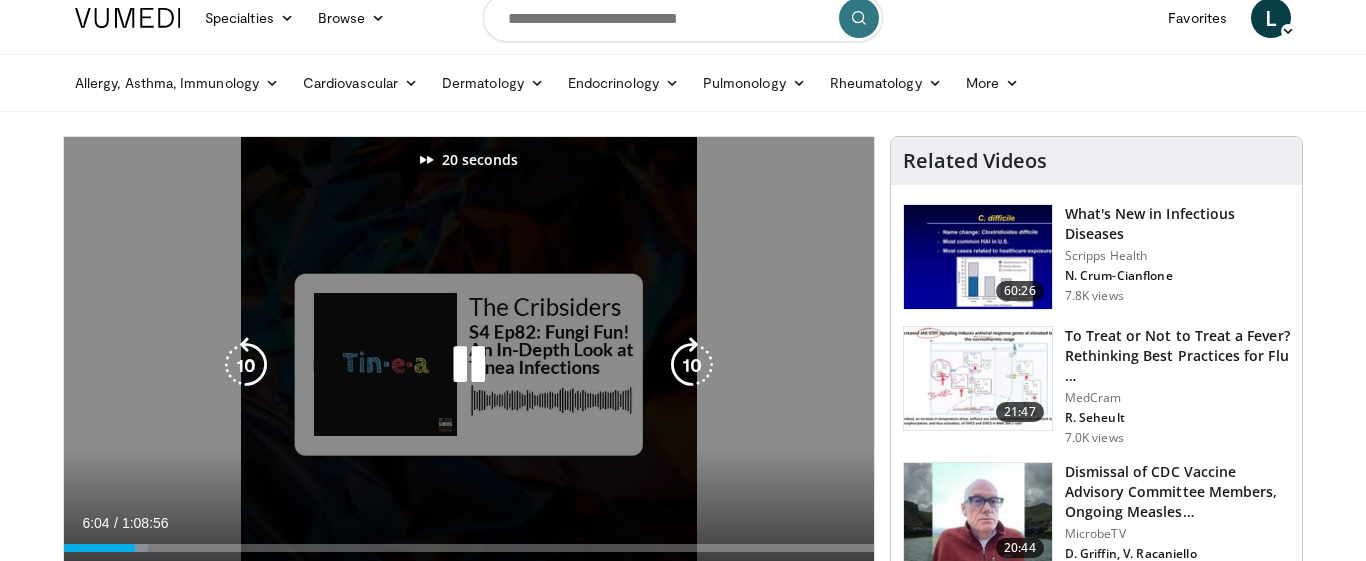 click at bounding box center [692, 365] 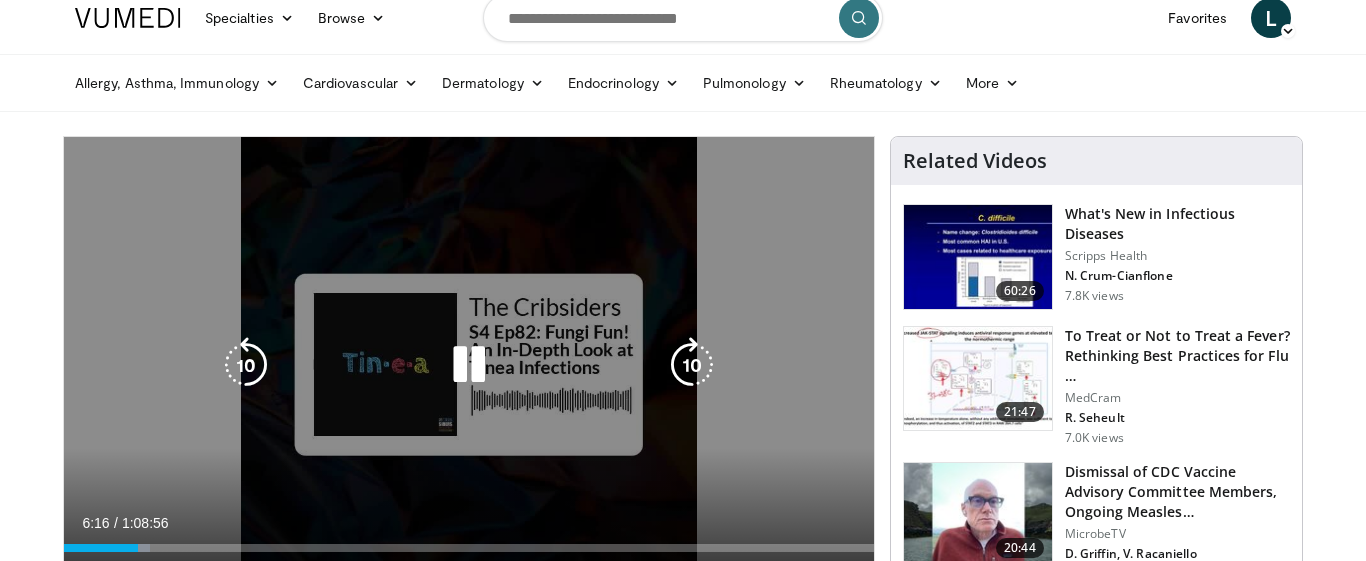 click at bounding box center [692, 365] 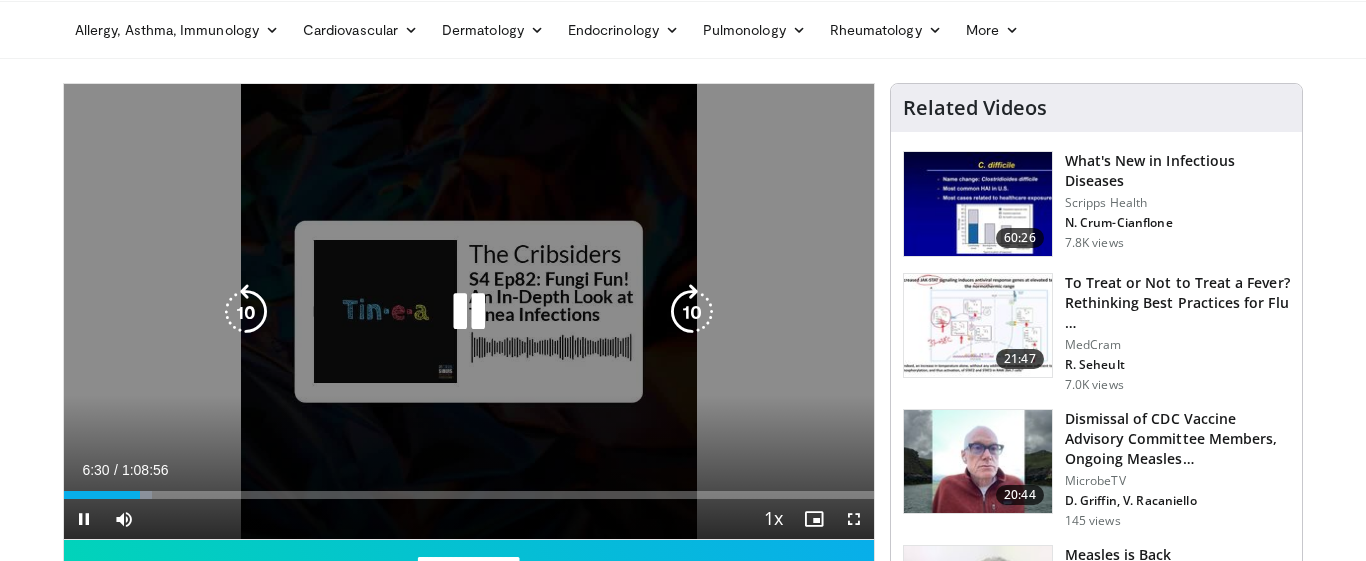 scroll, scrollTop: 72, scrollLeft: 0, axis: vertical 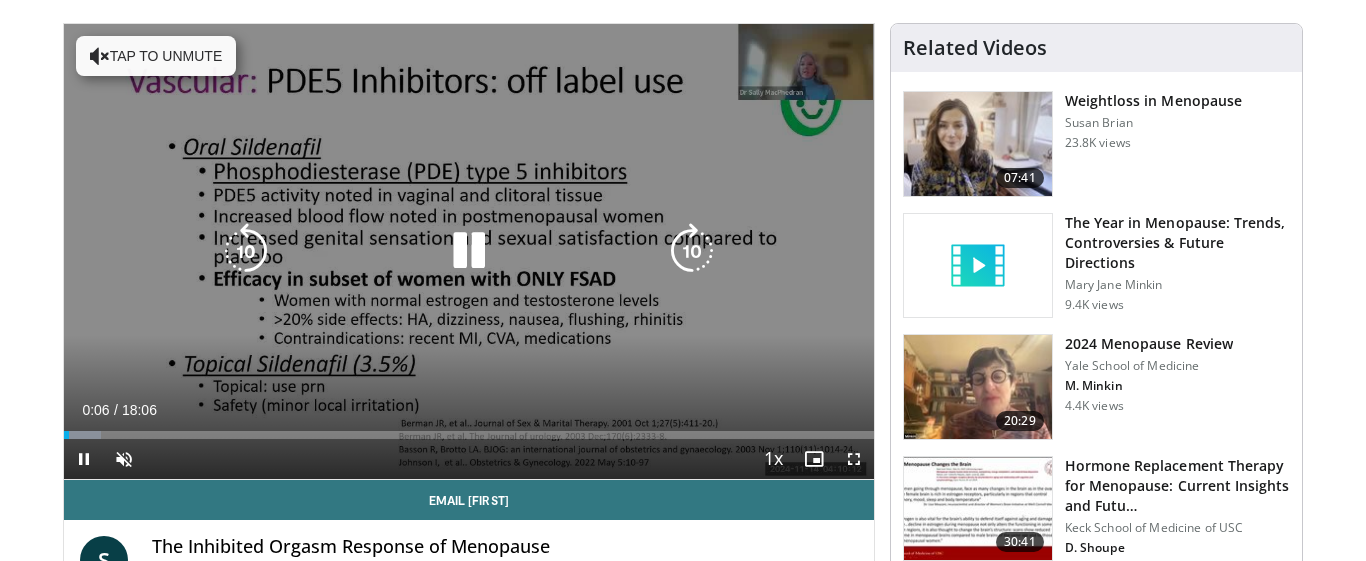 click on "Tap to unmute" at bounding box center (156, 56) 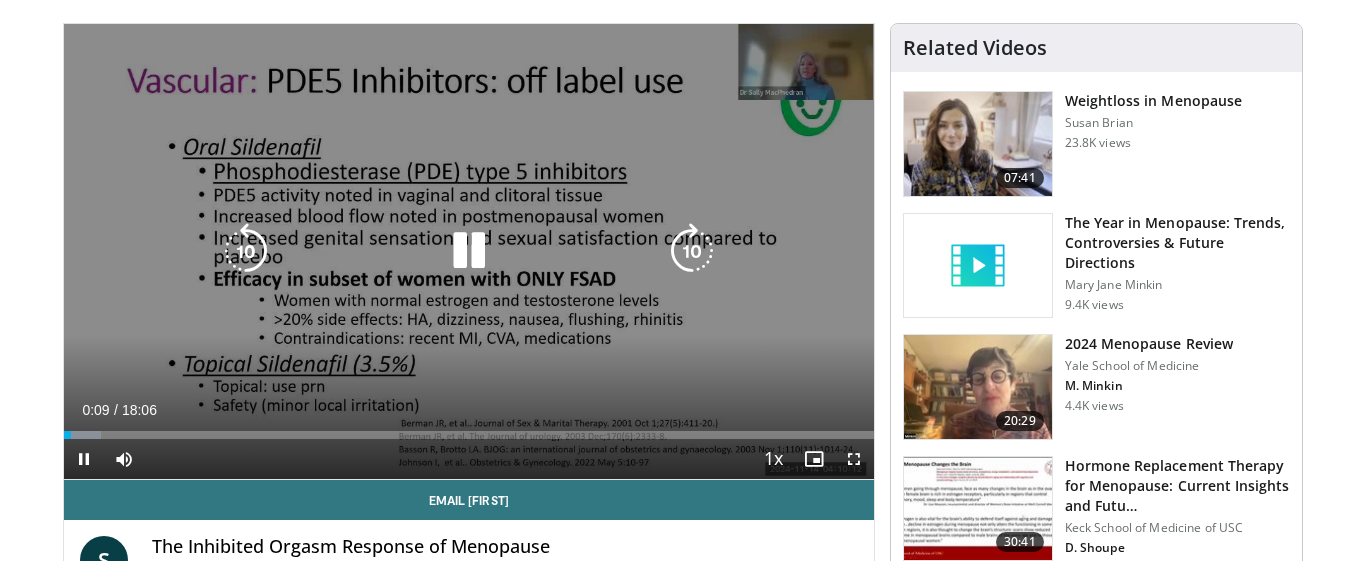 click at bounding box center (692, 251) 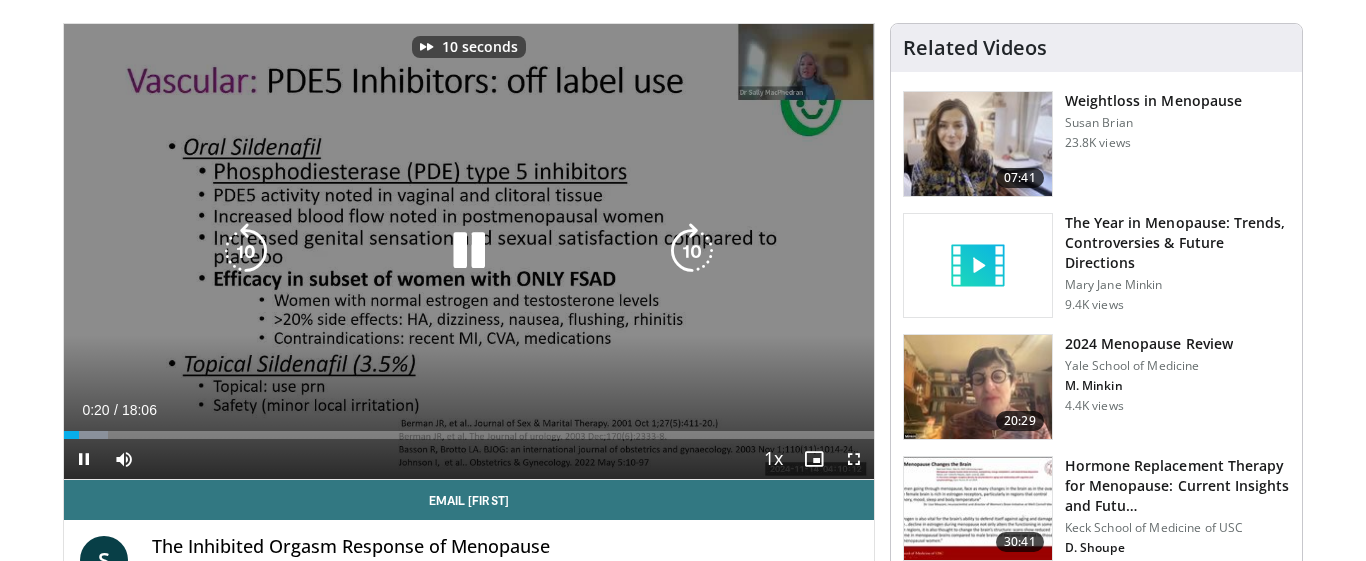 click at bounding box center (692, 251) 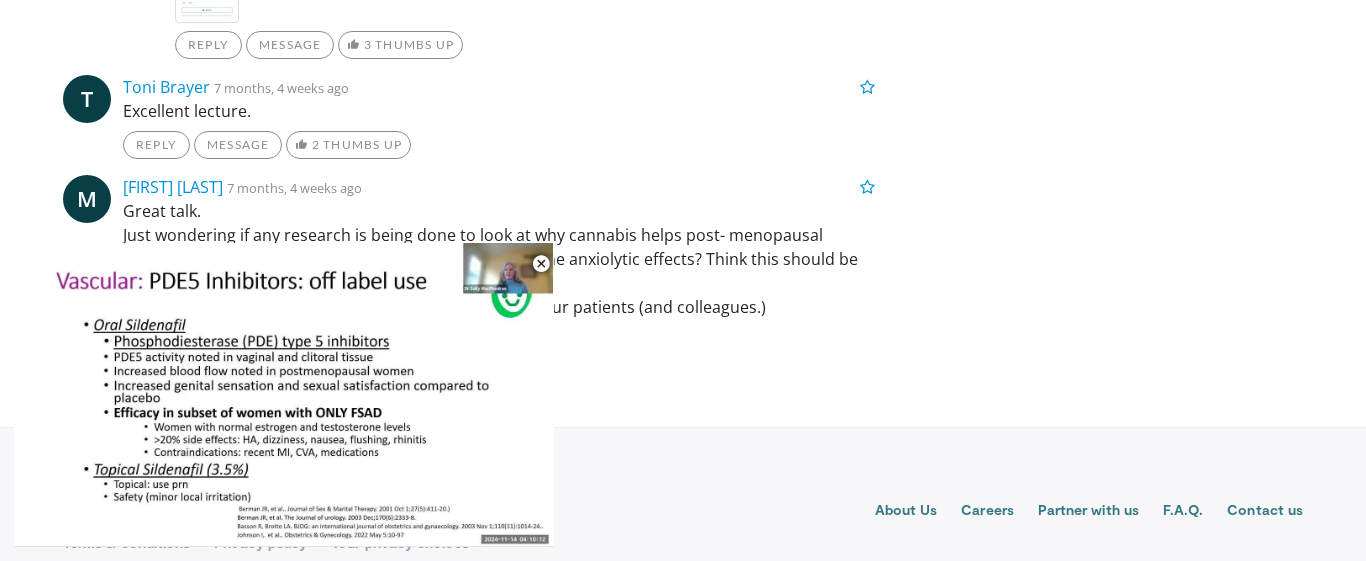 scroll, scrollTop: 3185, scrollLeft: 0, axis: vertical 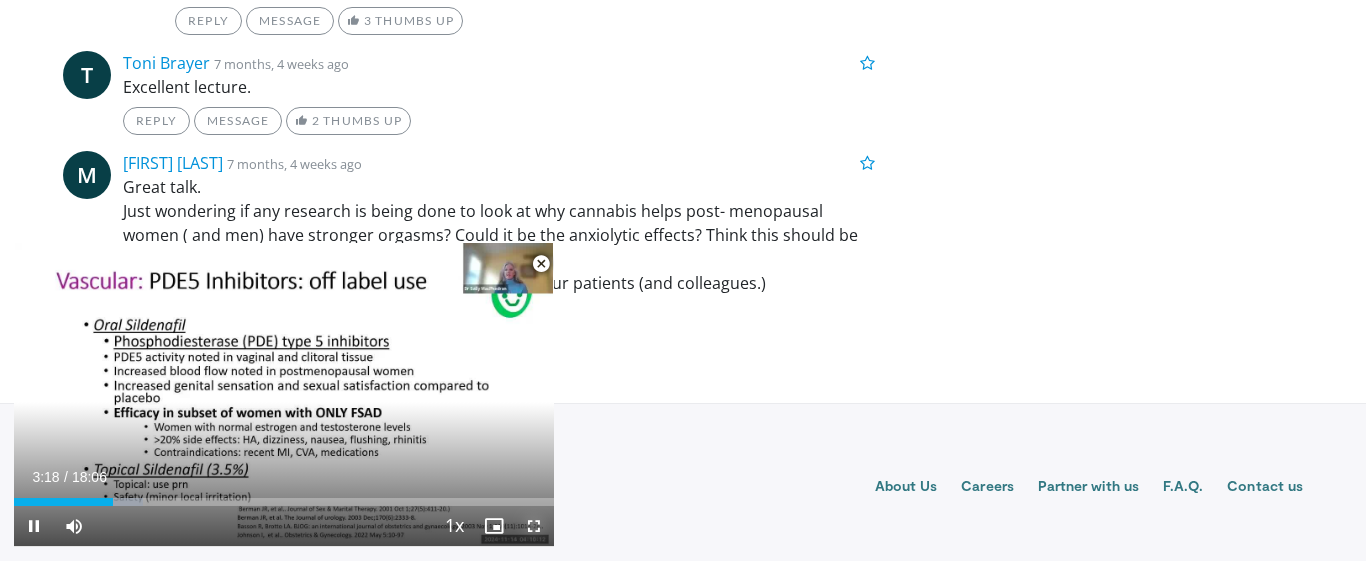 click at bounding box center [534, 526] 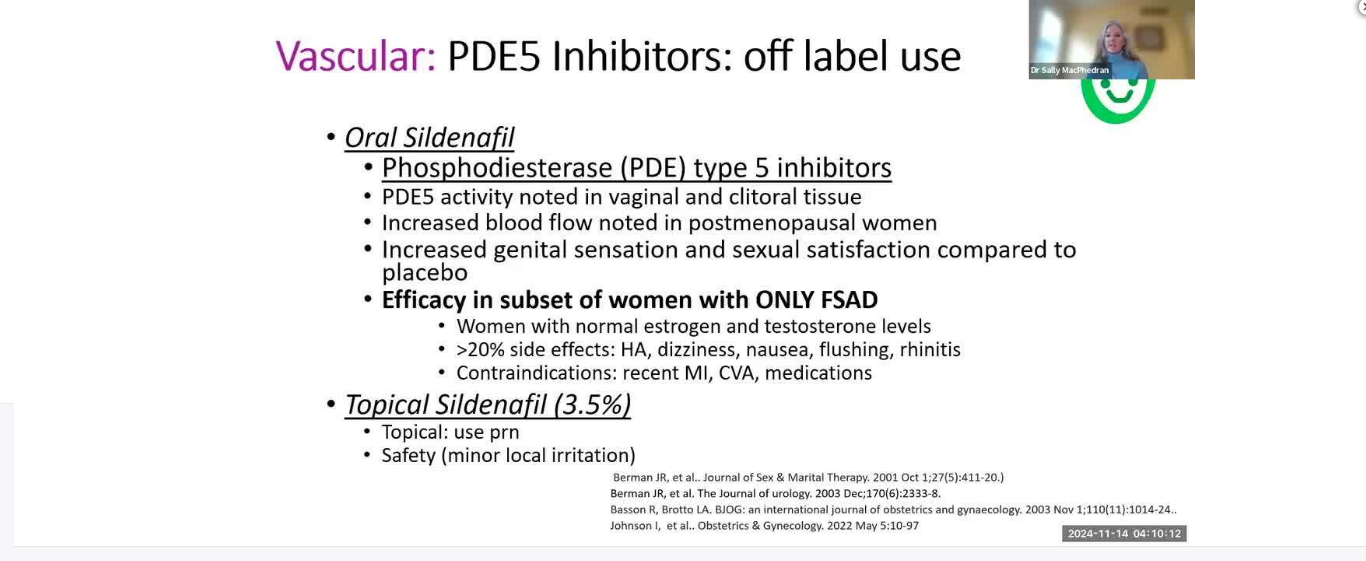 scroll, scrollTop: 2522, scrollLeft: 0, axis: vertical 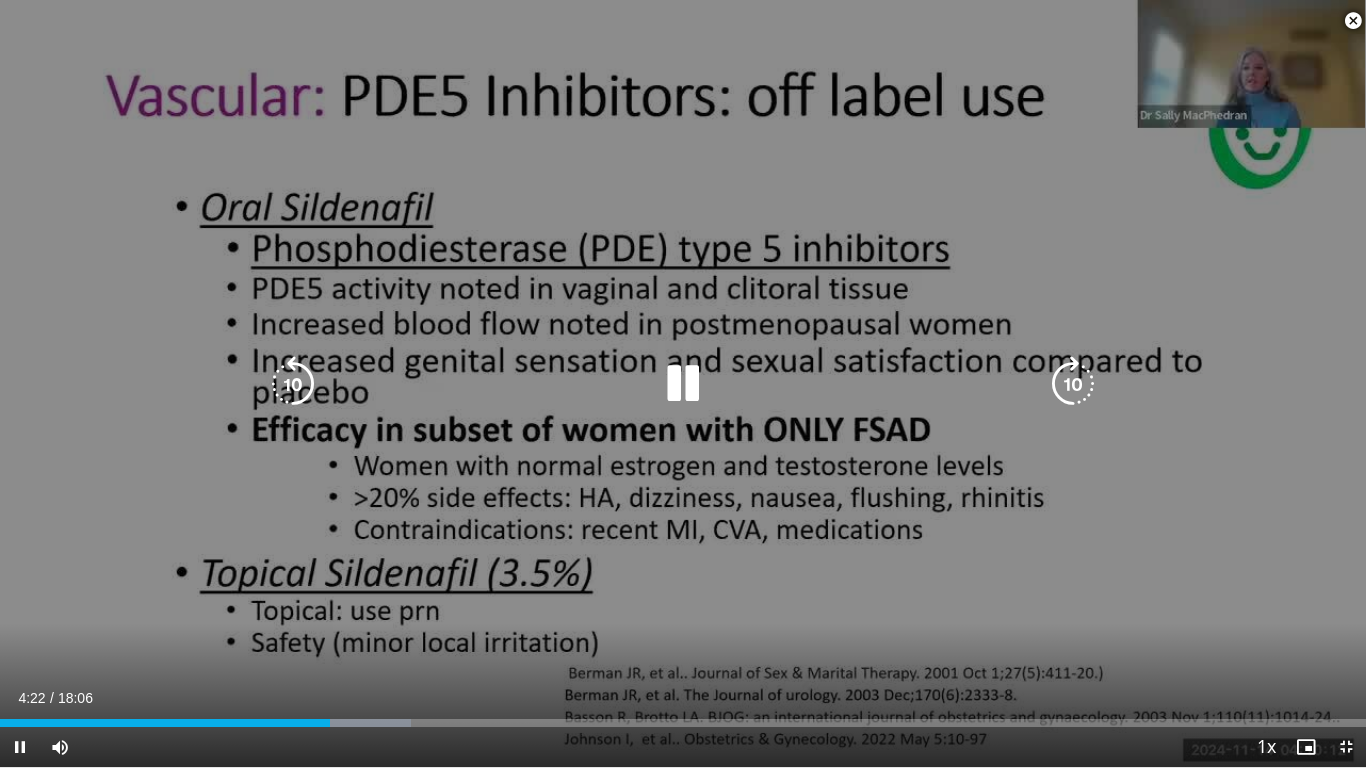 click at bounding box center [1073, 384] 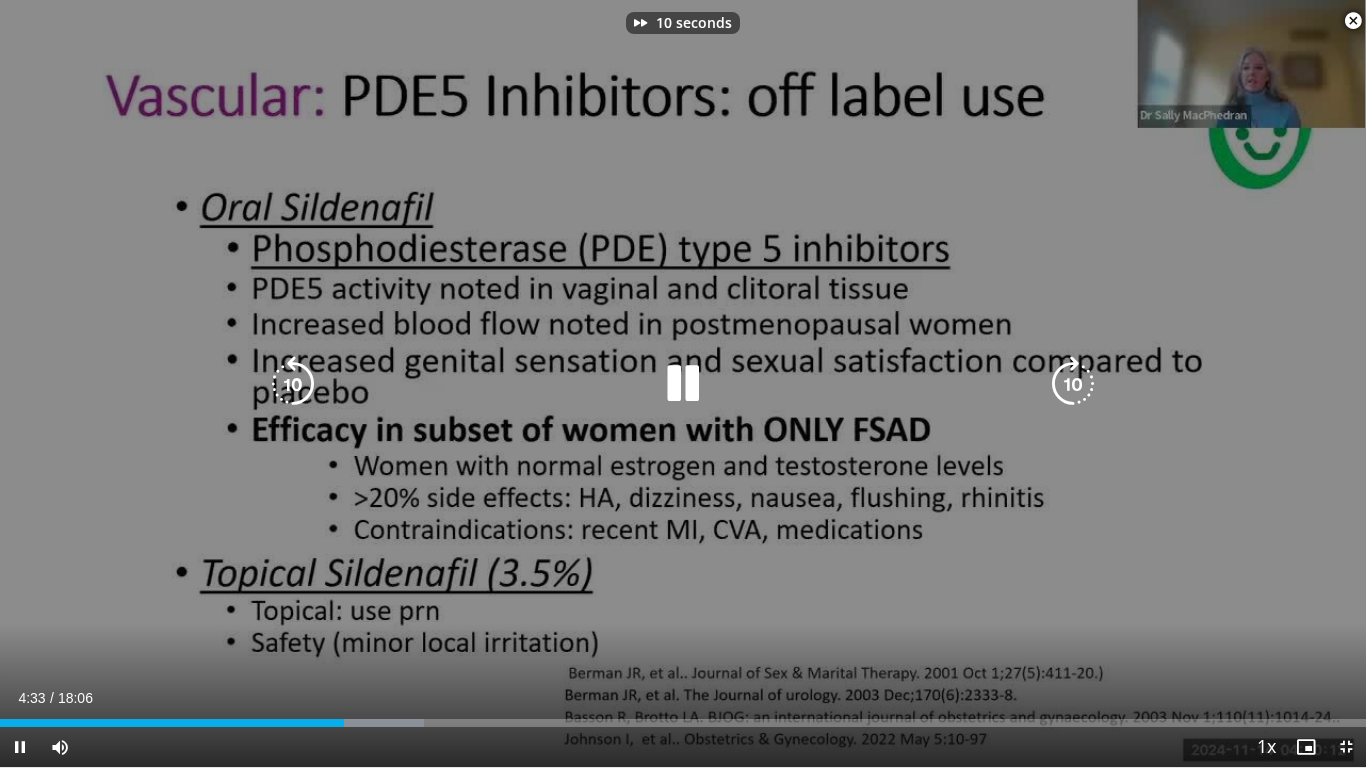 click at bounding box center (1073, 384) 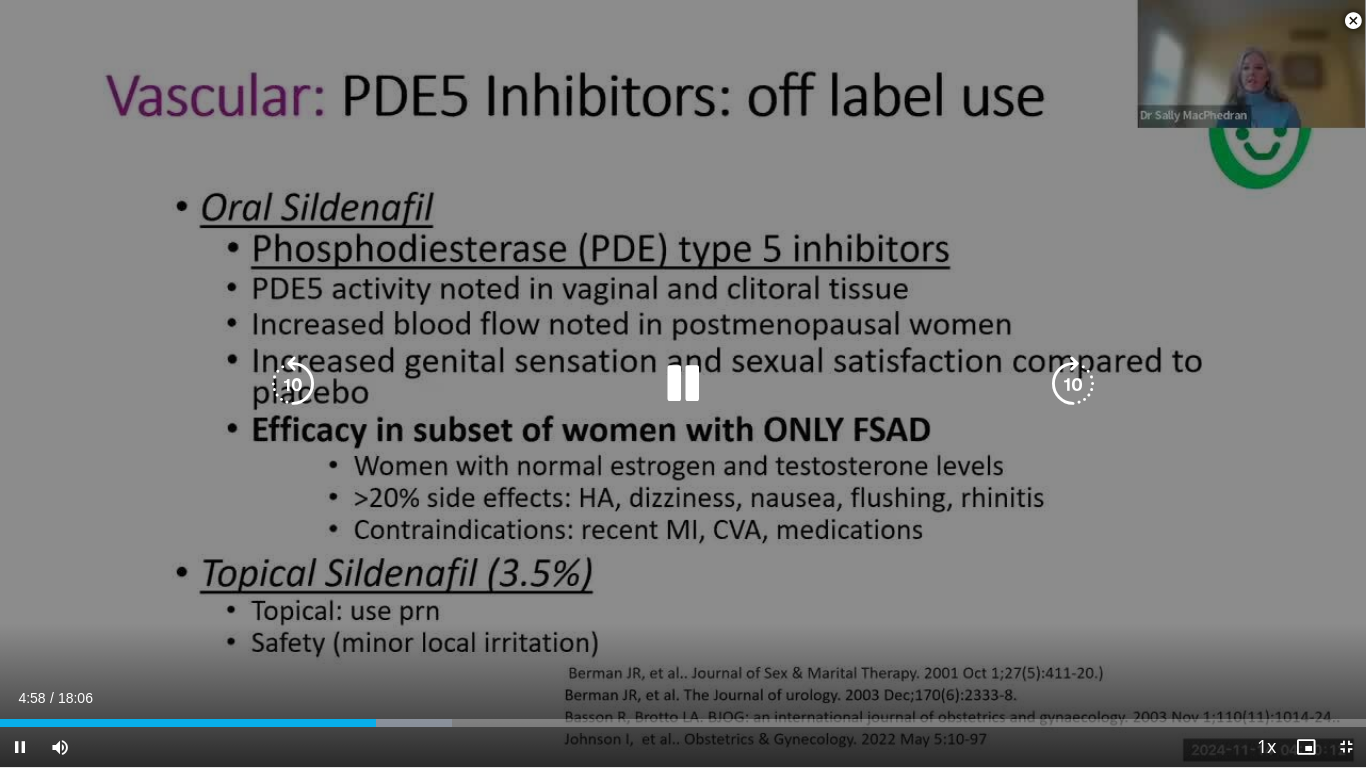 click at bounding box center [1073, 384] 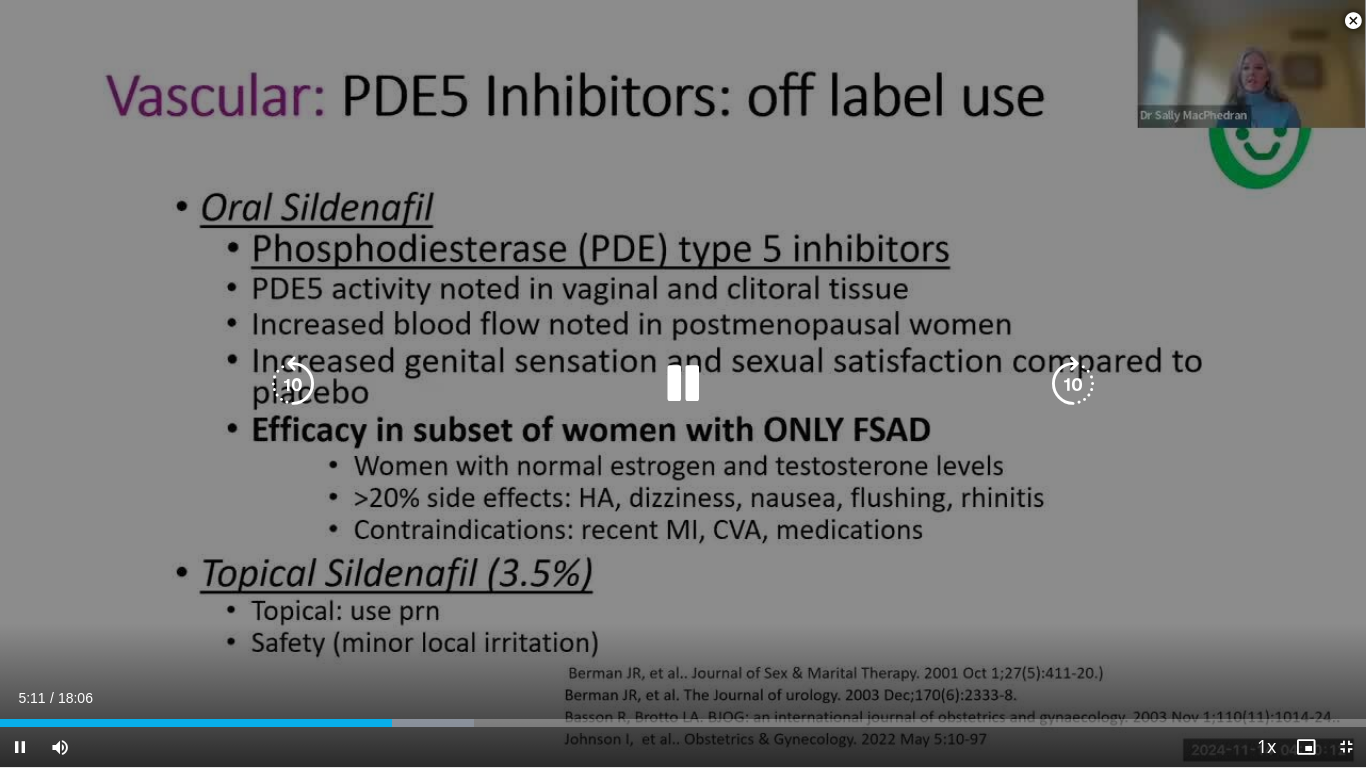 click at bounding box center [1073, 384] 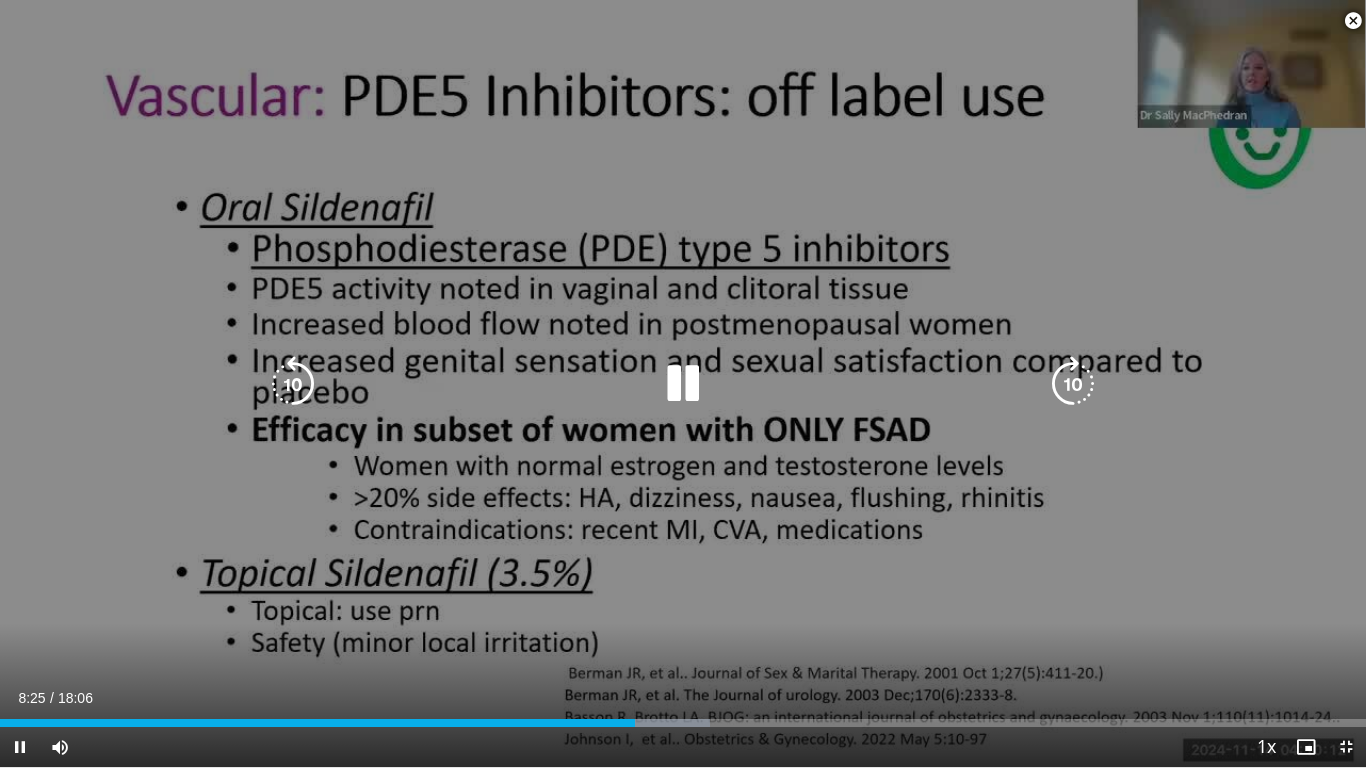click on "10 seconds
Tap to unmute" at bounding box center (683, 383) 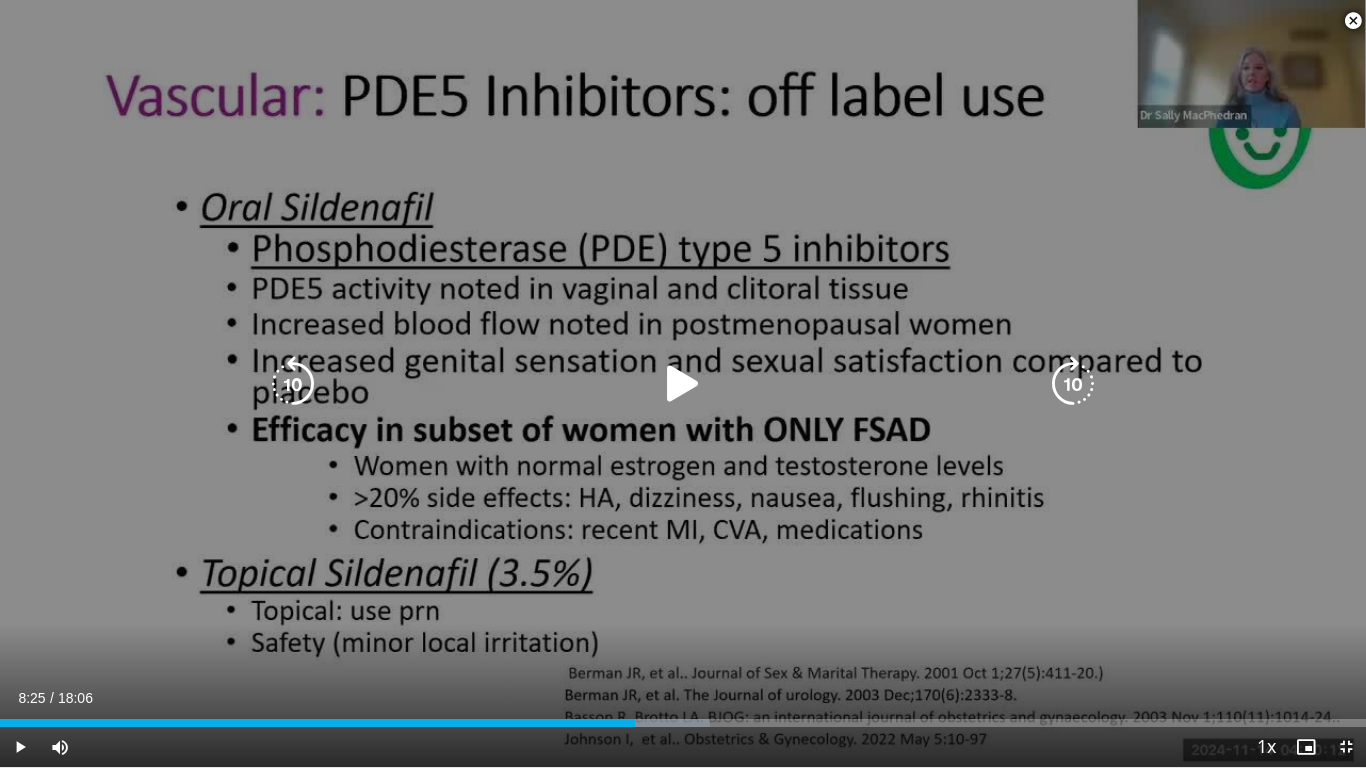 click on "10 seconds
Tap to unmute" at bounding box center [683, 383] 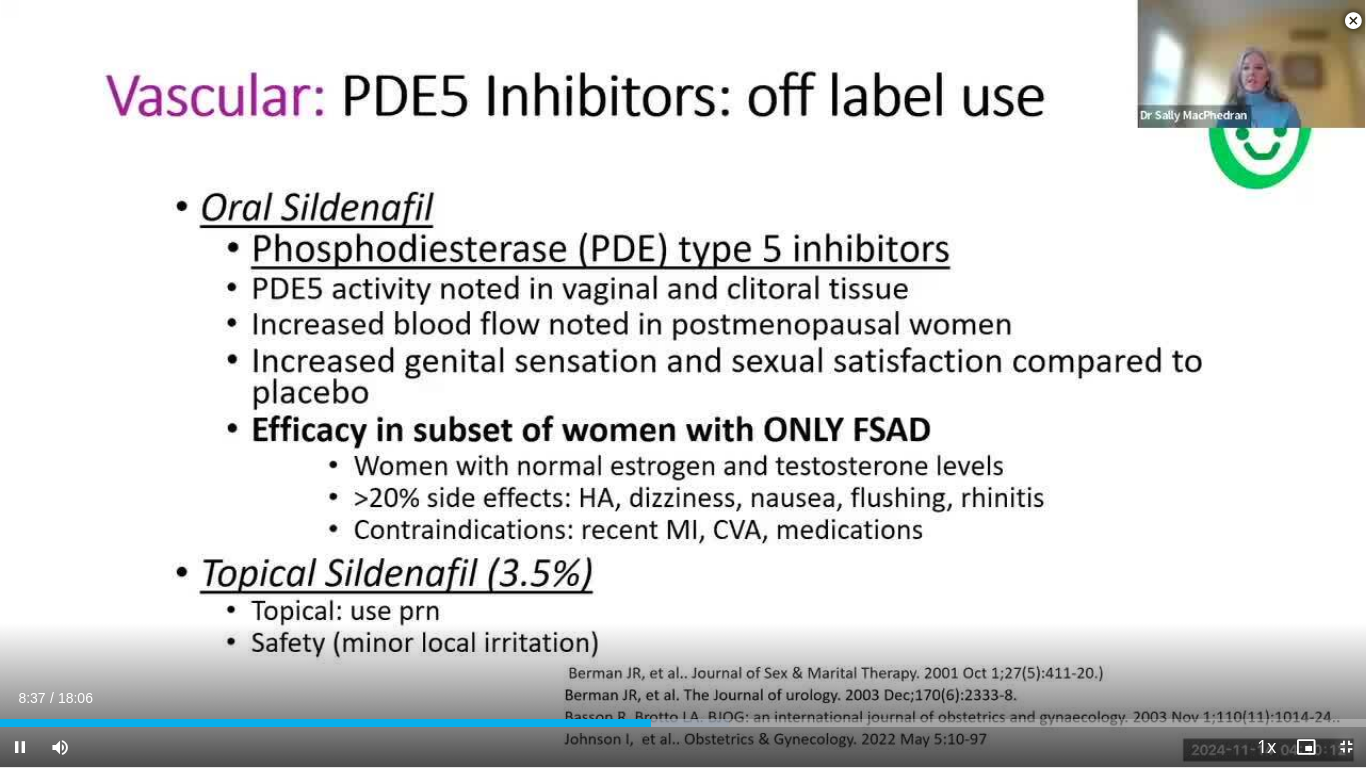 click at bounding box center (1346, 747) 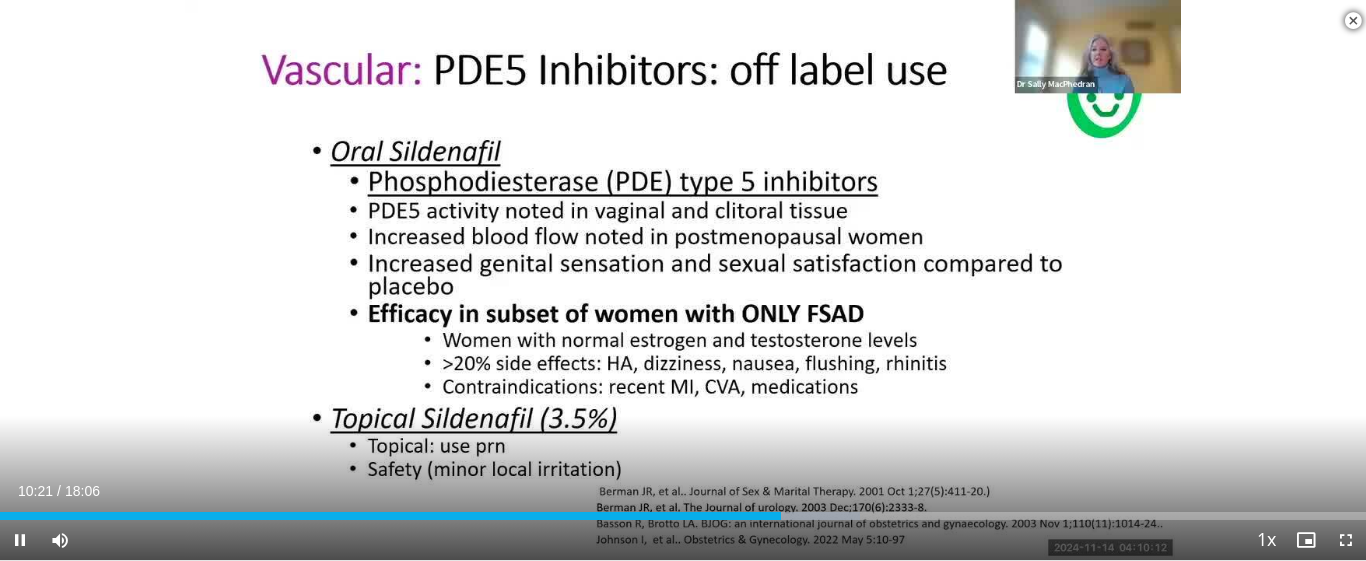scroll, scrollTop: 2543, scrollLeft: 0, axis: vertical 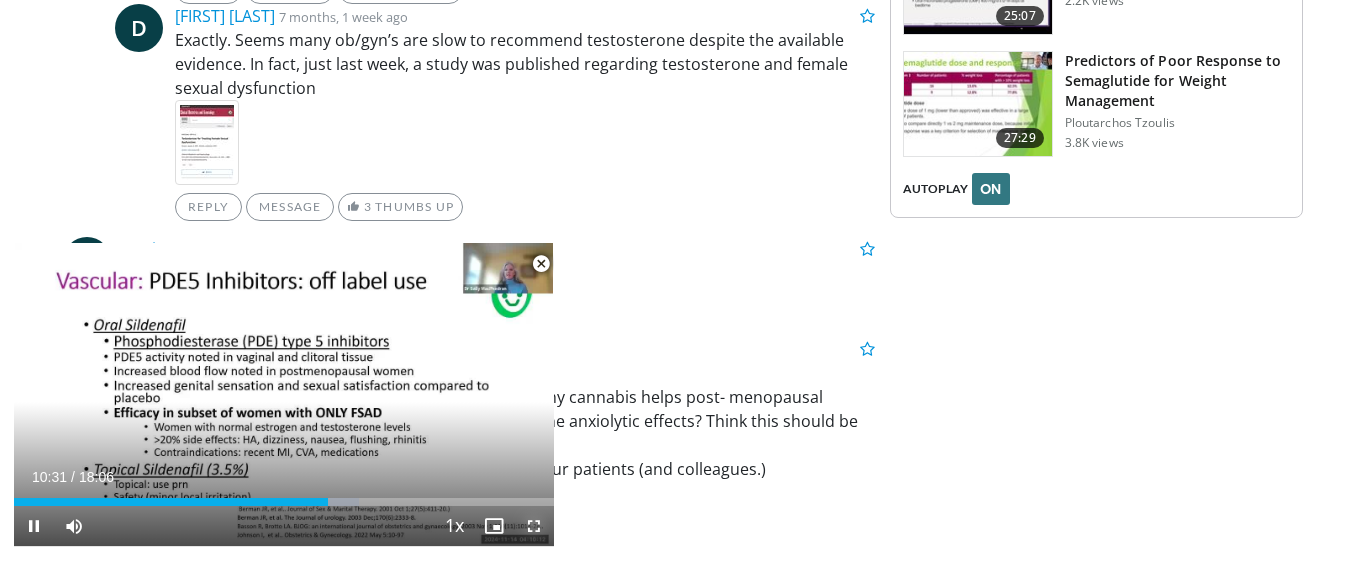 click at bounding box center (534, 526) 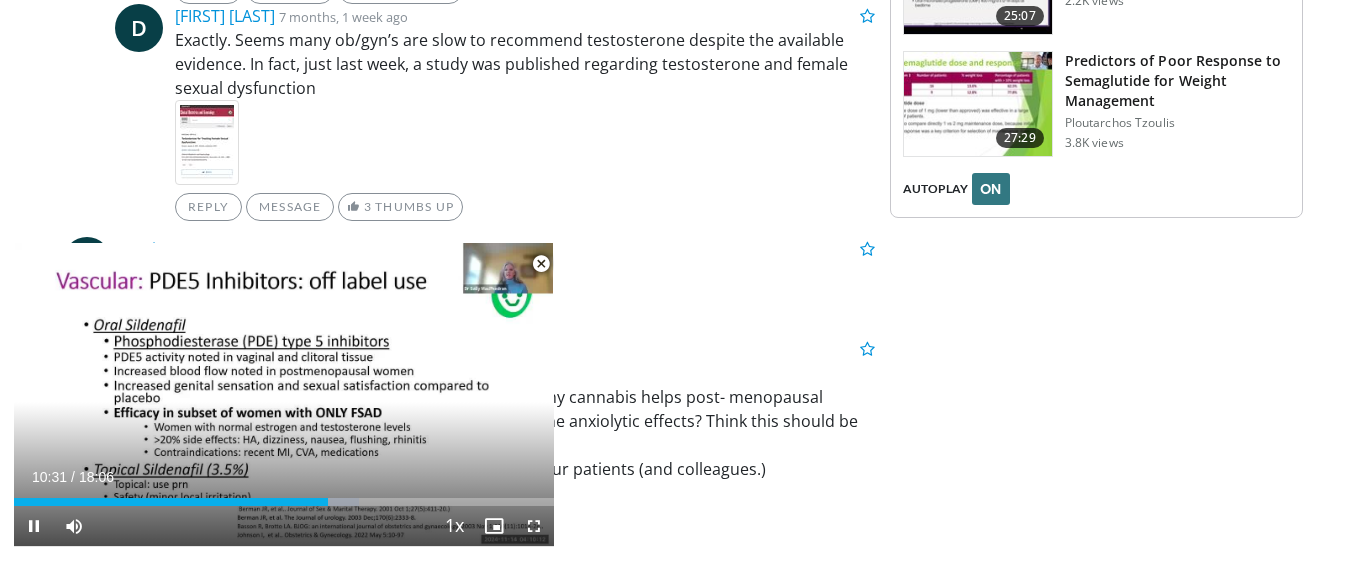 scroll, scrollTop: 2522, scrollLeft: 0, axis: vertical 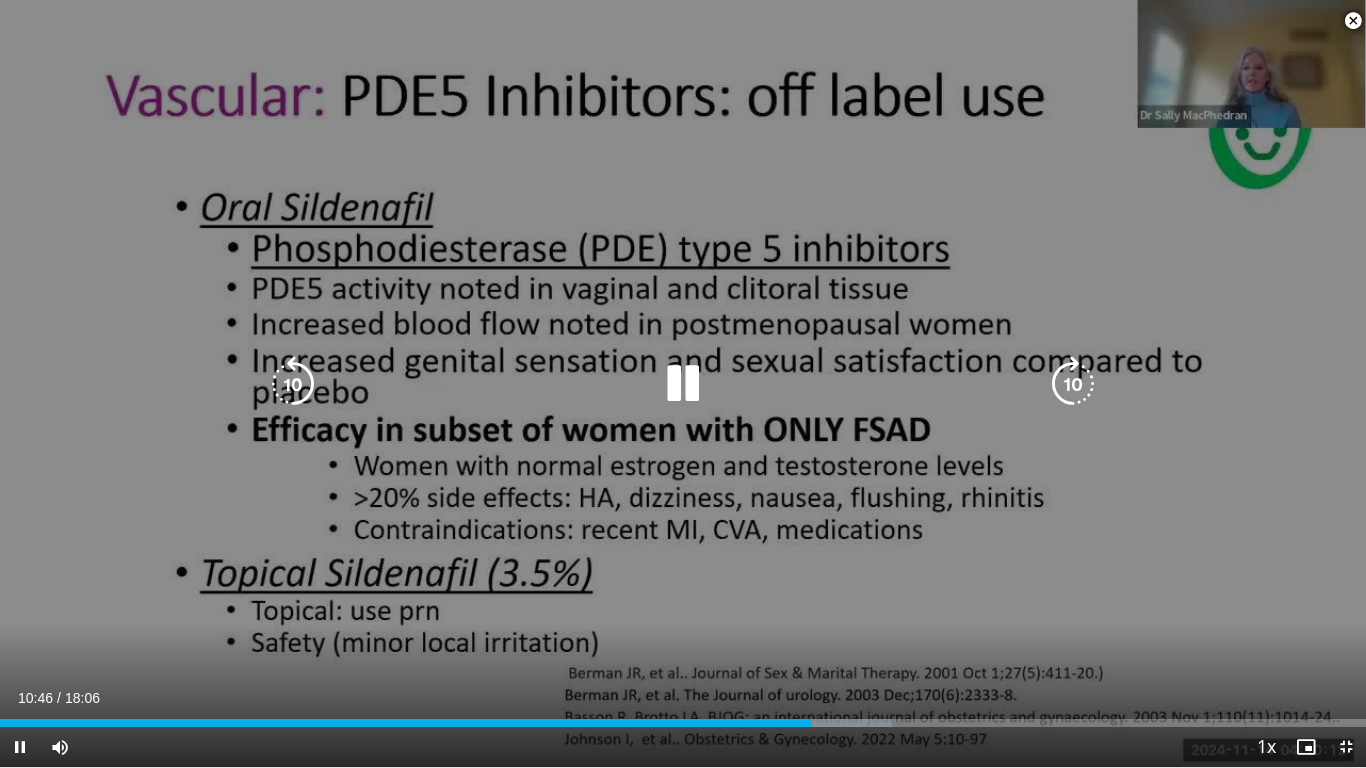 click at bounding box center (293, 384) 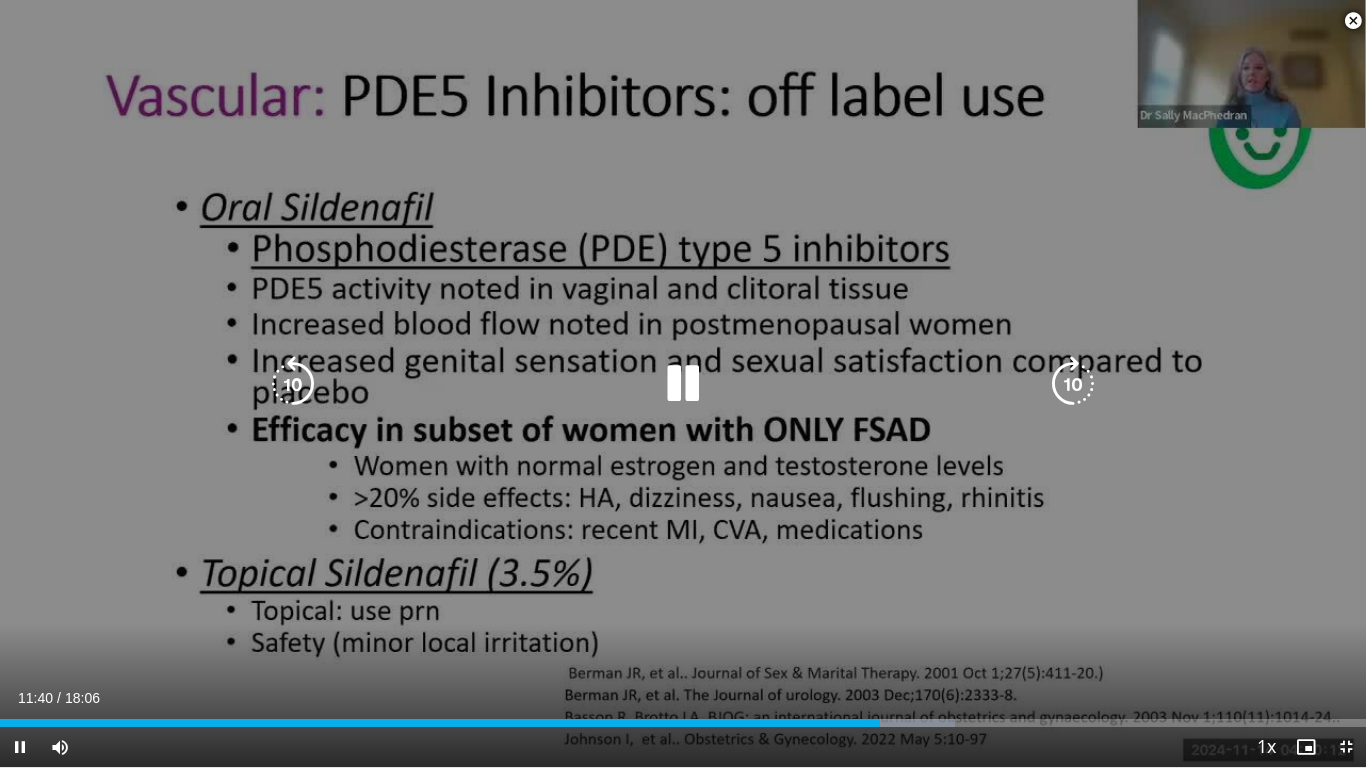 click at bounding box center [1073, 384] 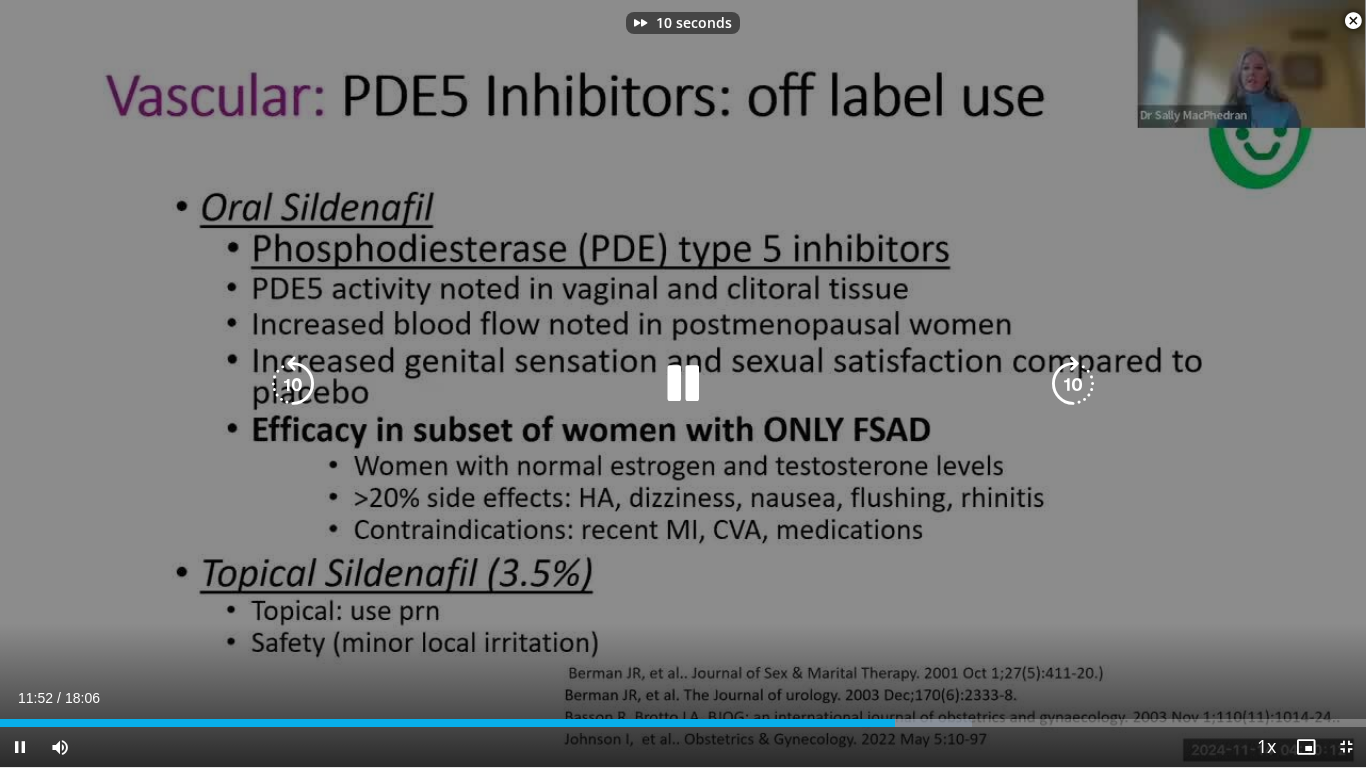 click at bounding box center [1073, 384] 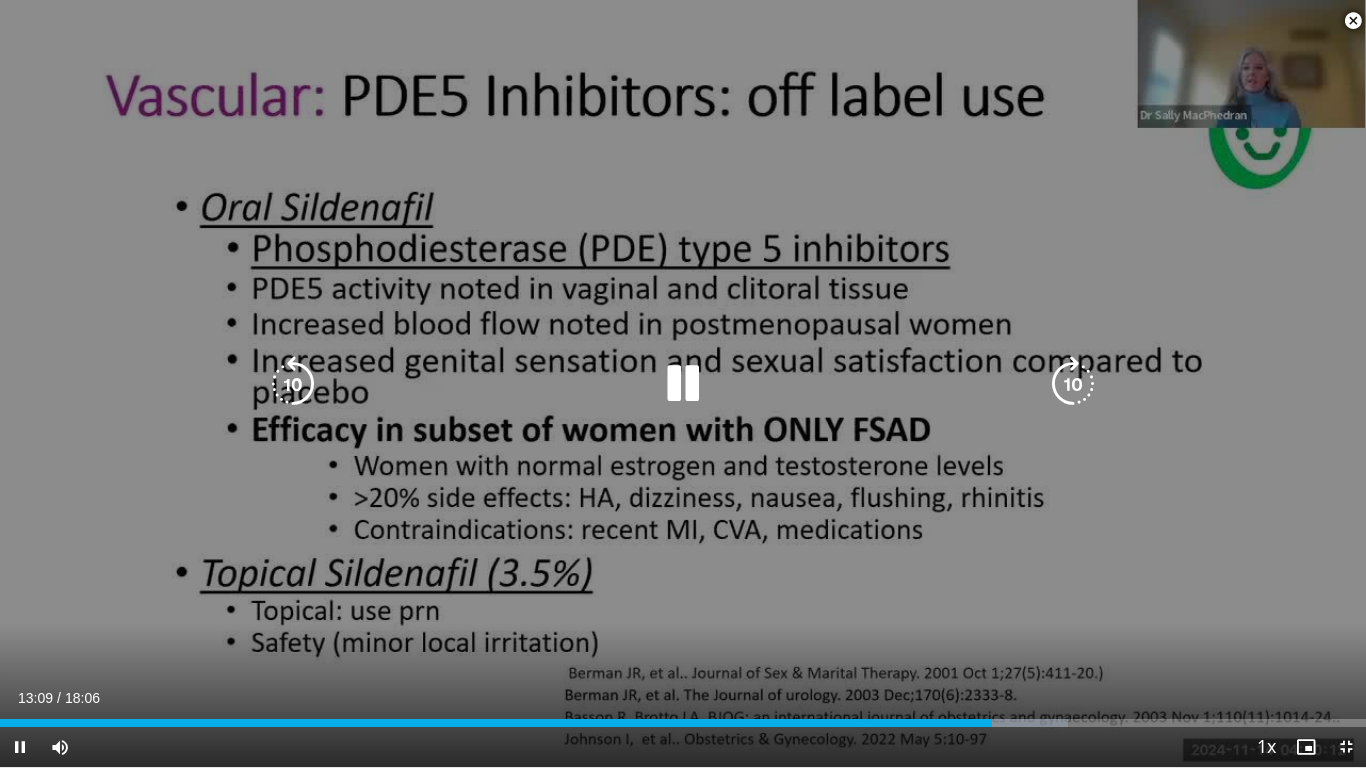 click at bounding box center (1073, 384) 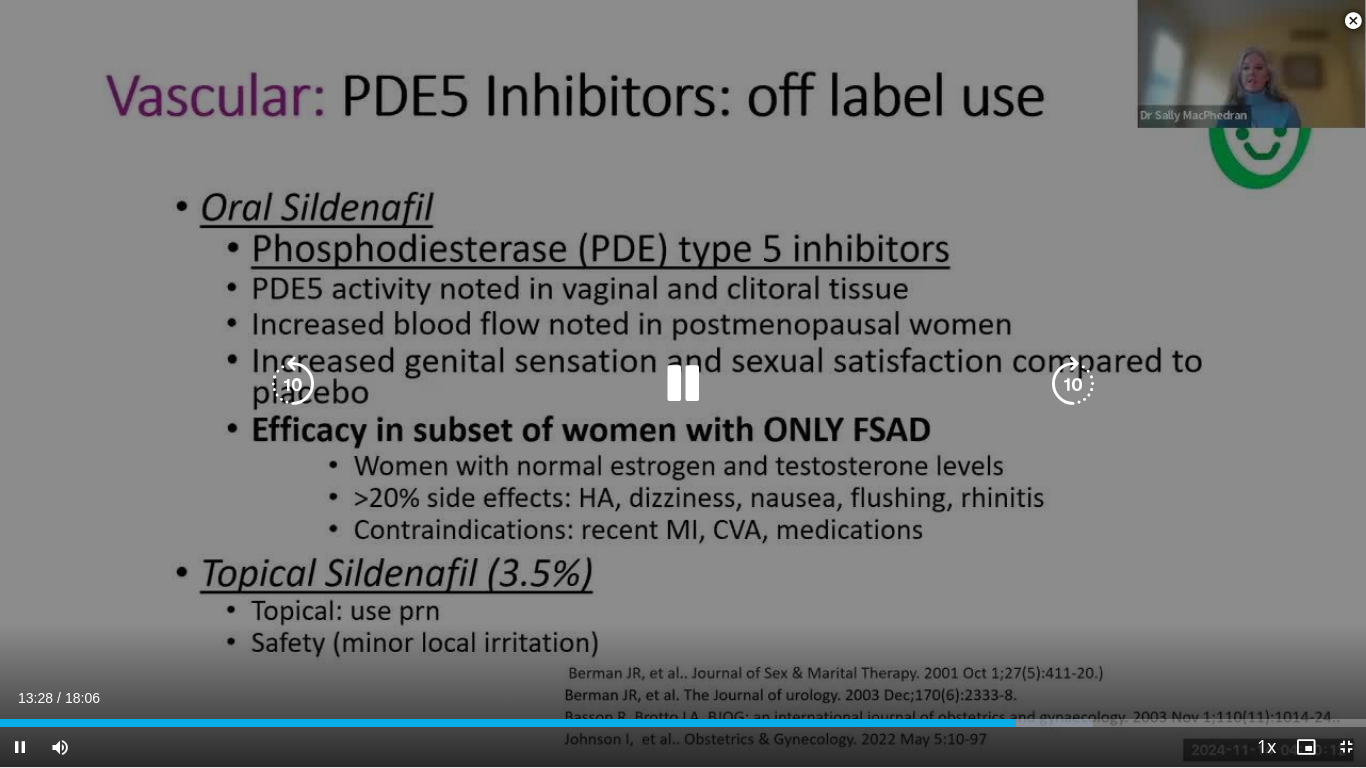 click at bounding box center [1073, 384] 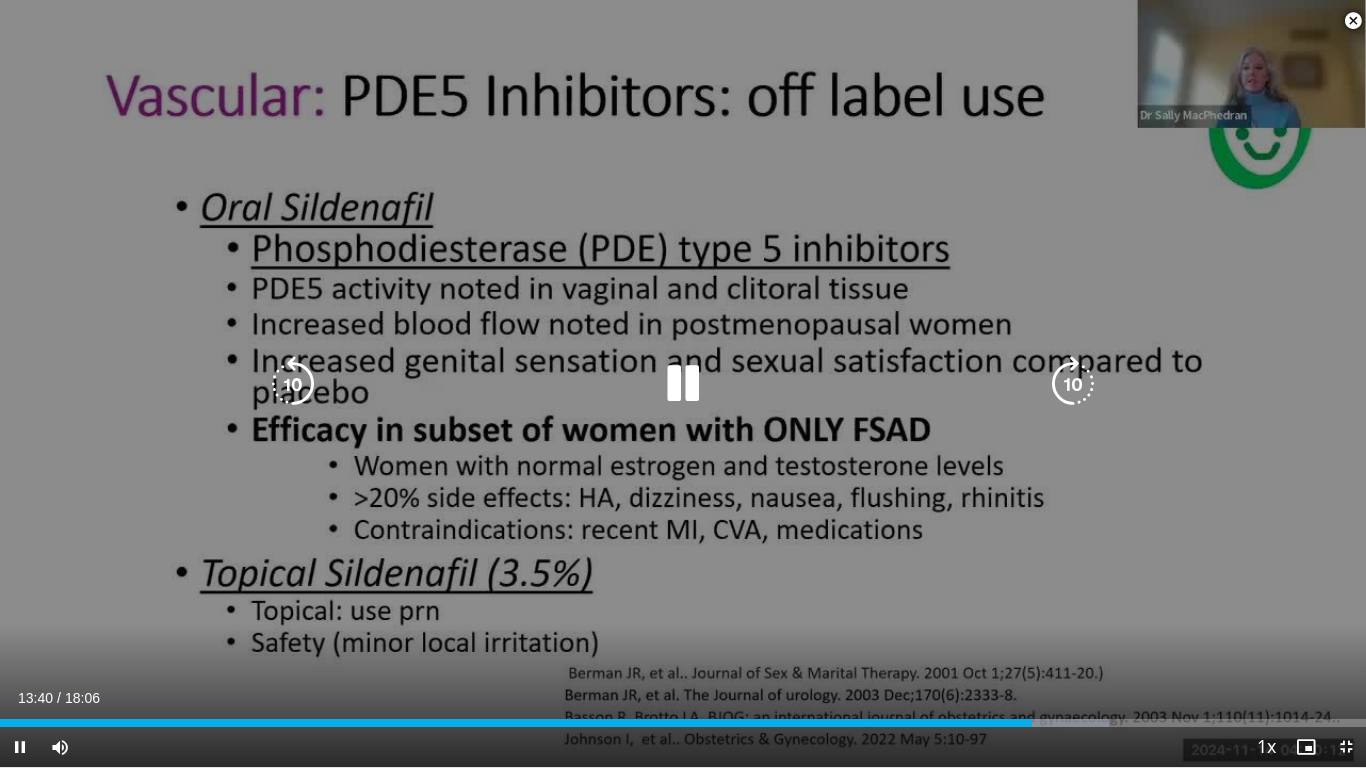 click at bounding box center (1073, 384) 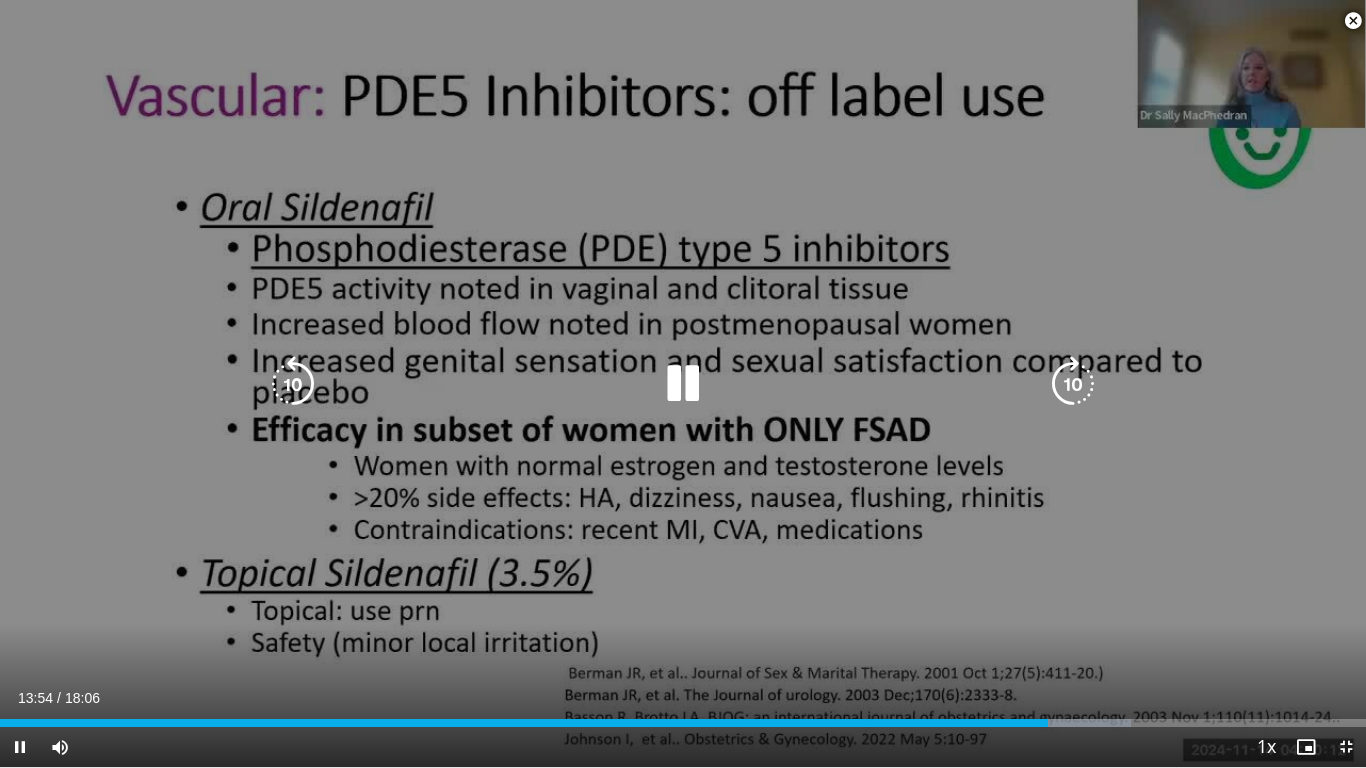 click at bounding box center (1073, 384) 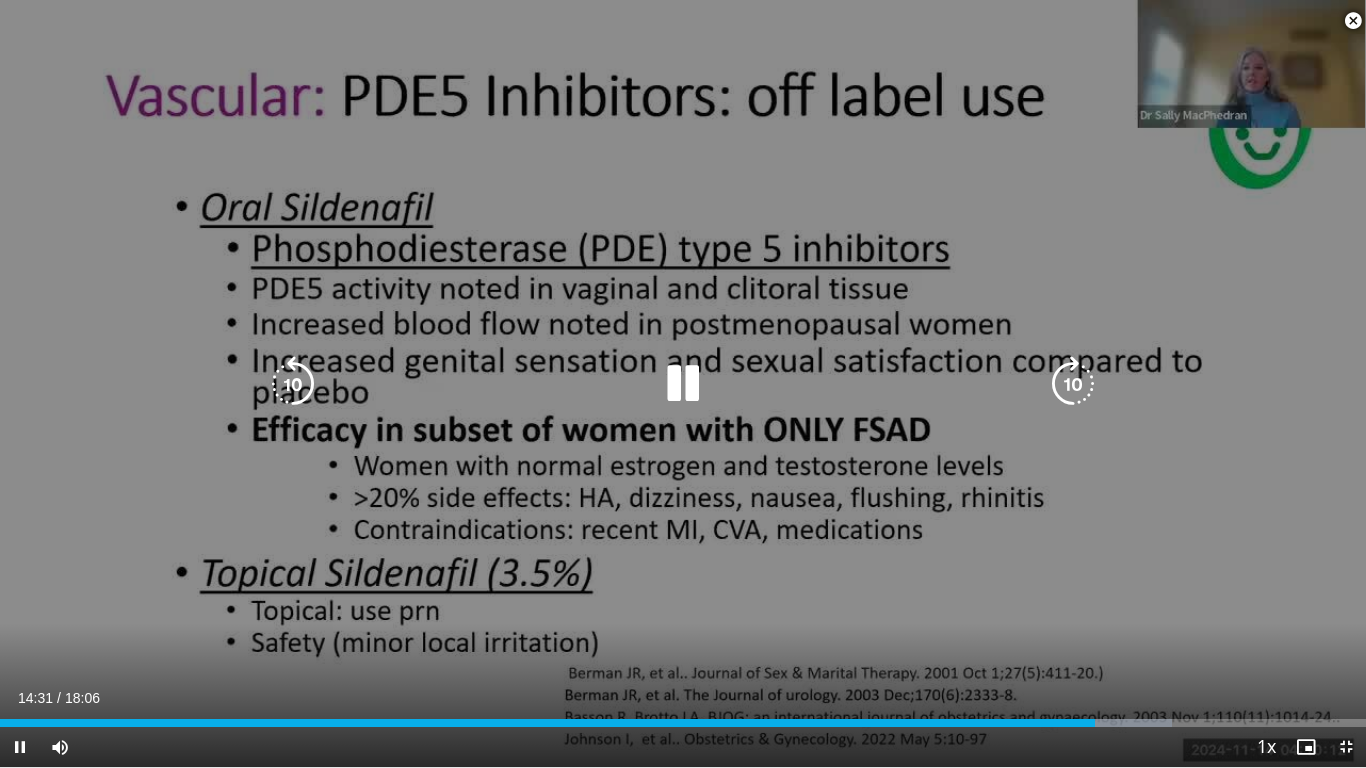 click at bounding box center [1073, 384] 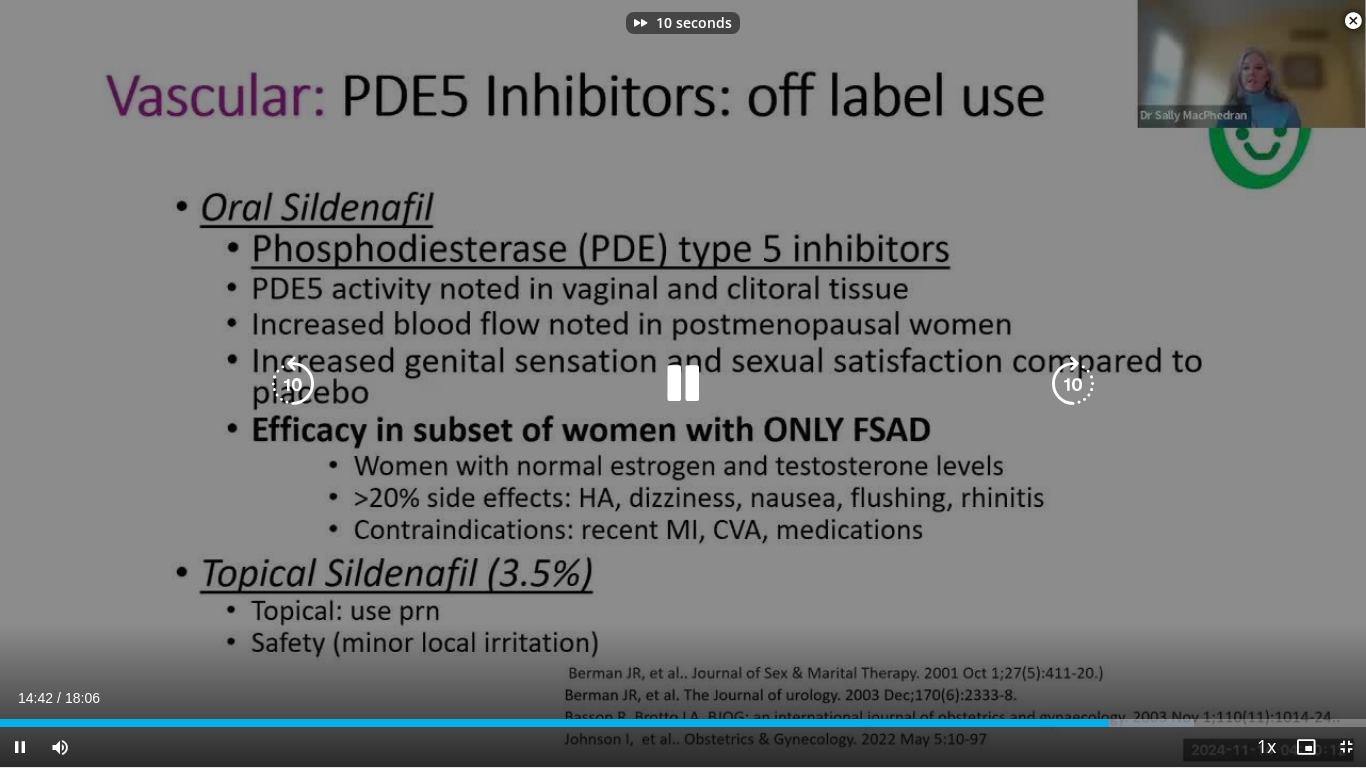 click at bounding box center (1073, 384) 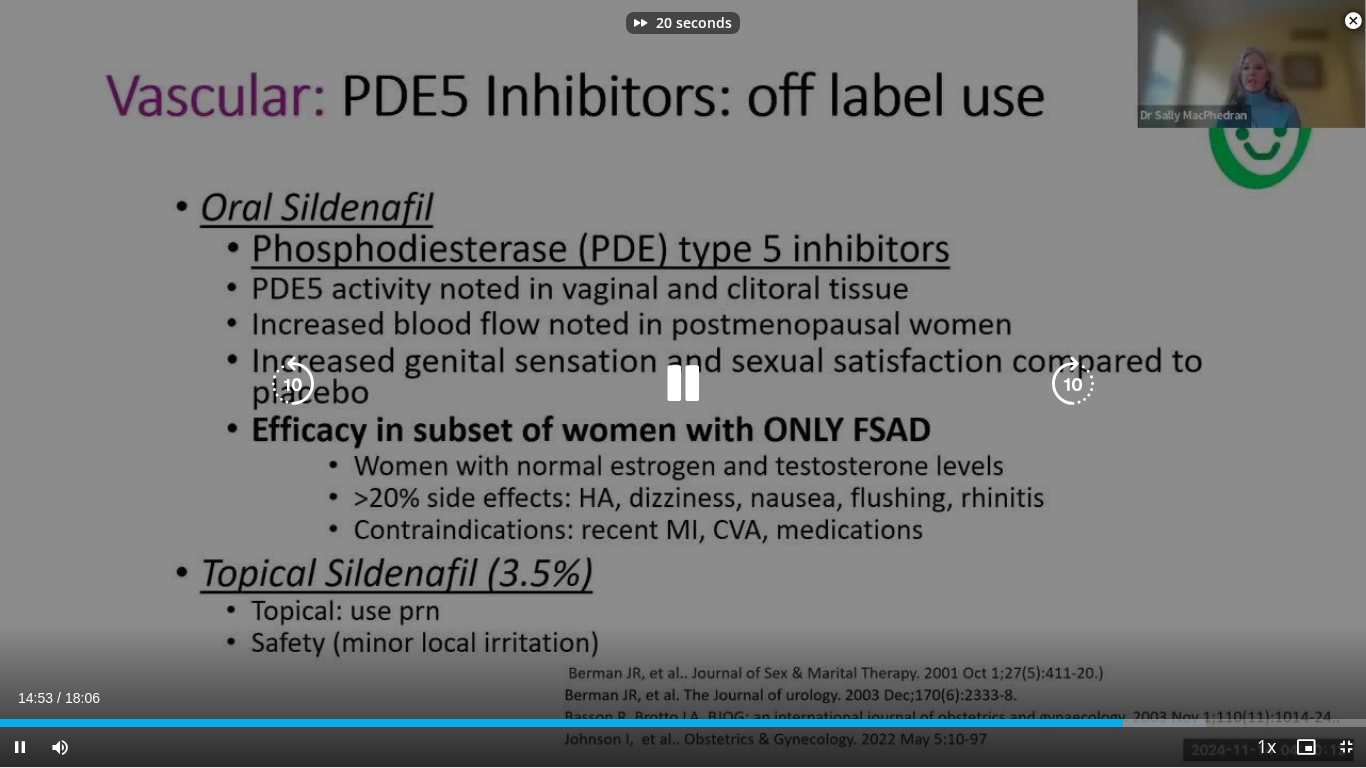 click at bounding box center [1073, 384] 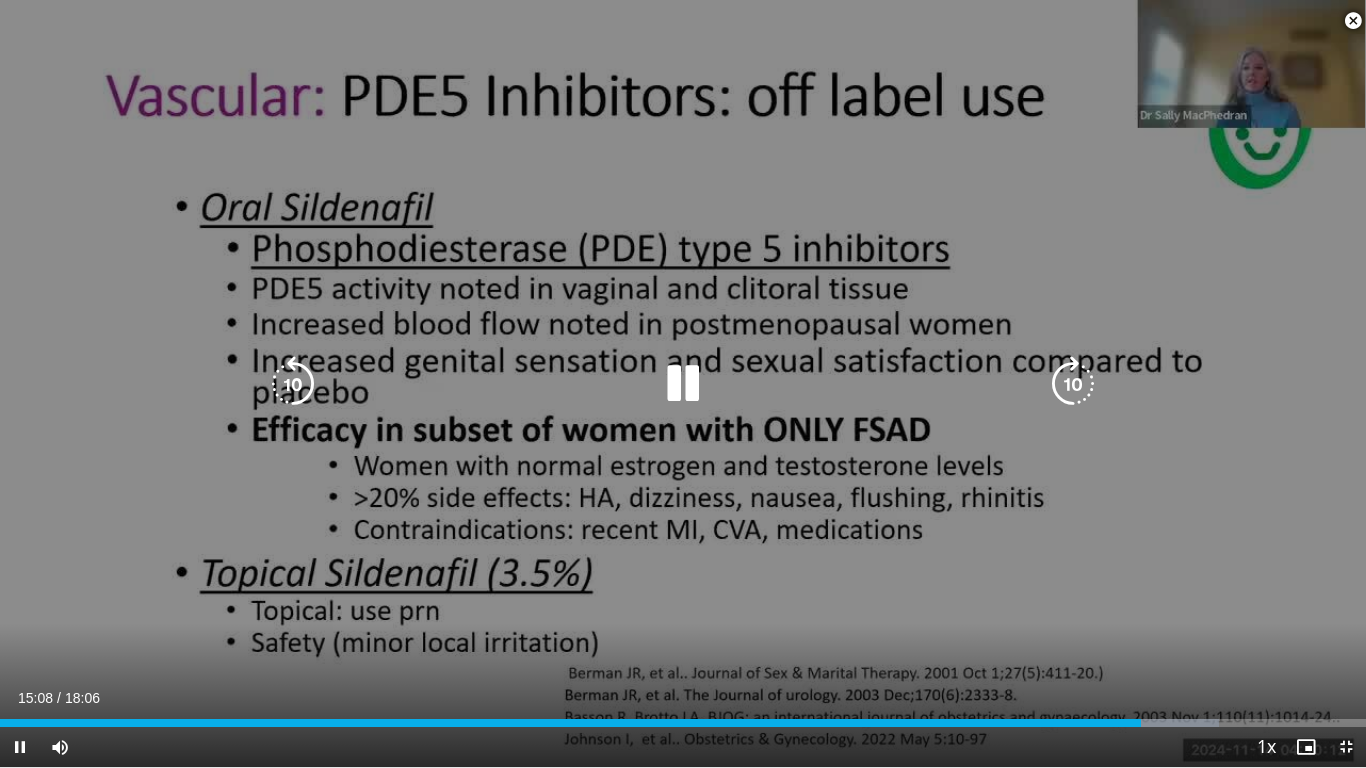 click at bounding box center (1073, 384) 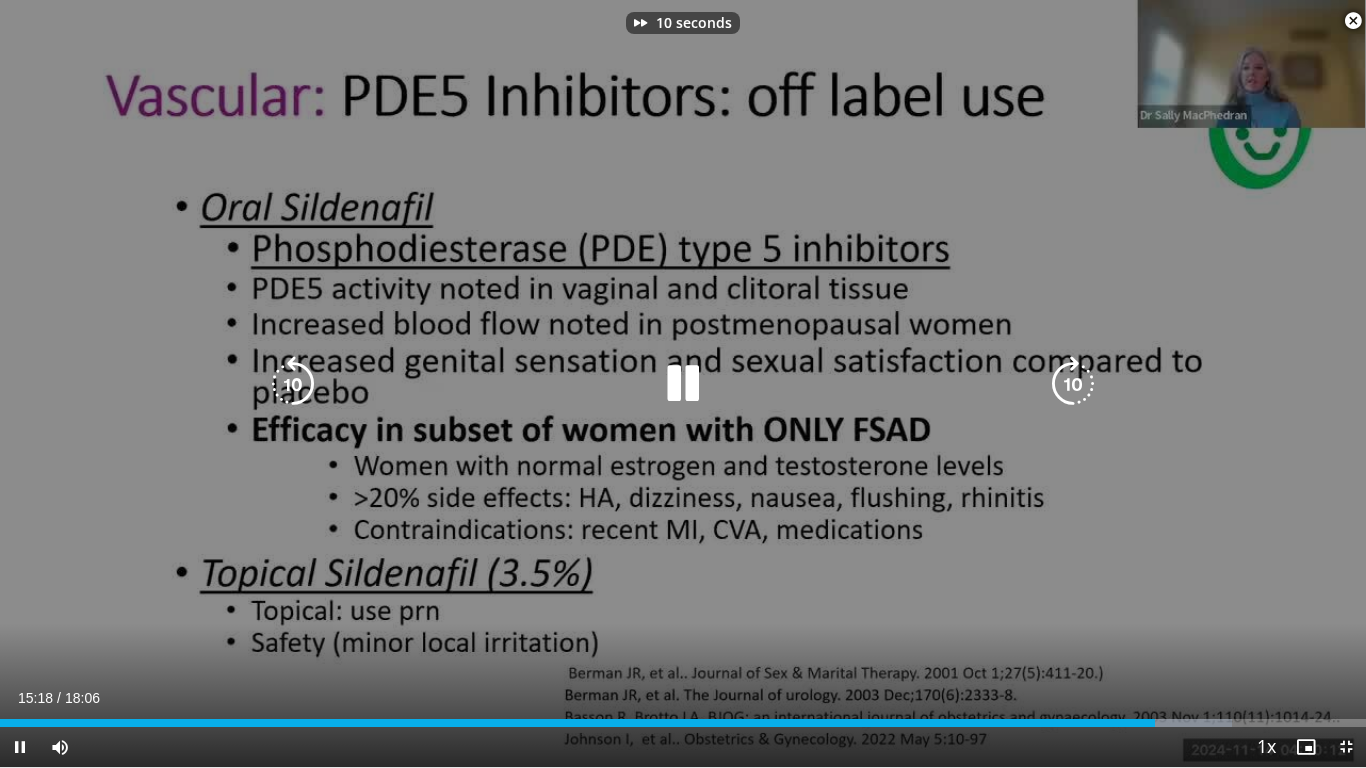 click at bounding box center [1073, 384] 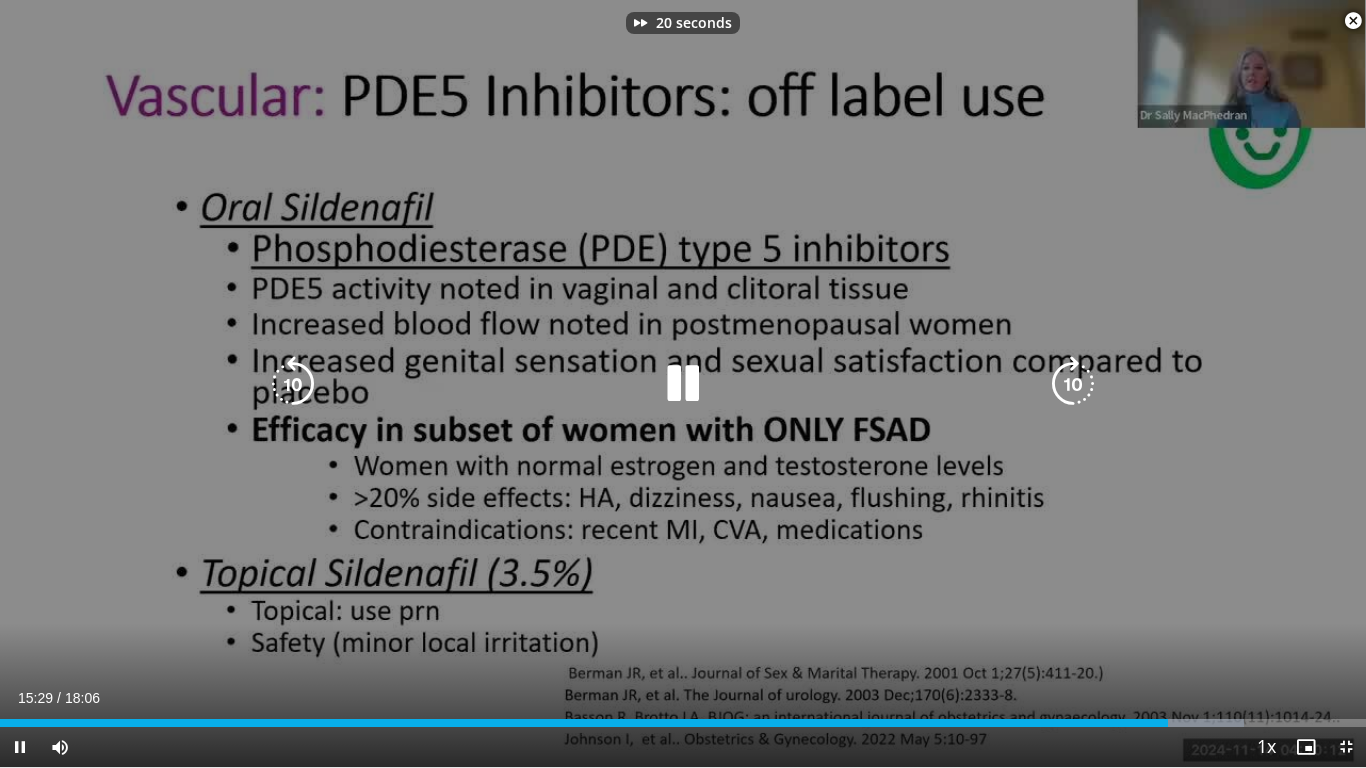 click at bounding box center [1073, 384] 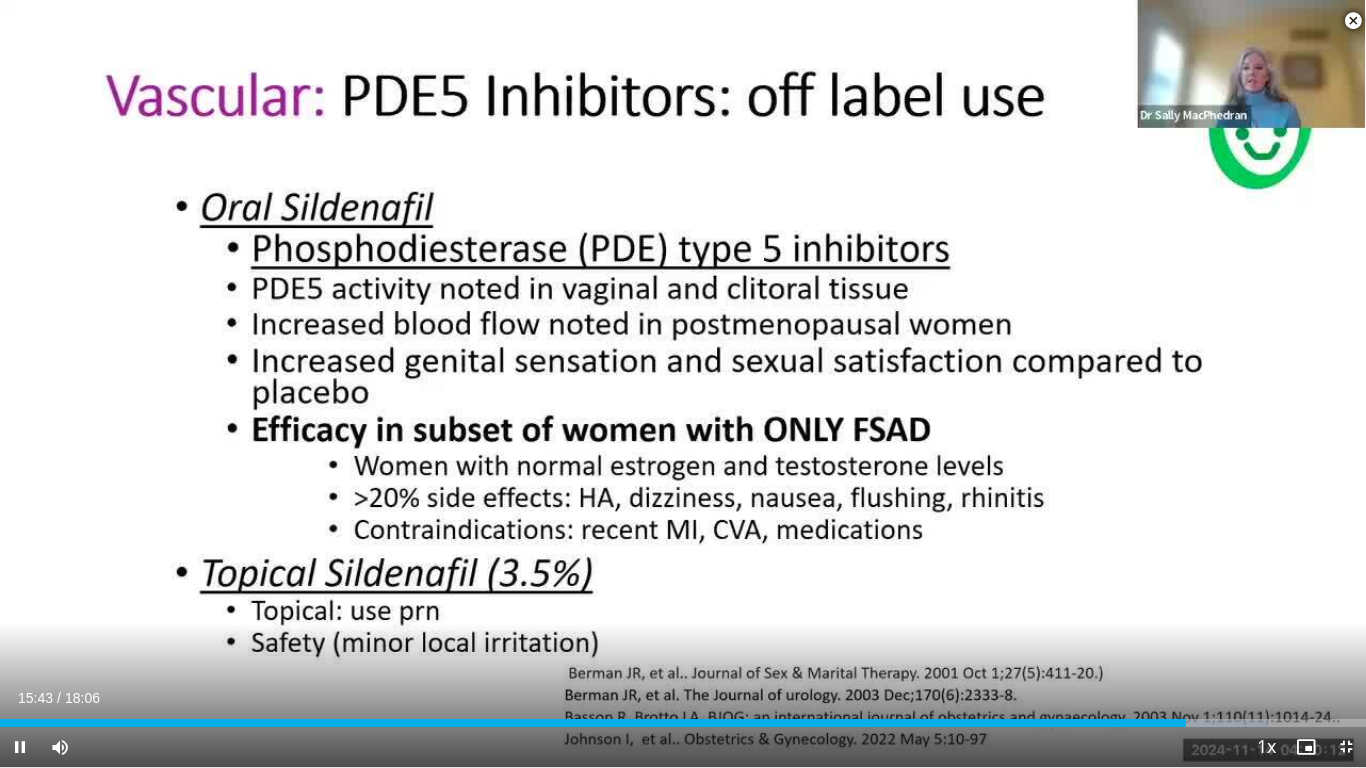 click on "30 seconds
Tap to unmute" at bounding box center [683, 383] 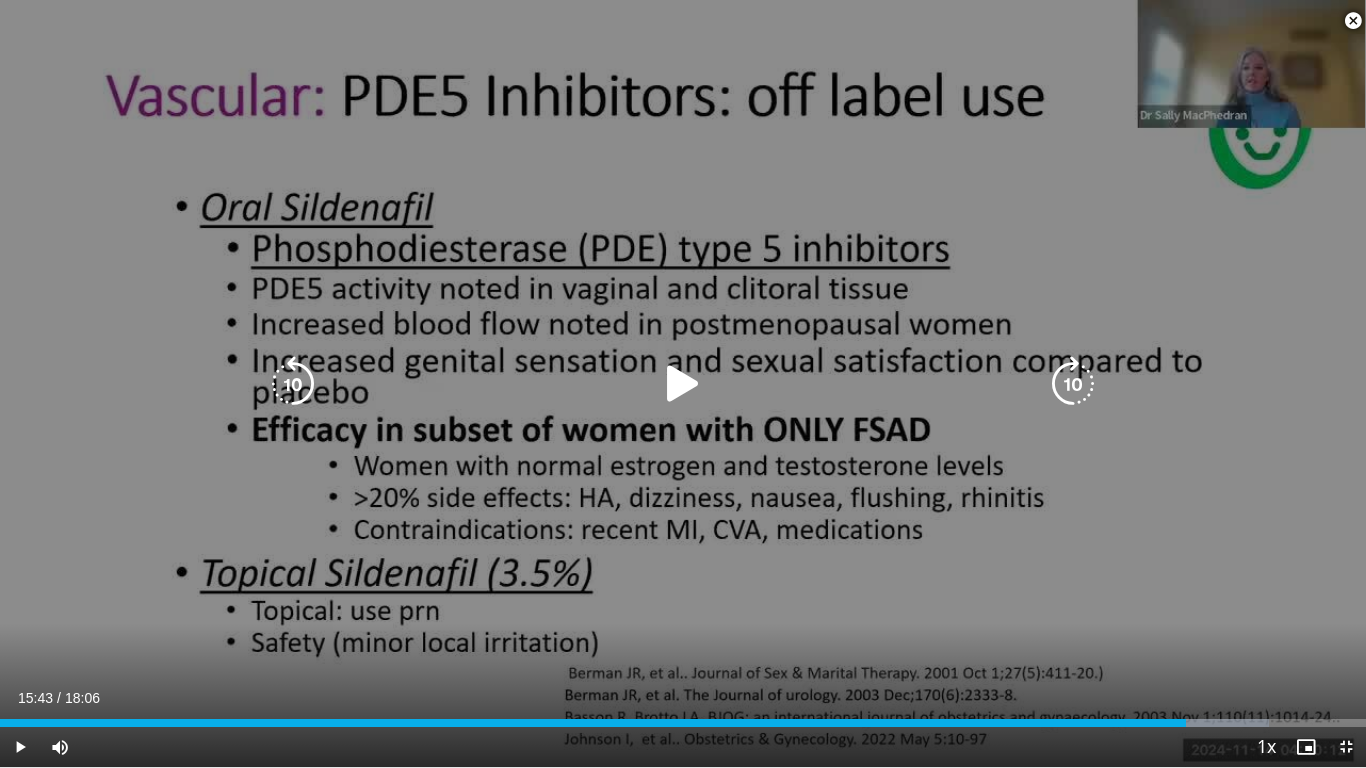 click at bounding box center (1073, 384) 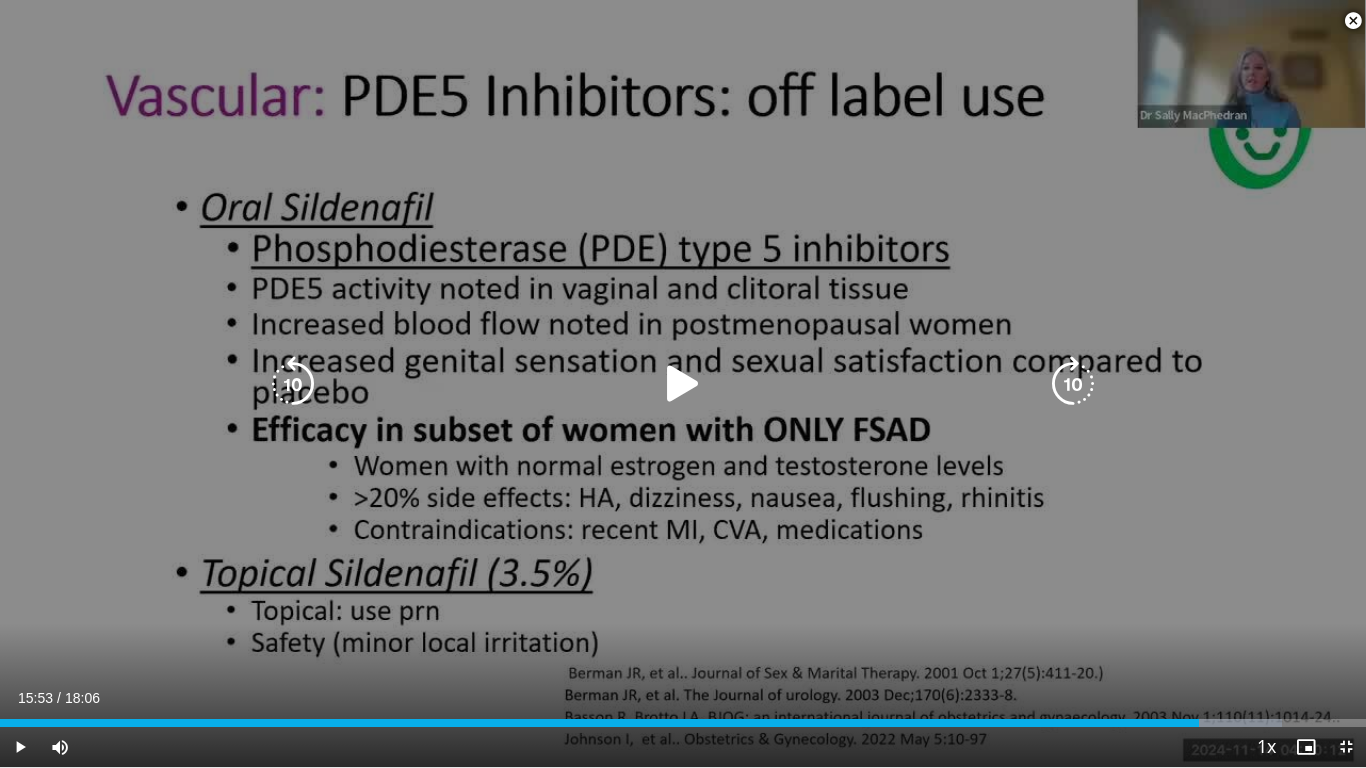 click at bounding box center [683, 384] 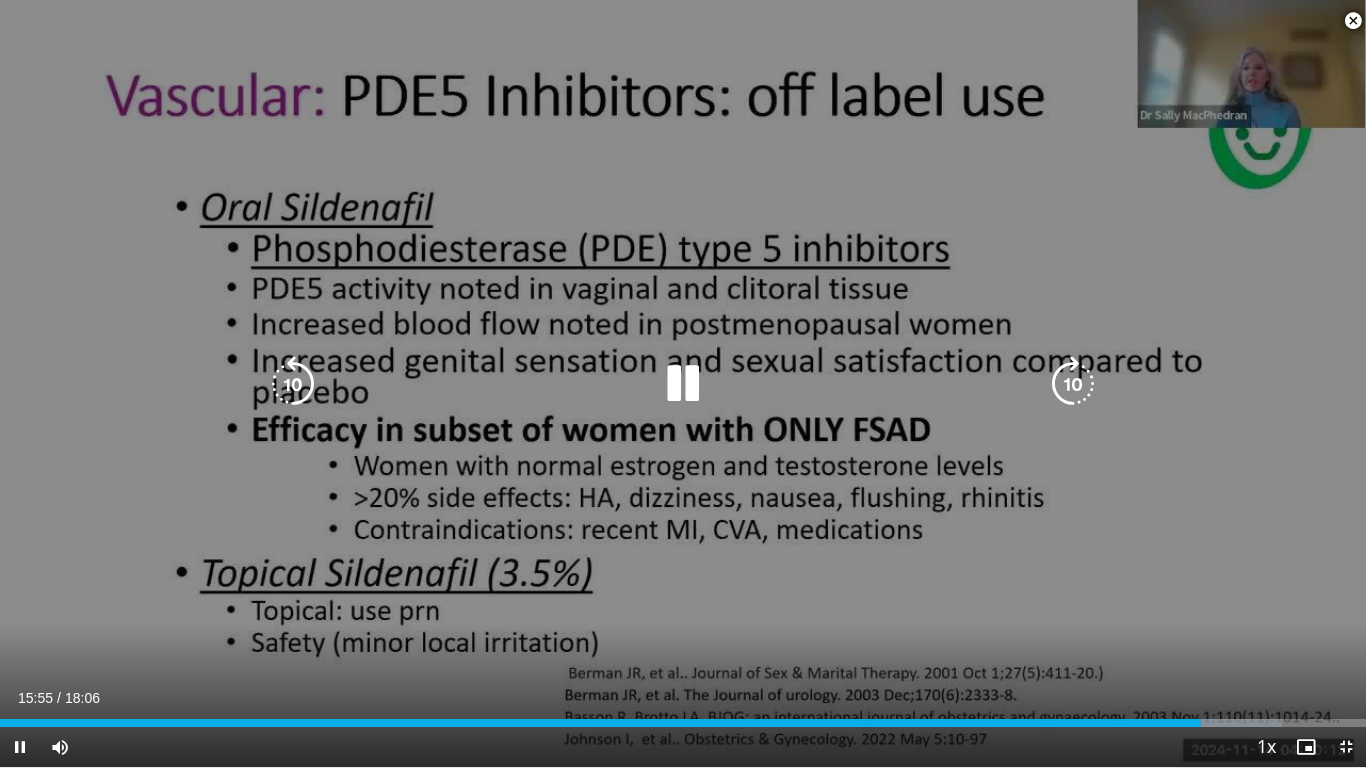 click at bounding box center (1073, 384) 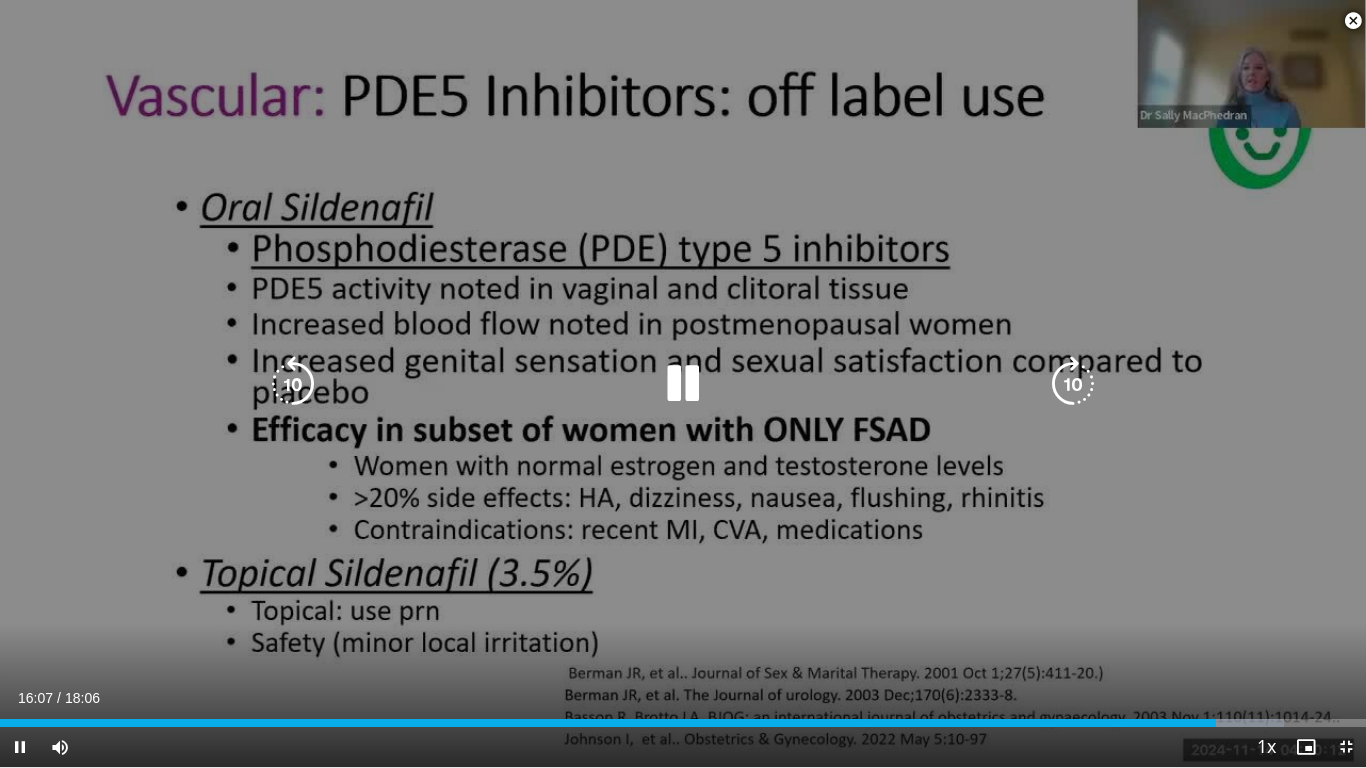 click at bounding box center [1073, 384] 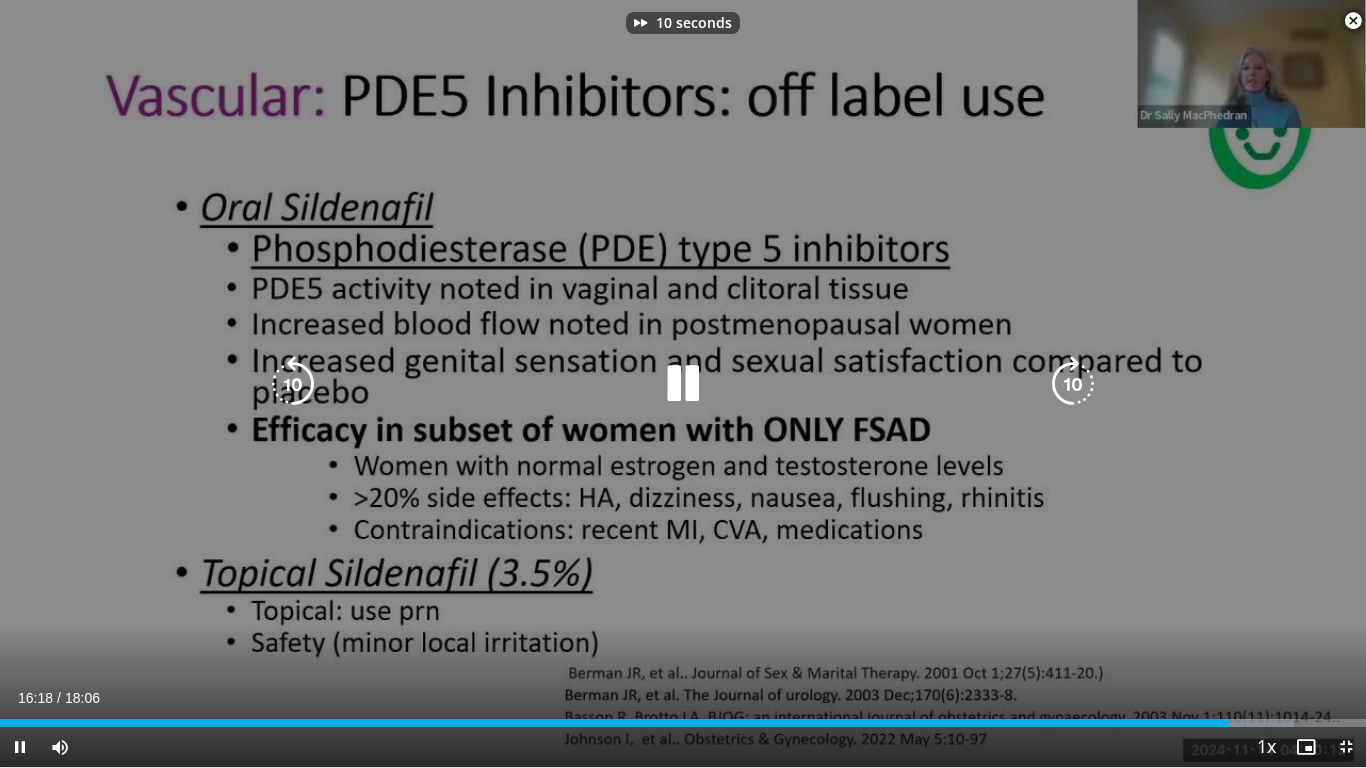 click at bounding box center (1073, 384) 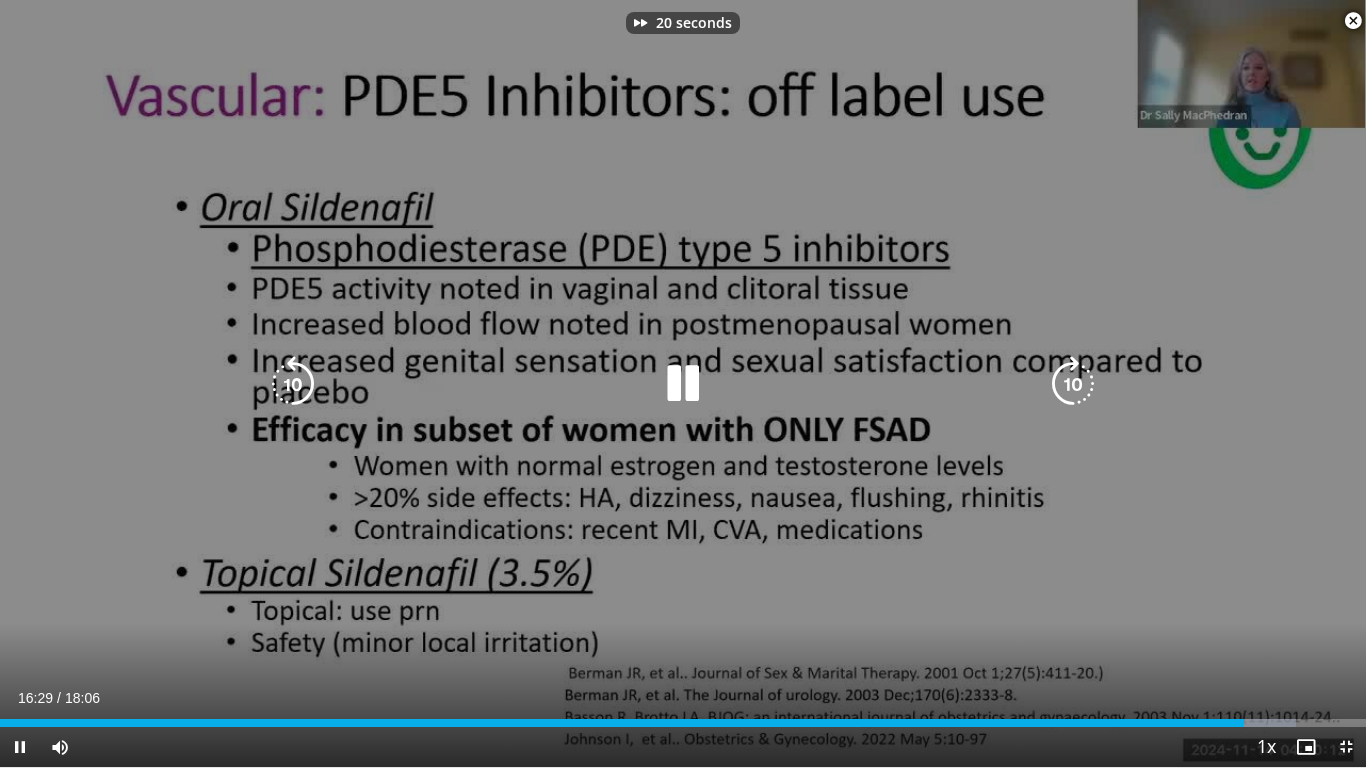 click at bounding box center (1073, 384) 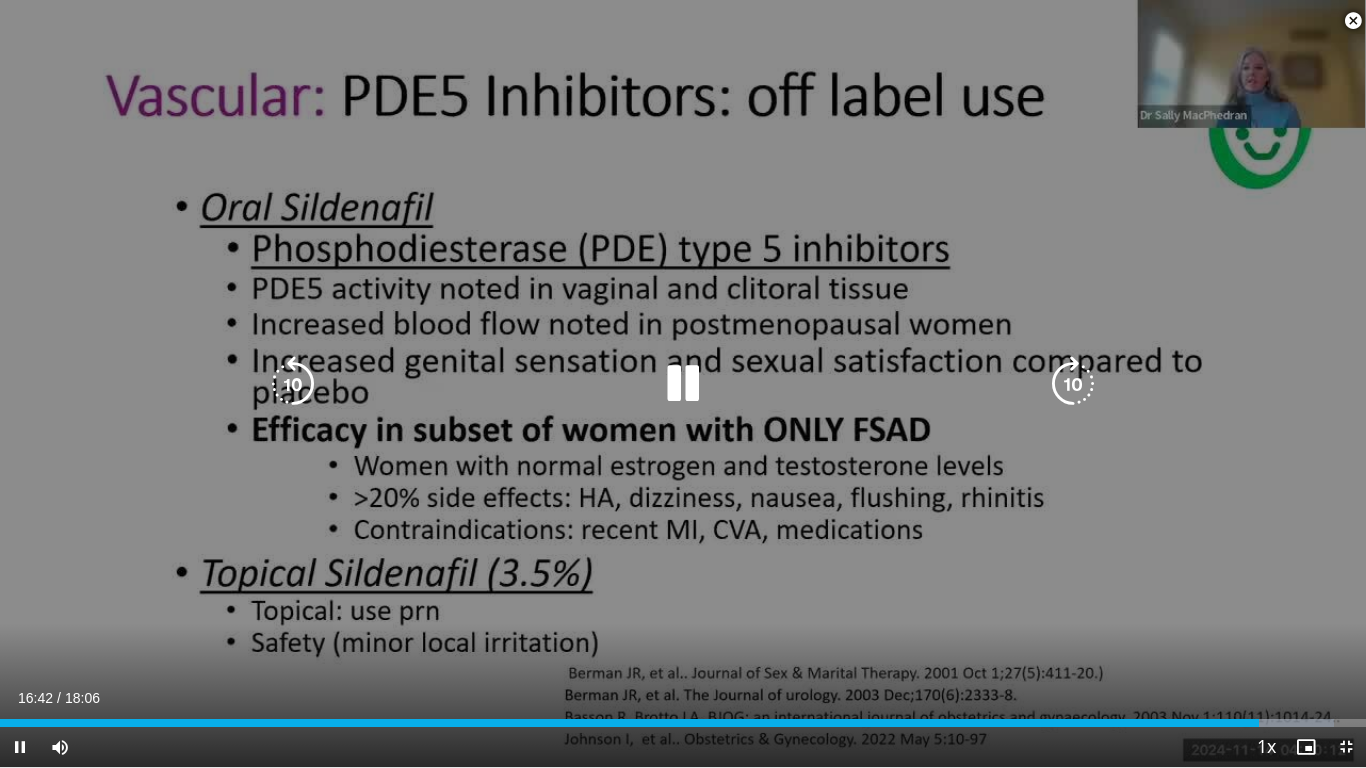 click at bounding box center (1073, 384) 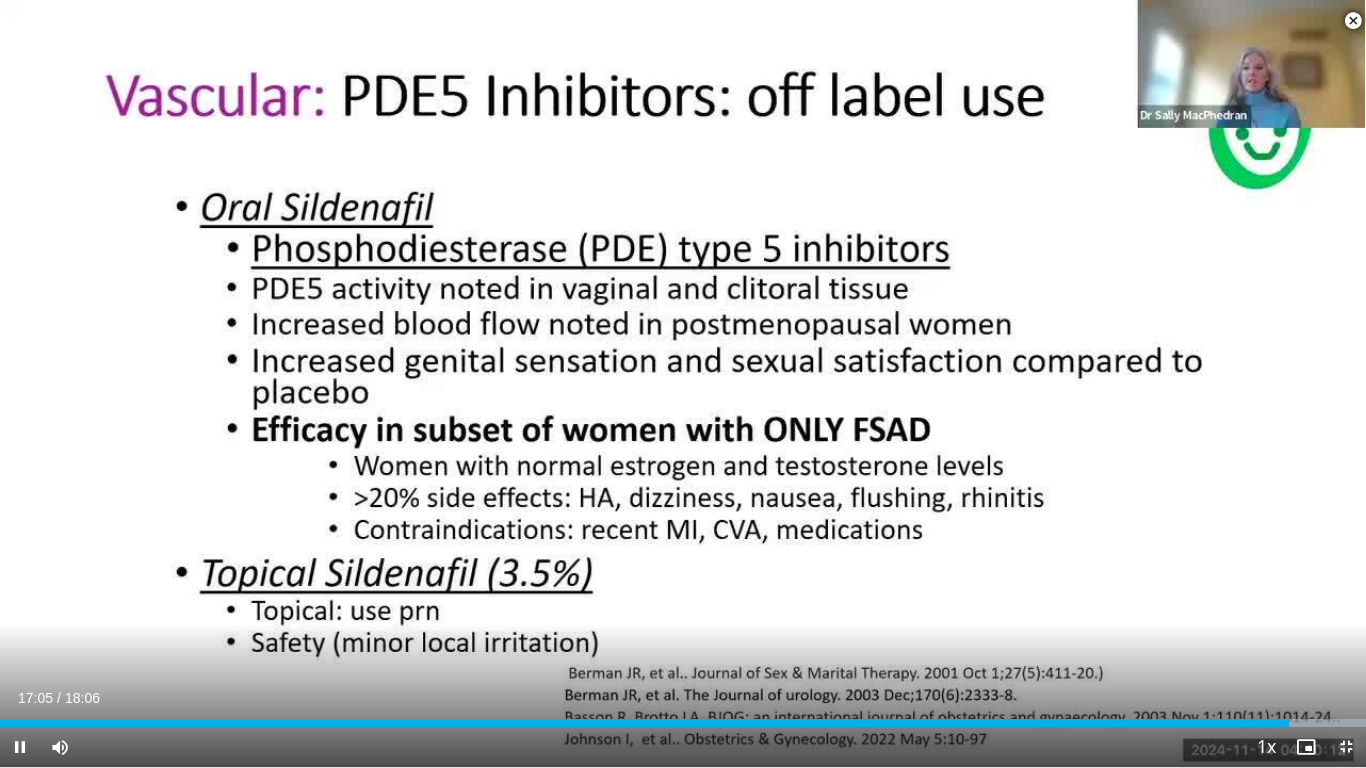 click at bounding box center (1346, 747) 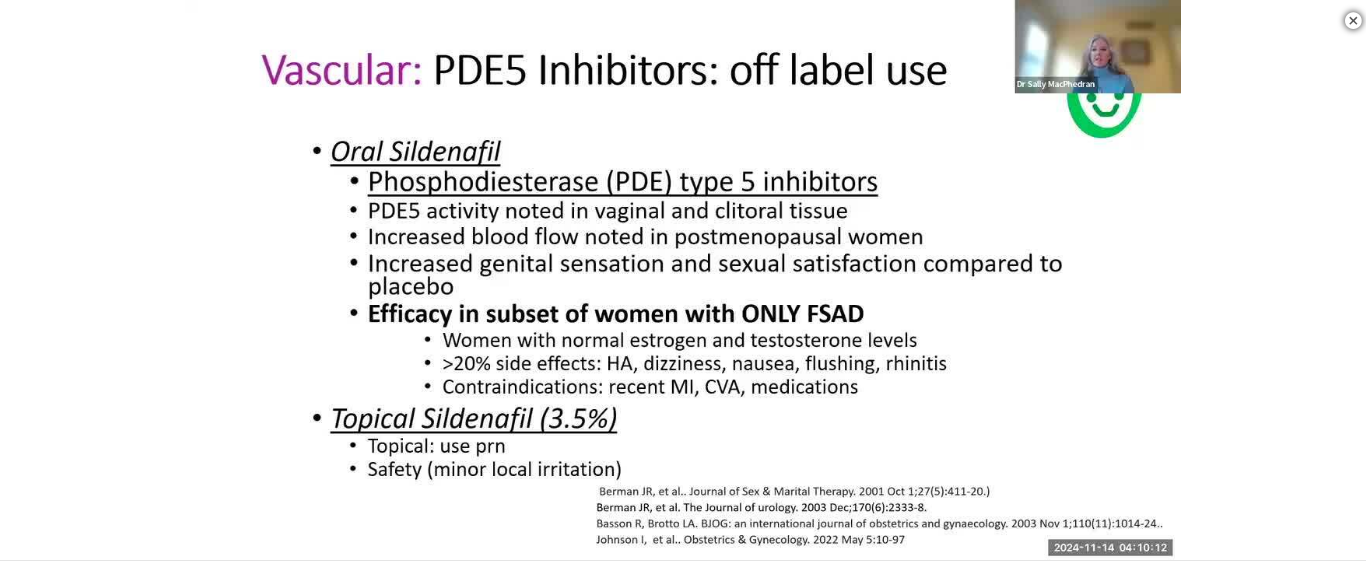 scroll, scrollTop: 0, scrollLeft: 0, axis: both 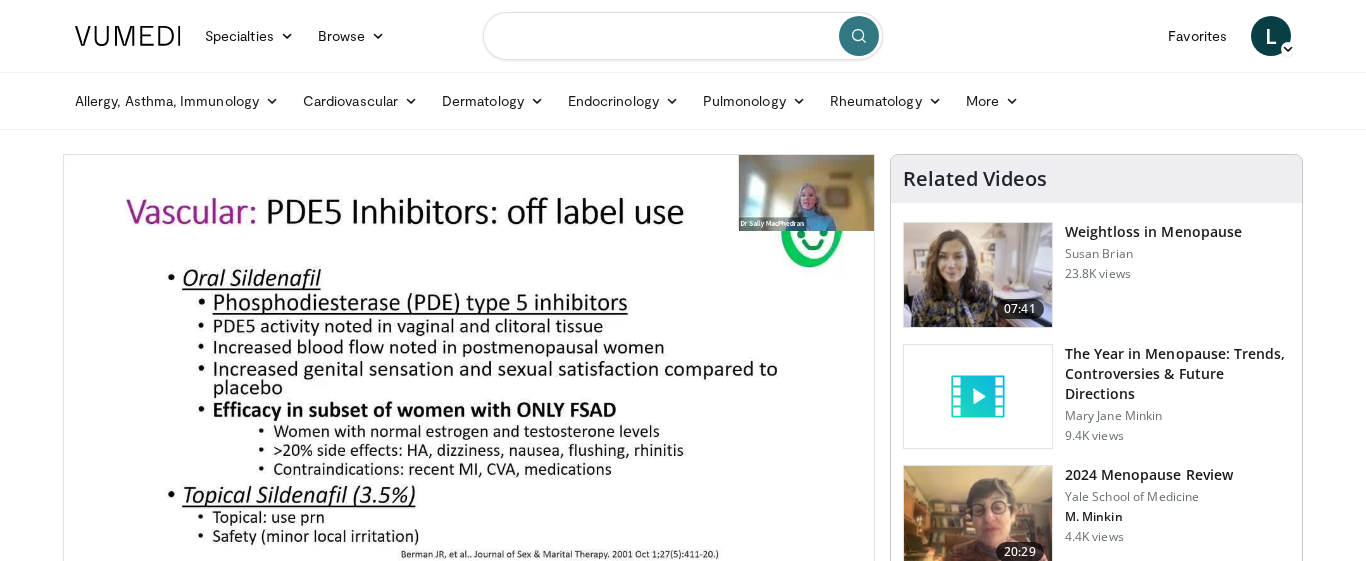click at bounding box center (683, 36) 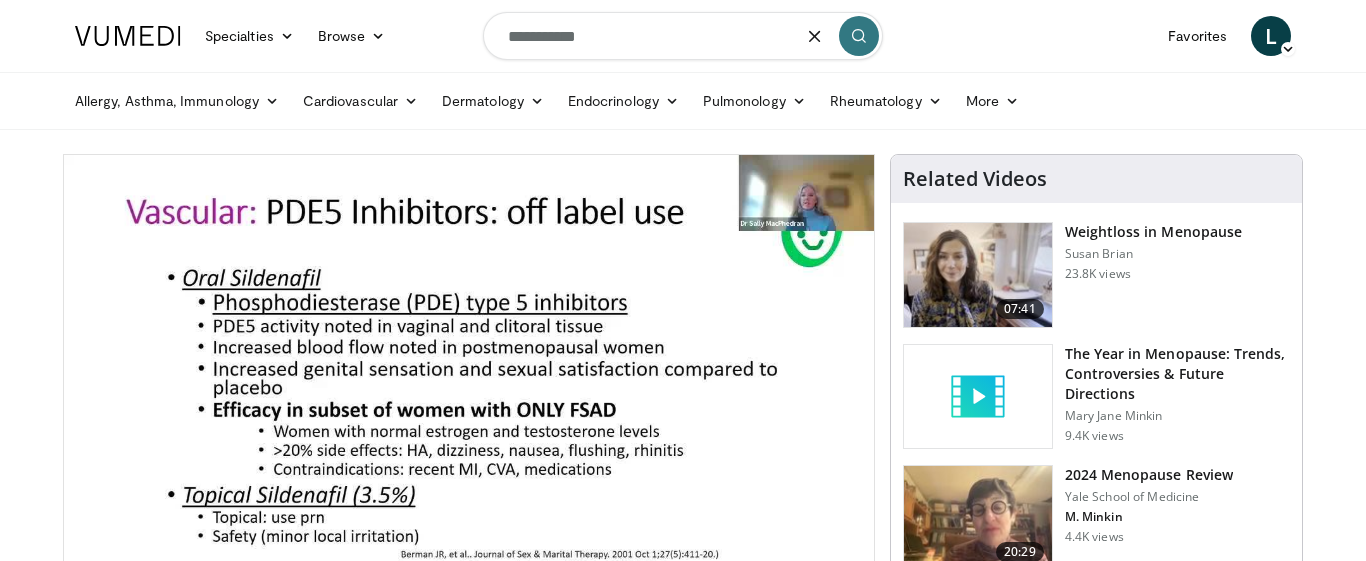 type on "**********" 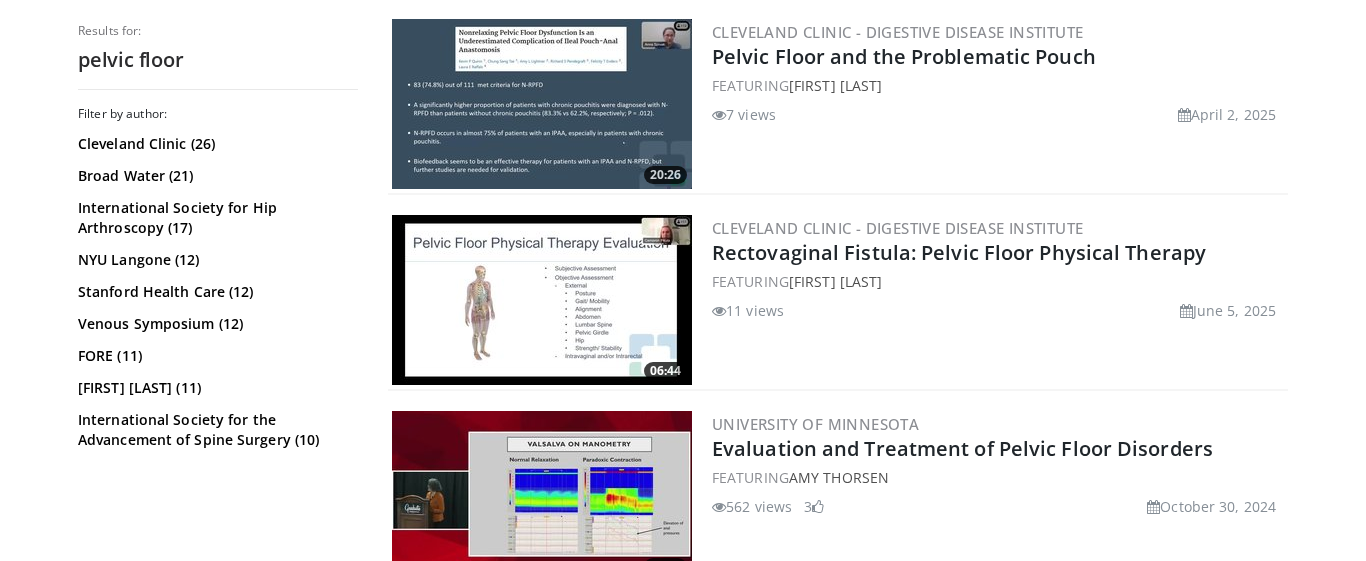 scroll, scrollTop: 821, scrollLeft: 0, axis: vertical 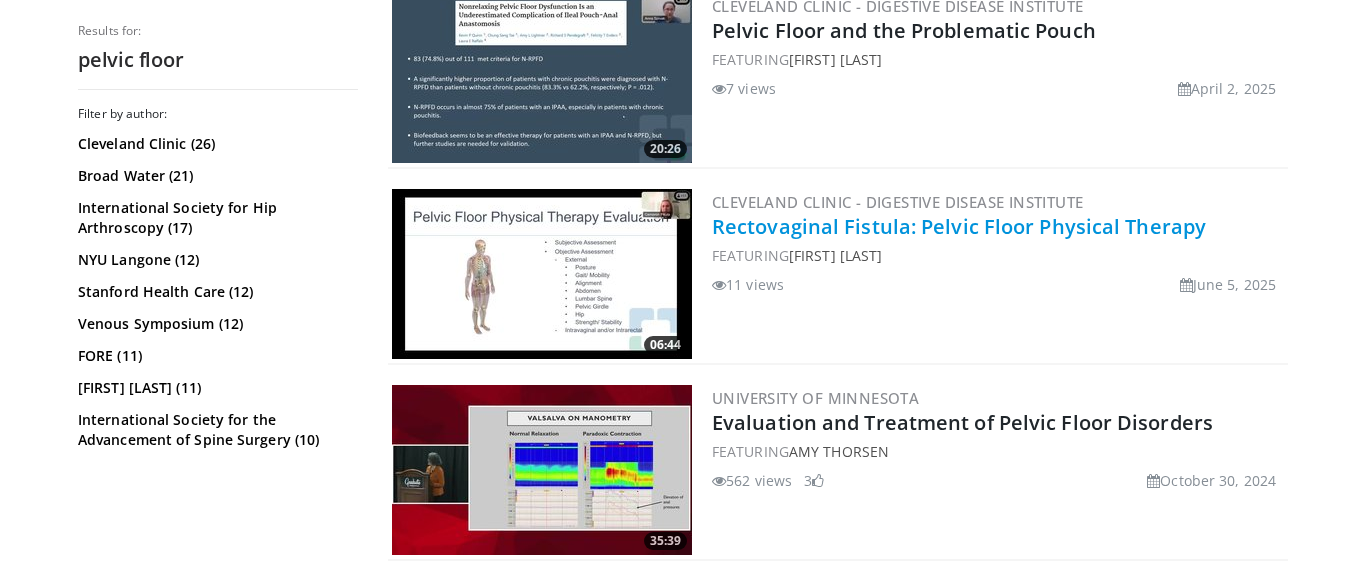 click on "Rectovaginal Fistula: Pelvic Floor Physical Therapy" at bounding box center [959, 226] 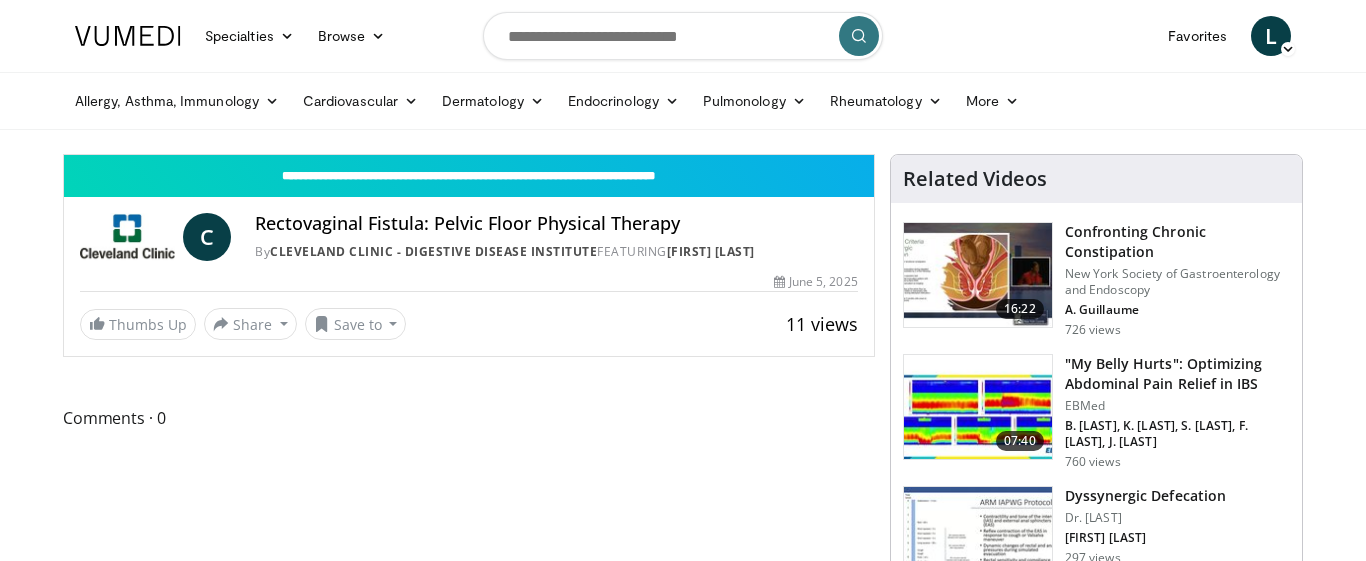 scroll, scrollTop: 0, scrollLeft: 0, axis: both 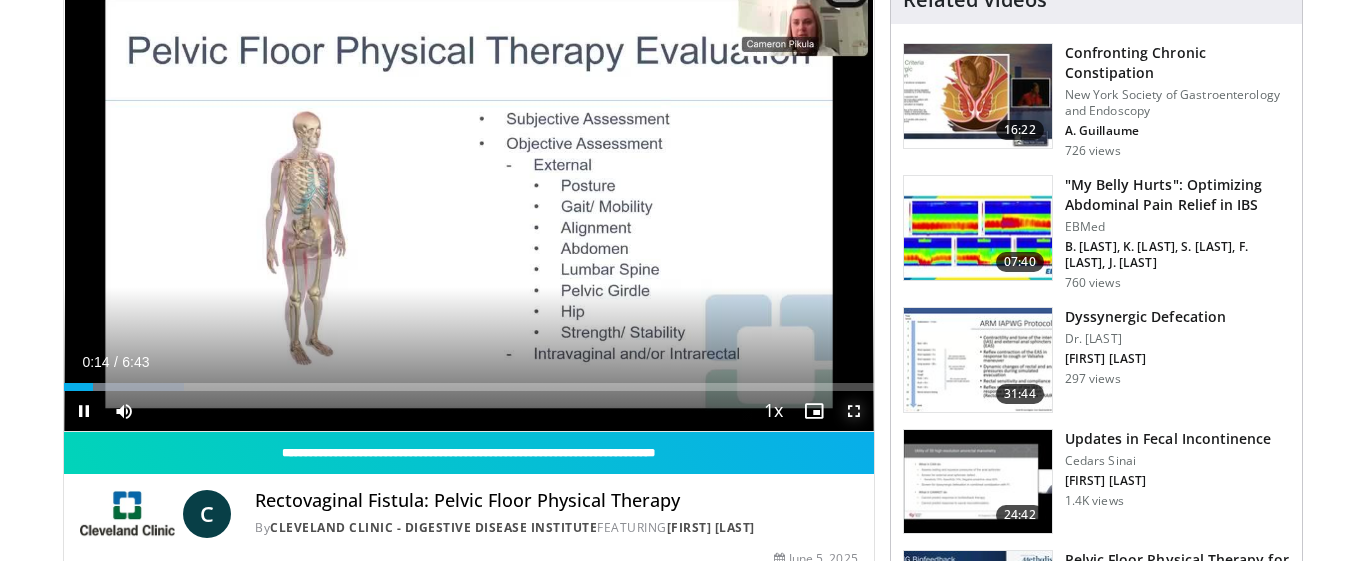 click at bounding box center (854, 411) 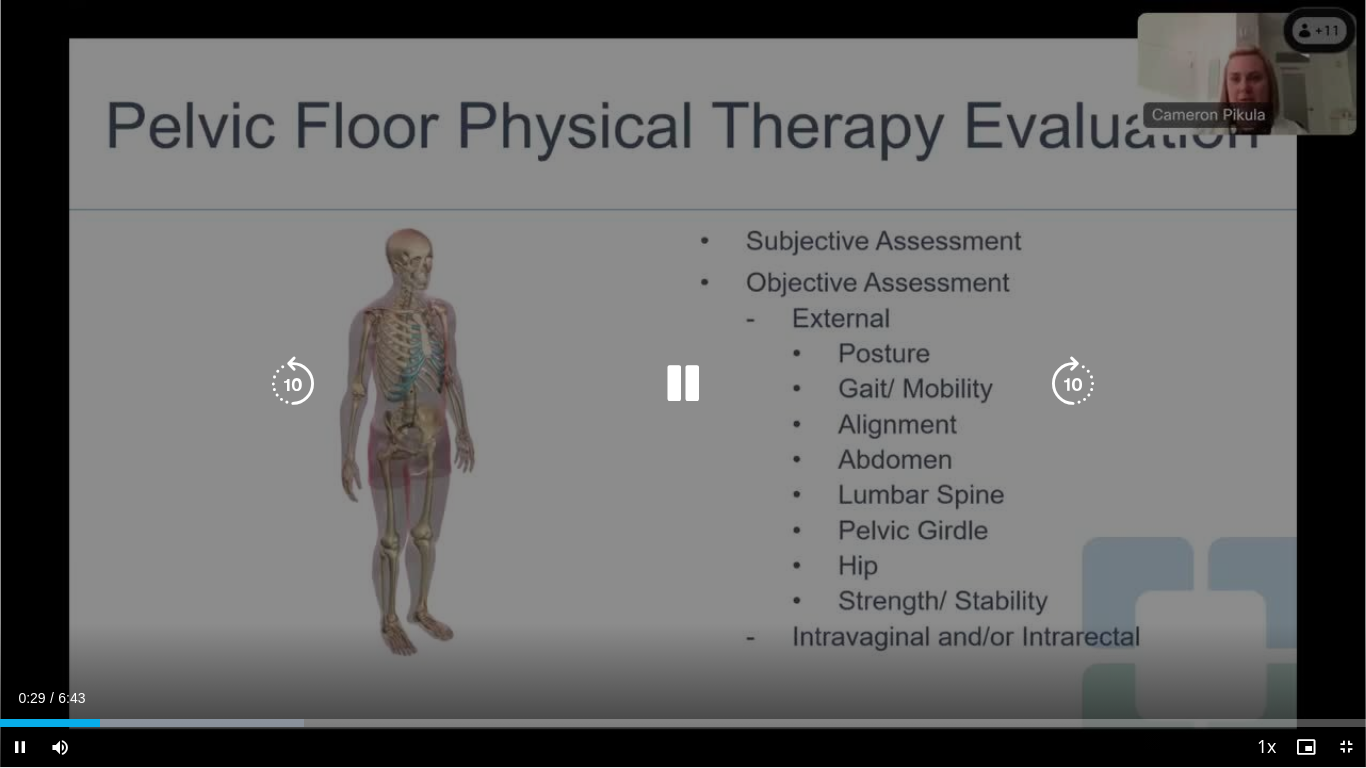 click at bounding box center (1073, 384) 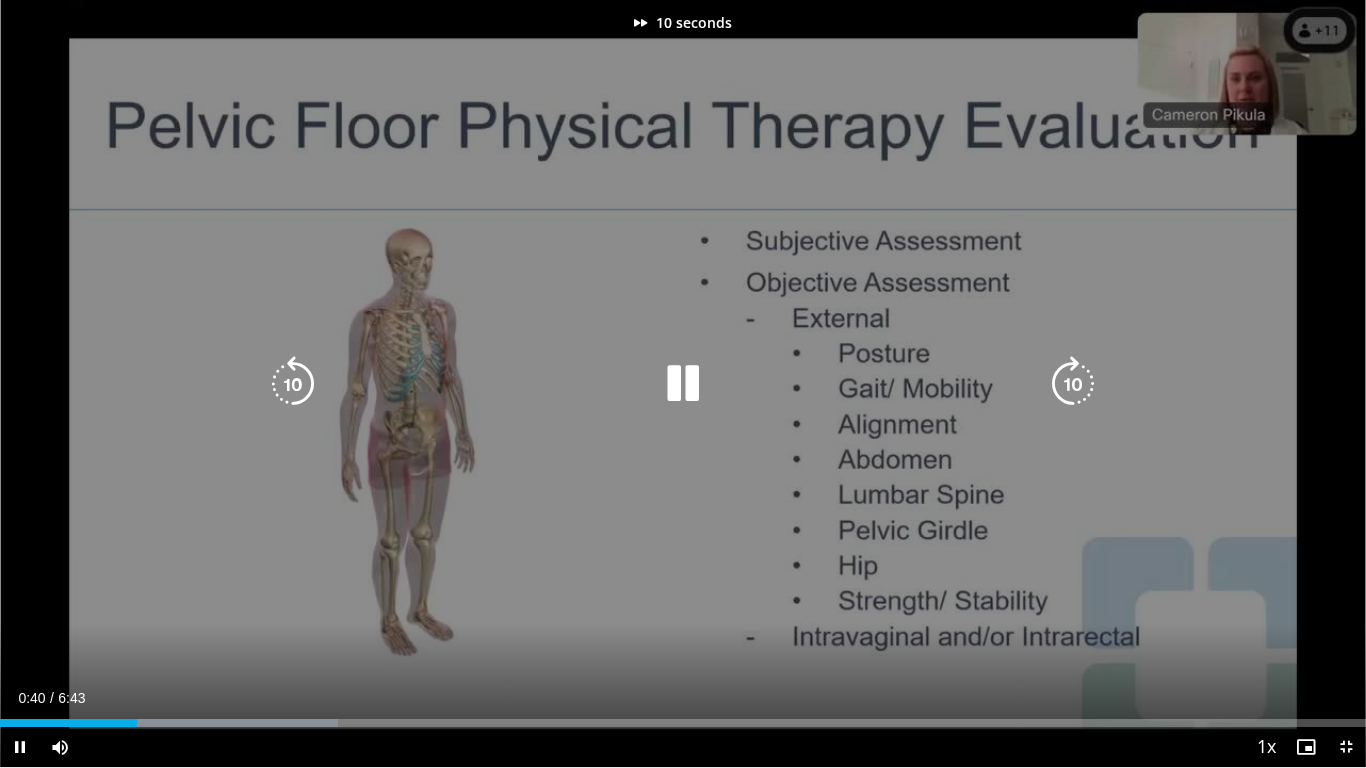 click at bounding box center [1073, 384] 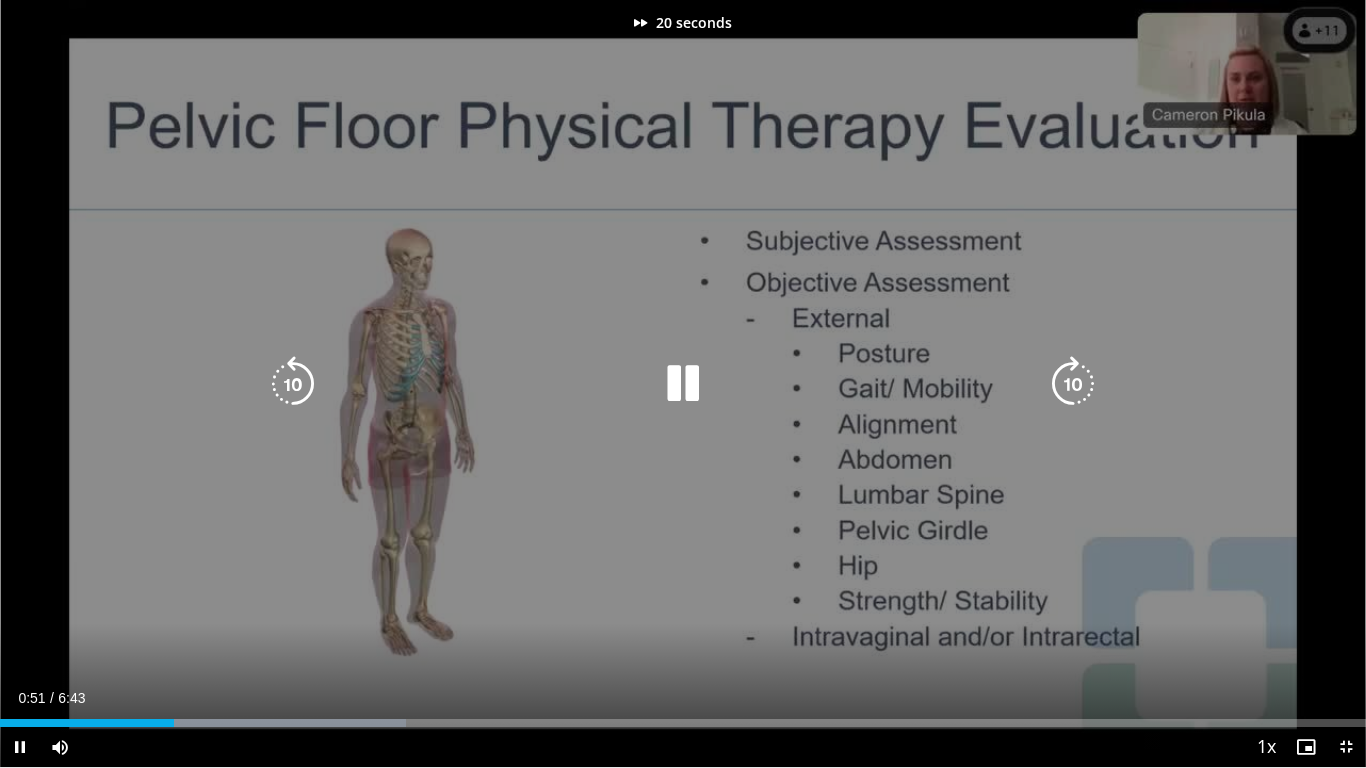 click at bounding box center [1073, 384] 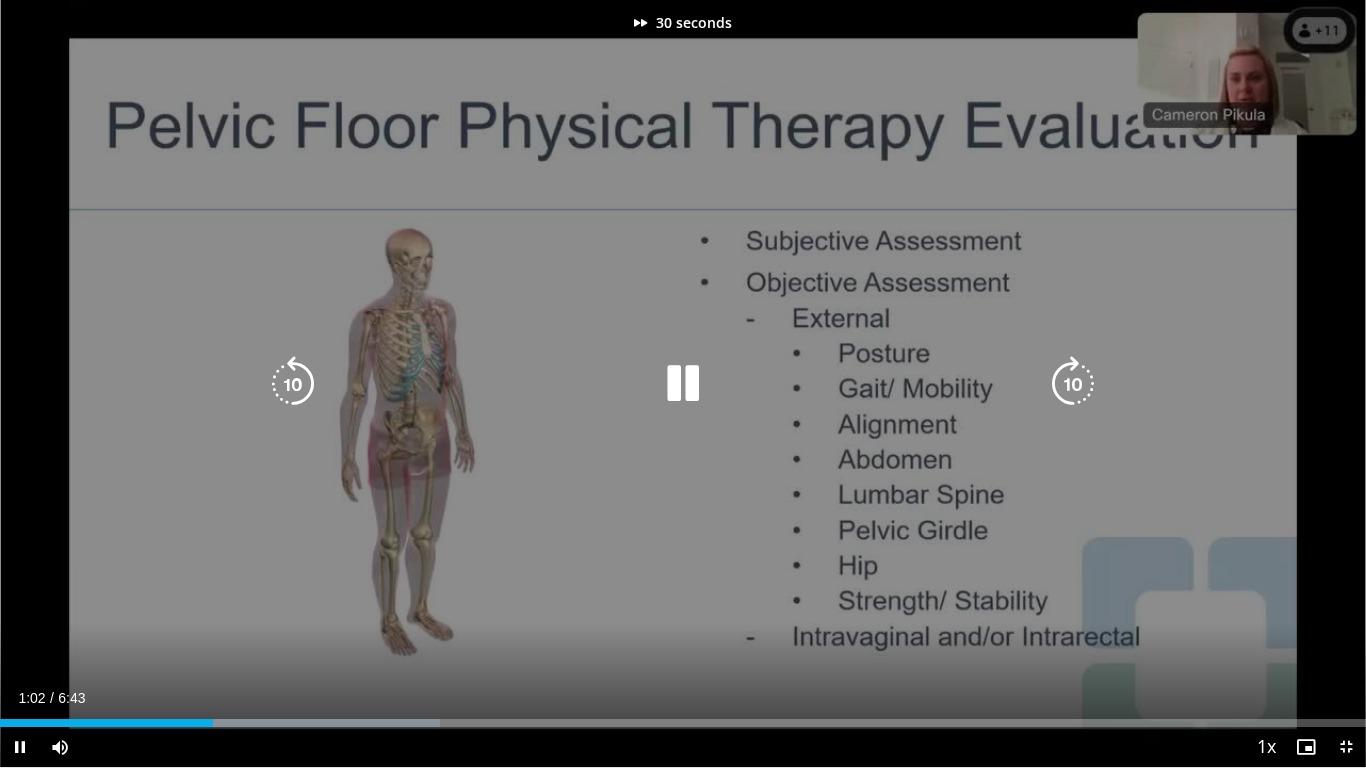click at bounding box center [1073, 384] 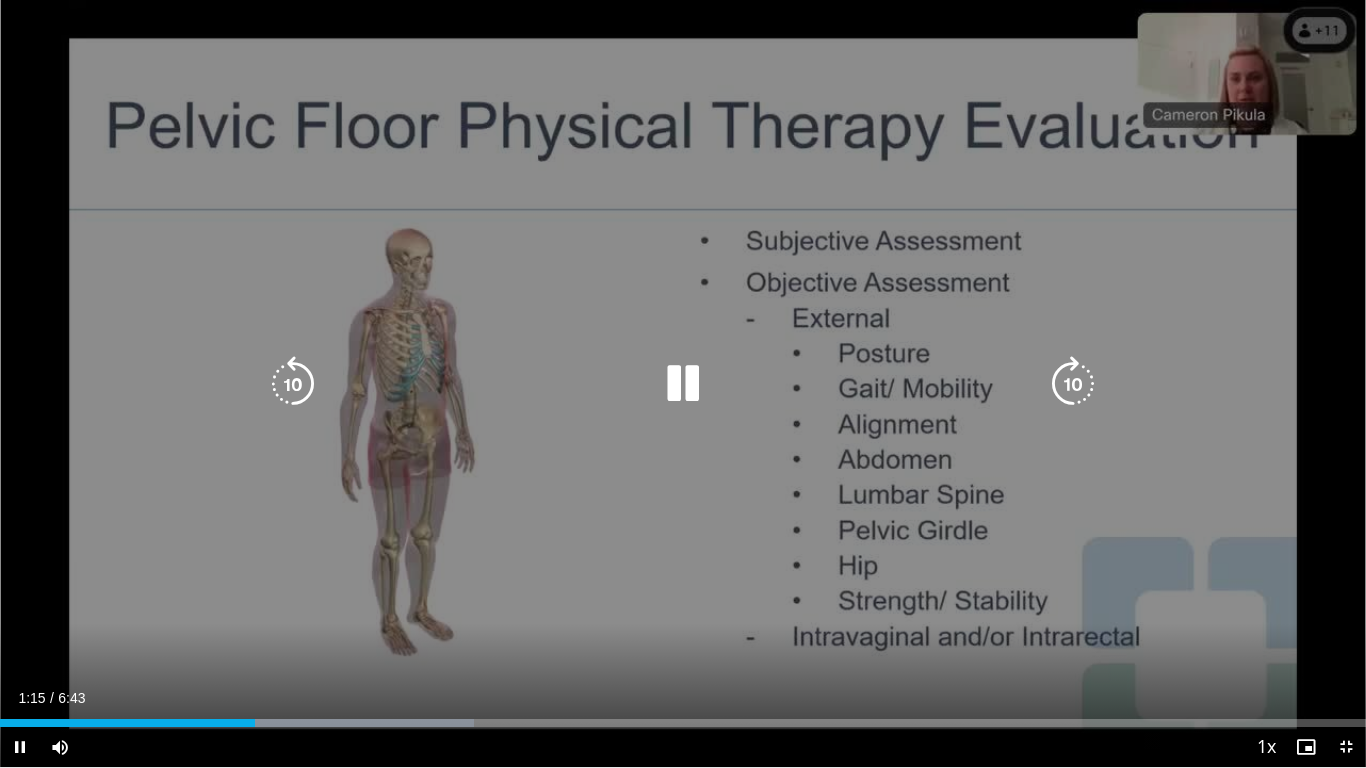 click at bounding box center [1073, 384] 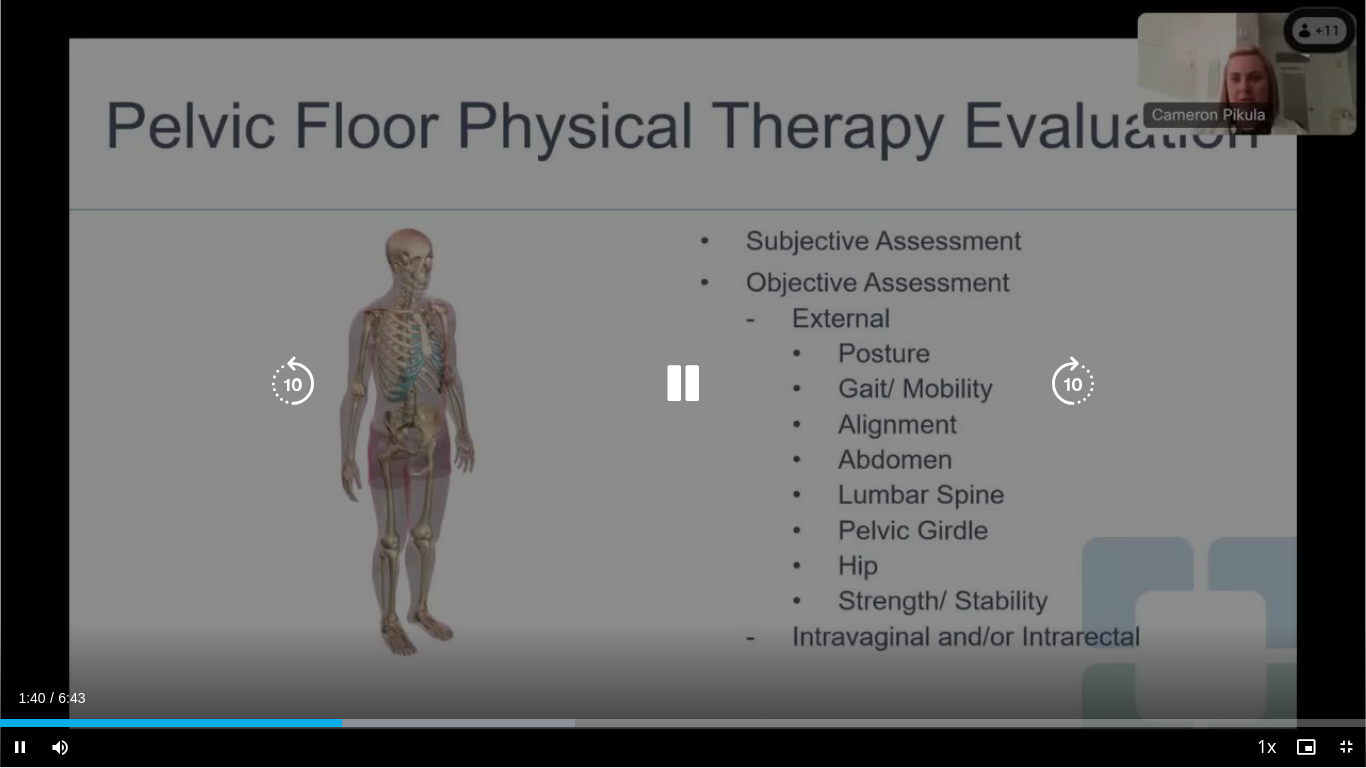 click at bounding box center (1073, 384) 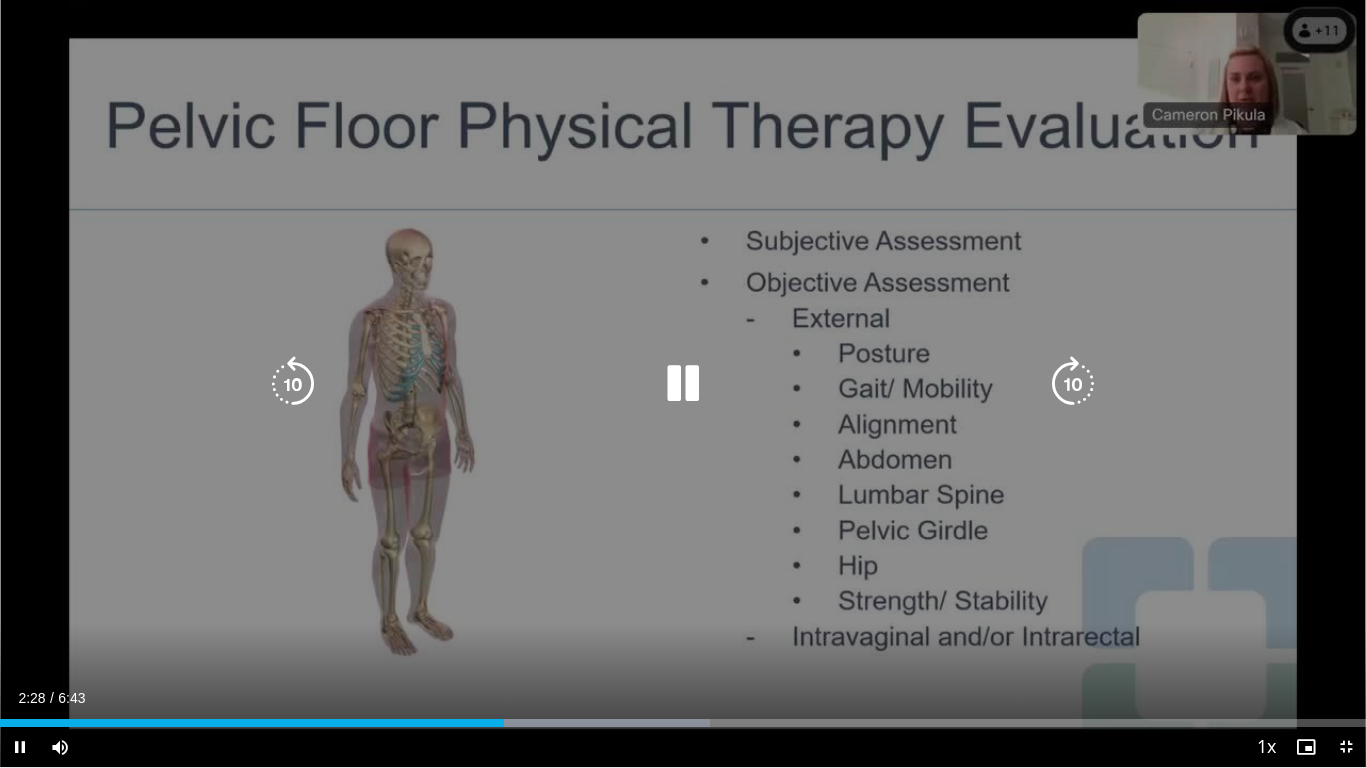 click at bounding box center [1073, 384] 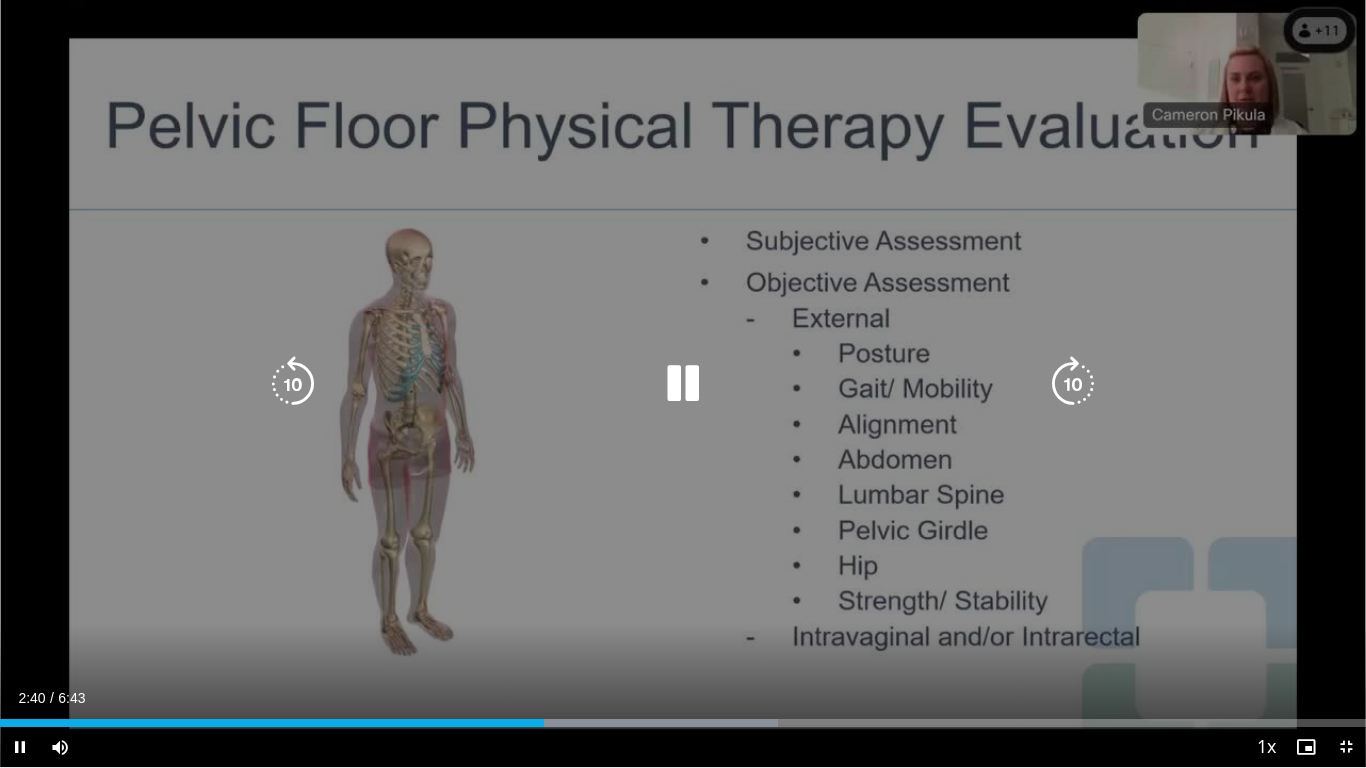 click at bounding box center (1073, 384) 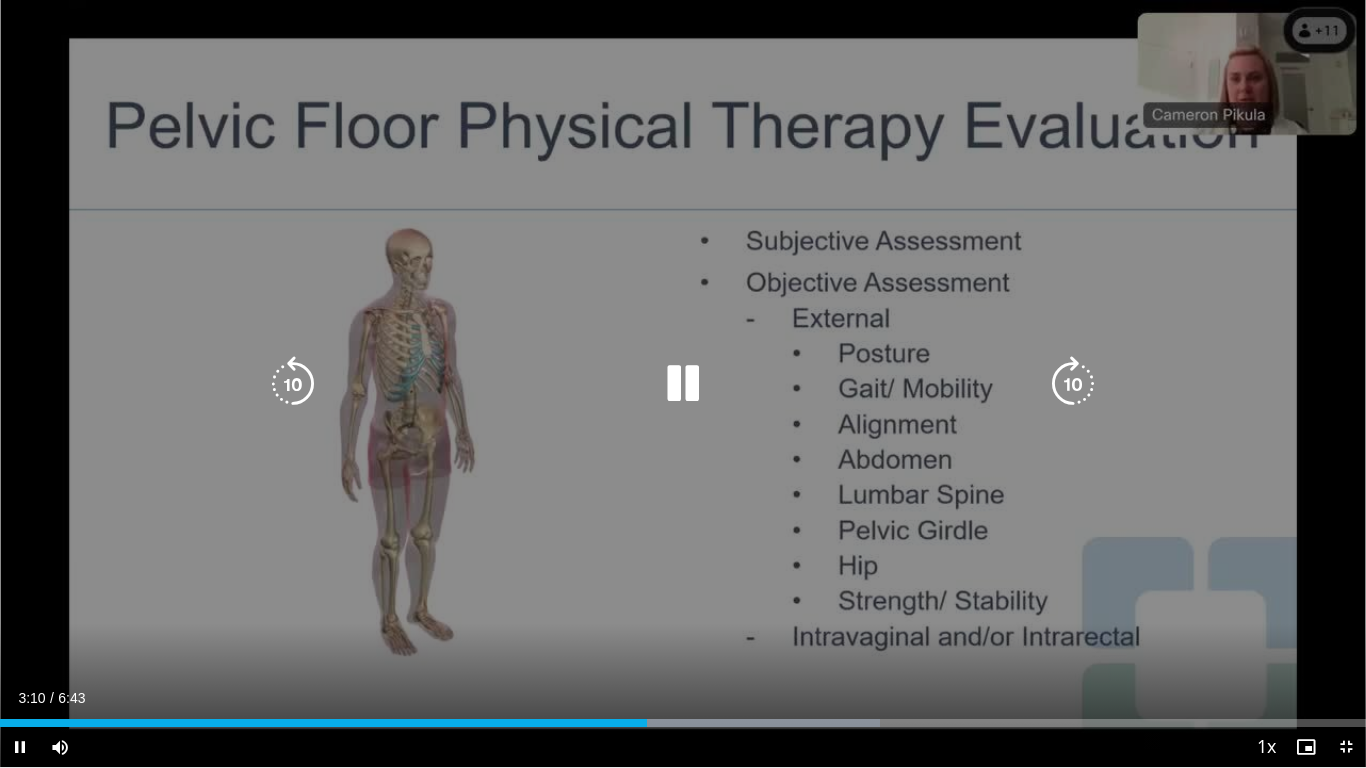 click at bounding box center [1073, 384] 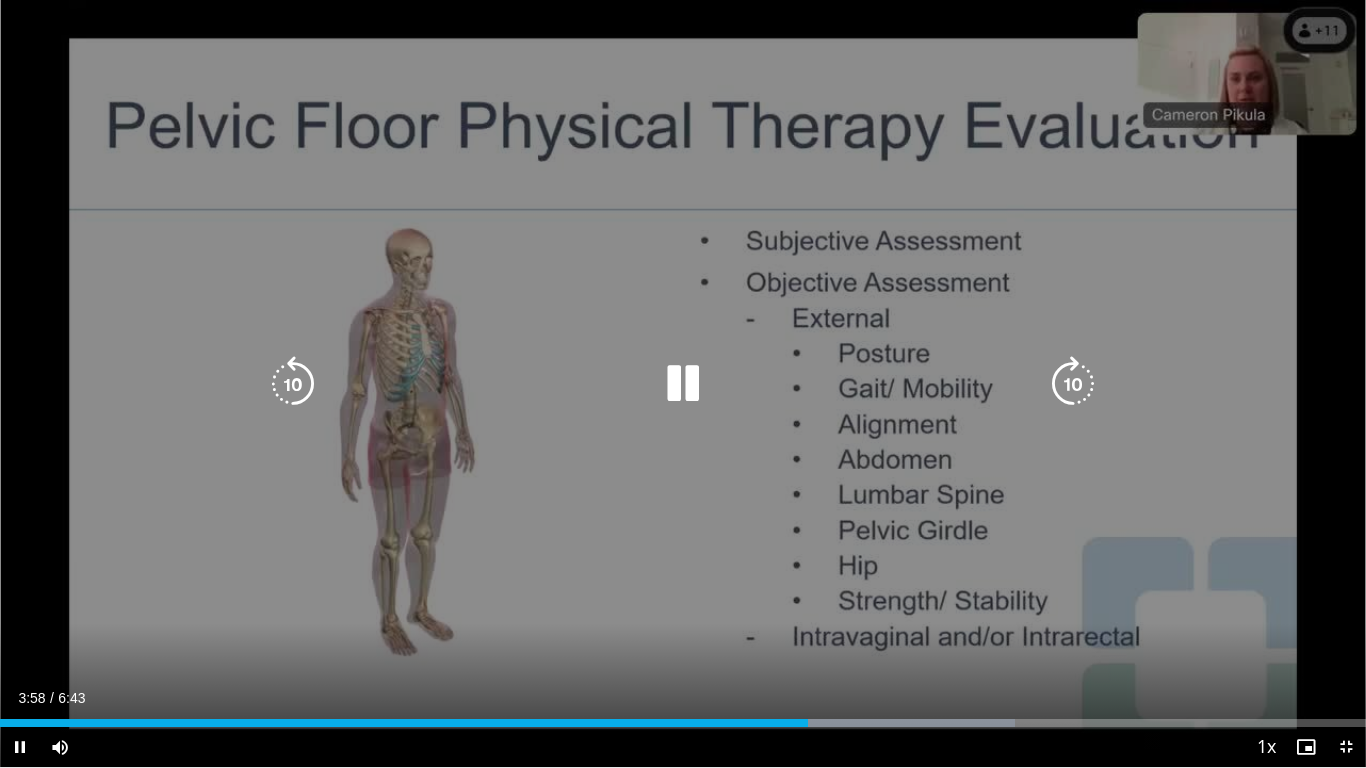 click at bounding box center [1073, 384] 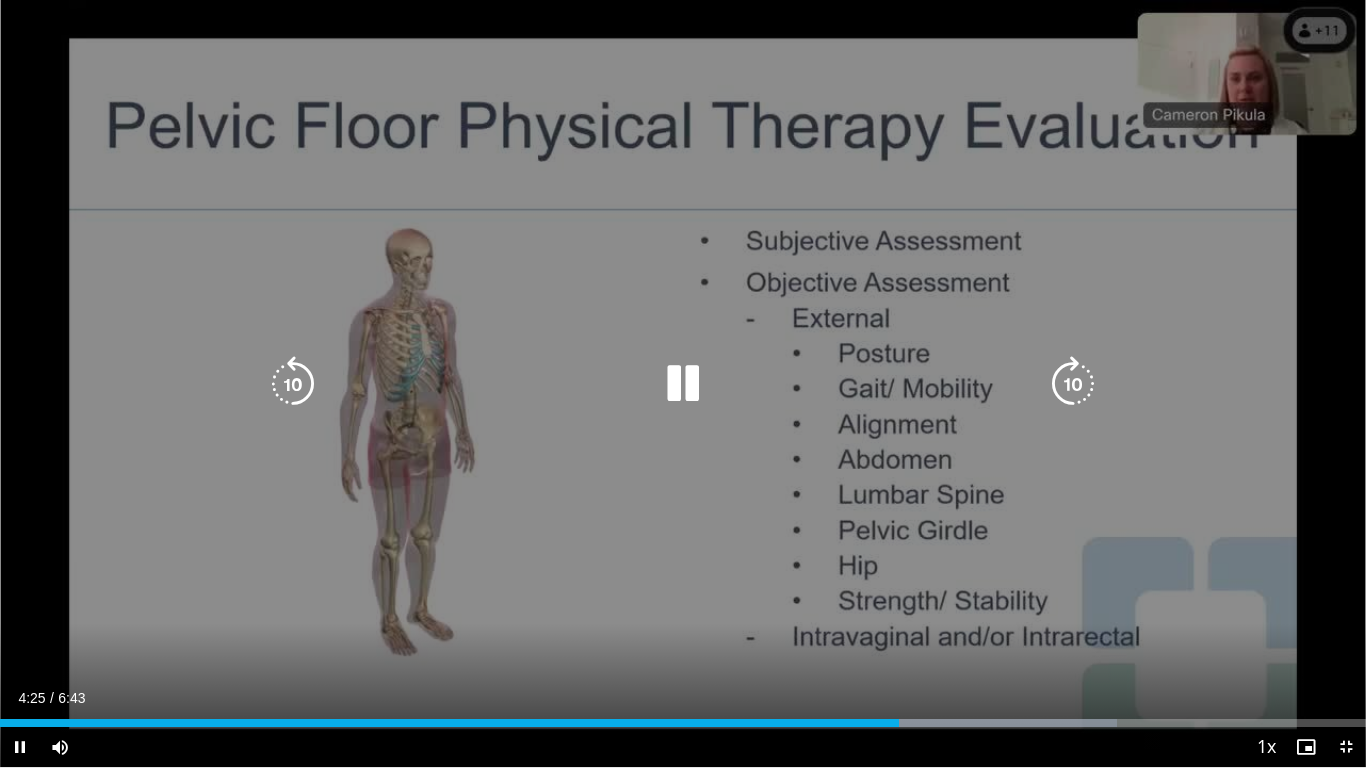 click at bounding box center [1073, 384] 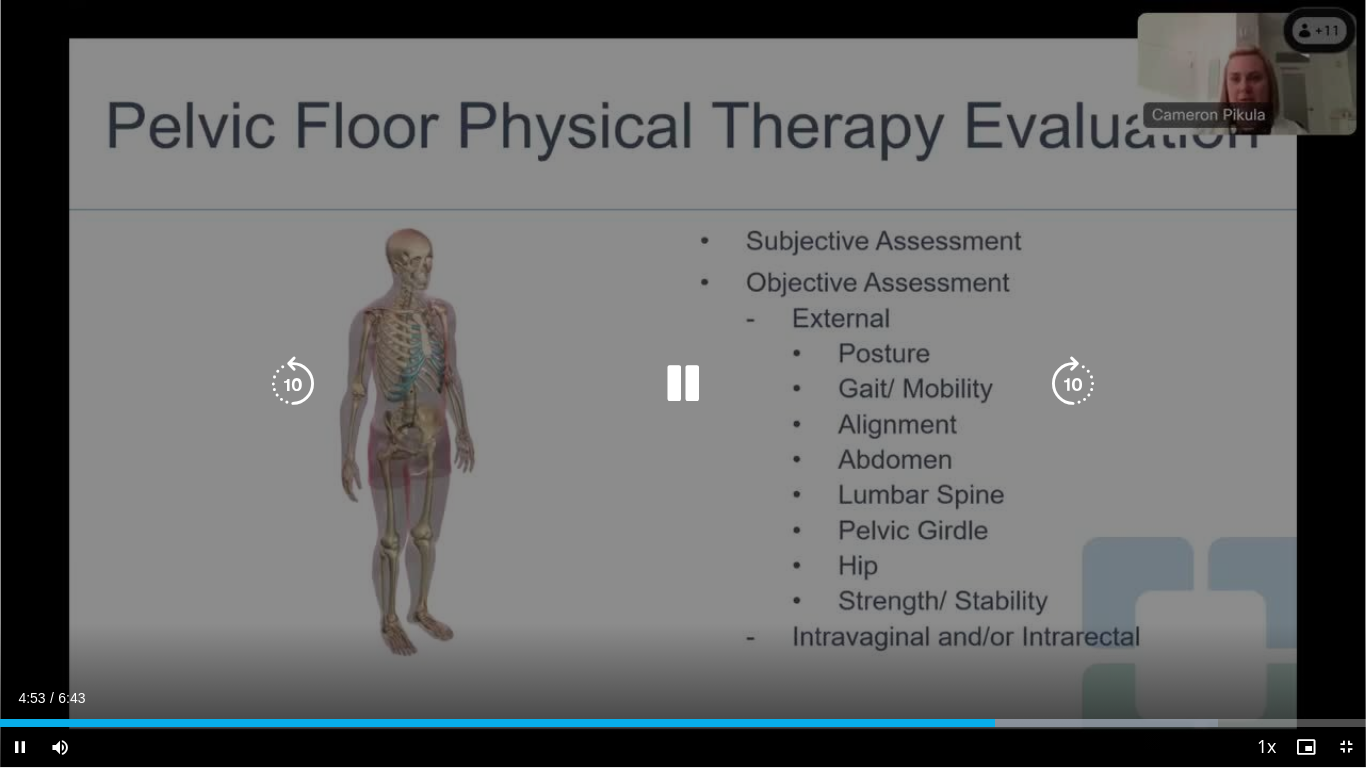click at bounding box center [1073, 384] 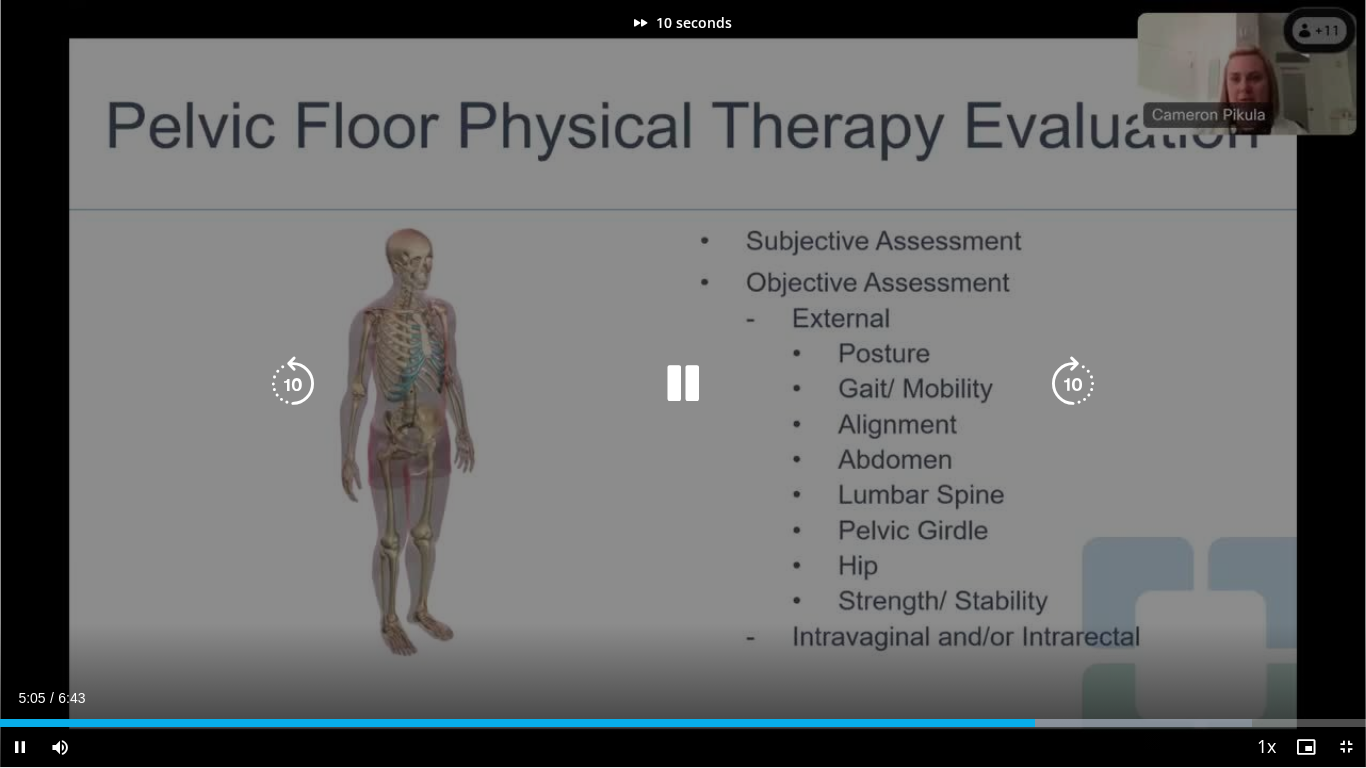 click at bounding box center [1073, 384] 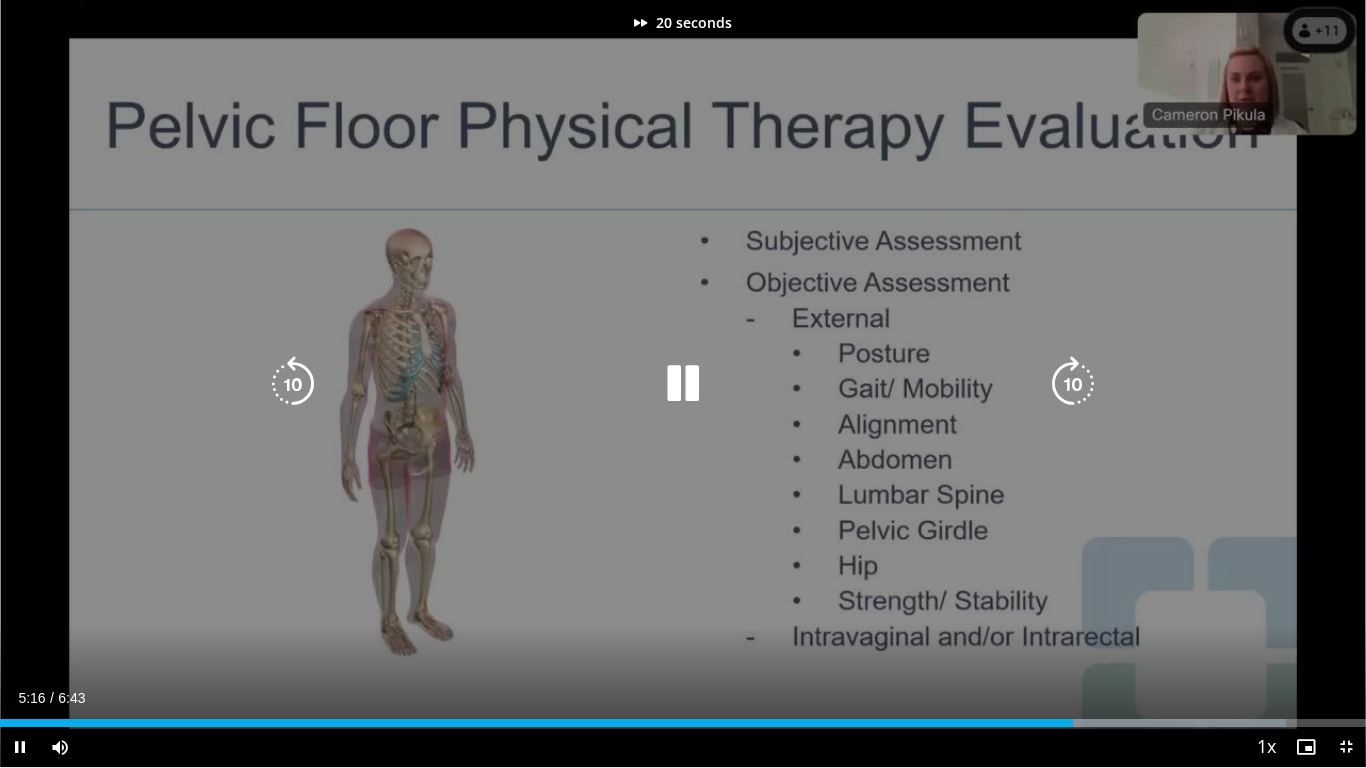 click at bounding box center [1073, 384] 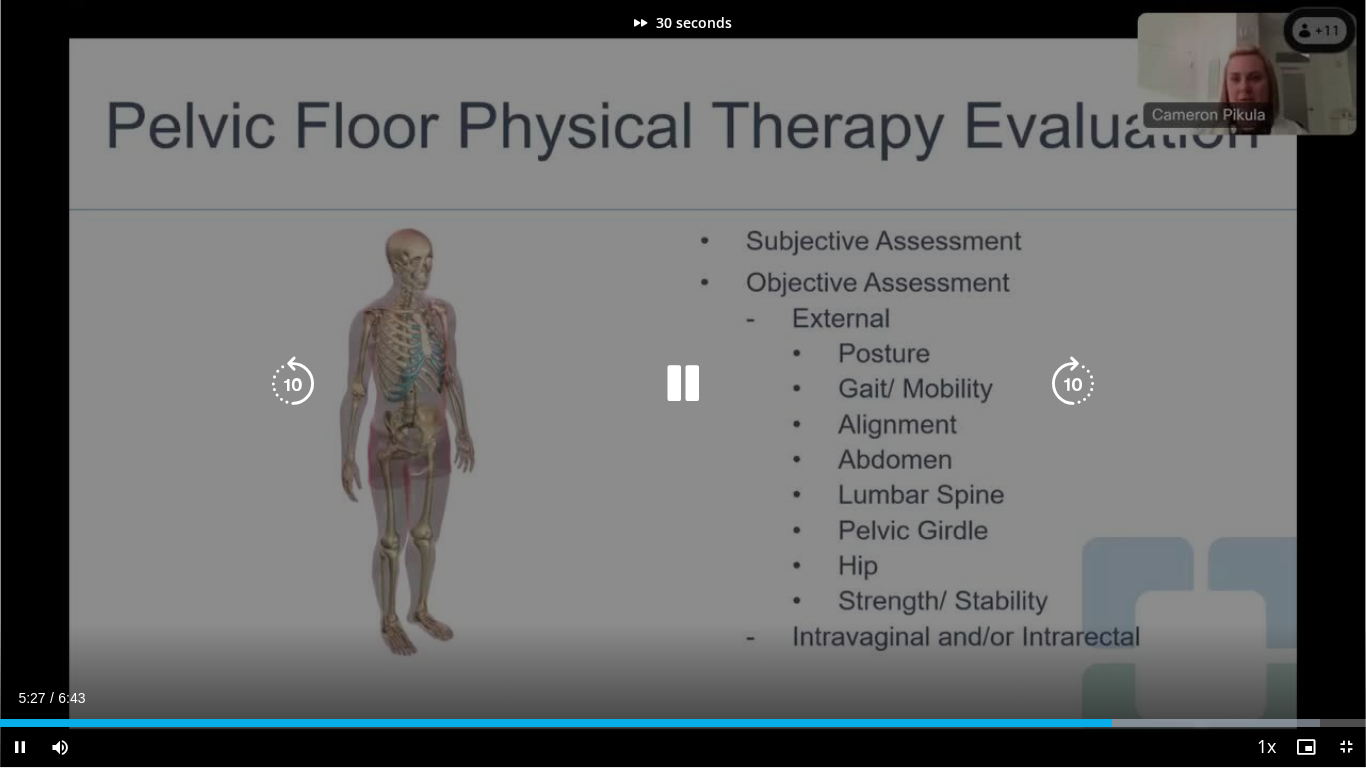 click at bounding box center [1073, 384] 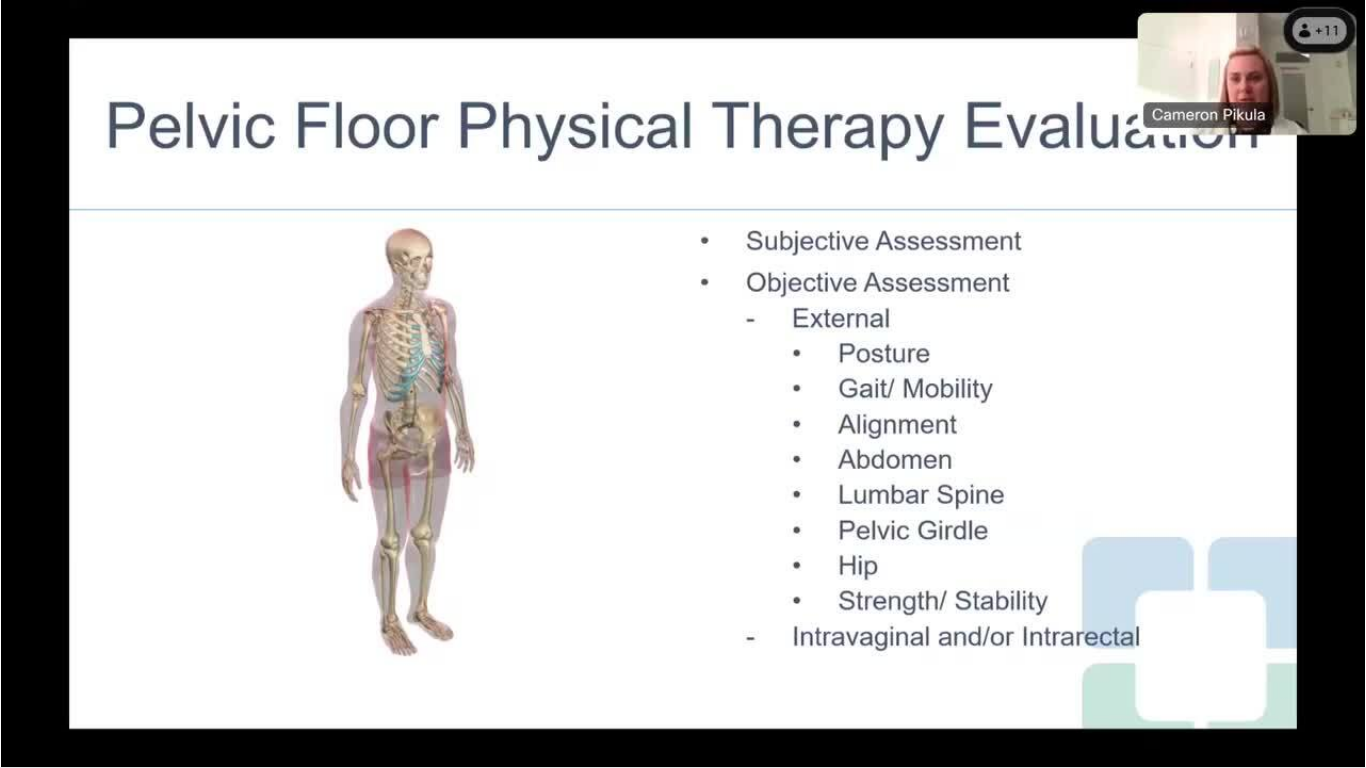 click on "40 seconds
Tap to unmute" at bounding box center [683, 383] 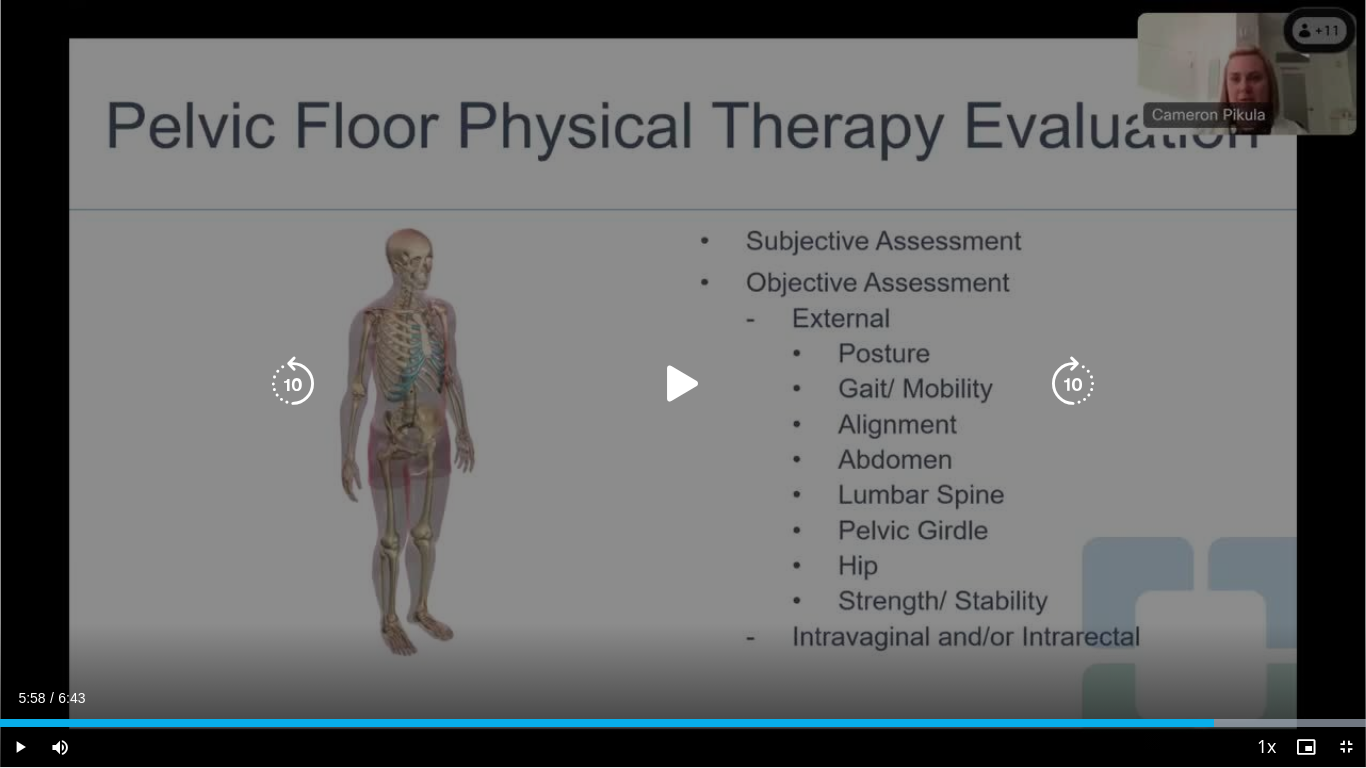 click at bounding box center [1073, 384] 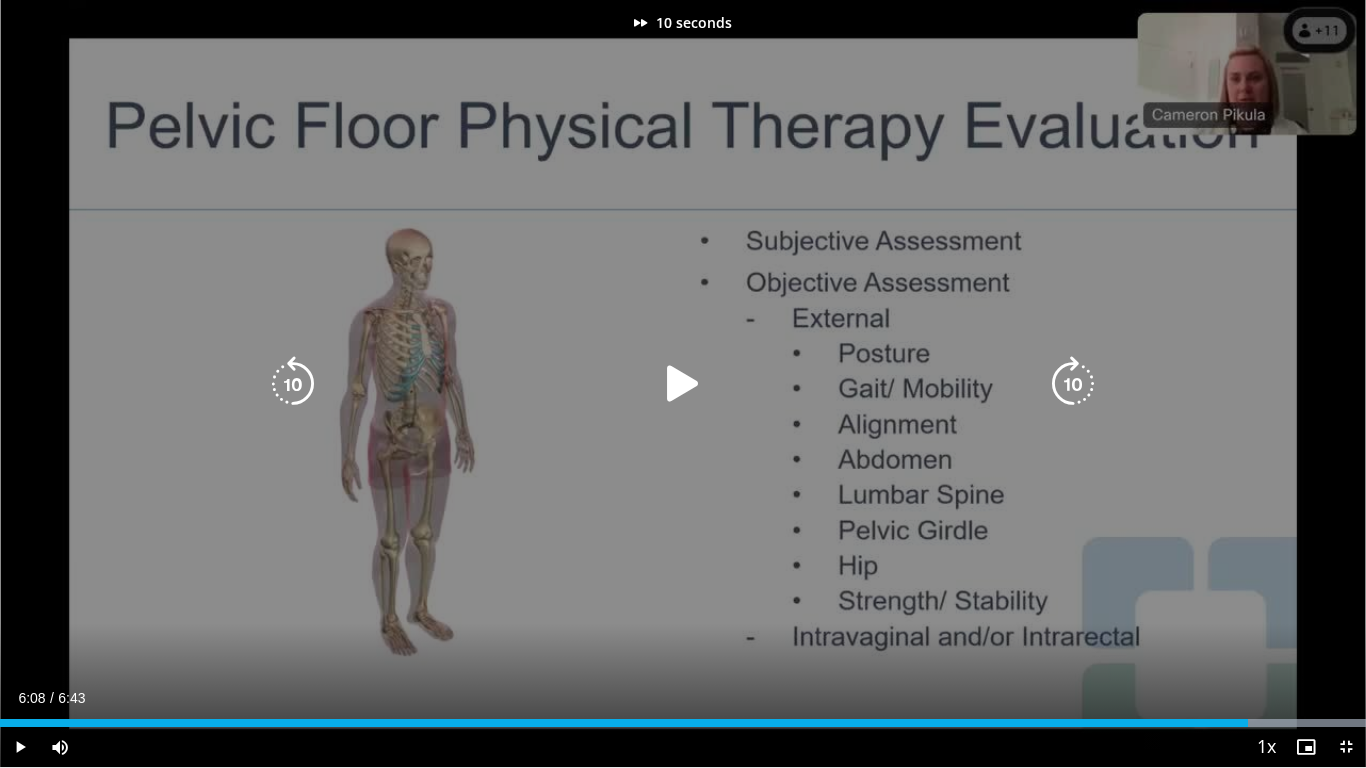 click at bounding box center (683, 384) 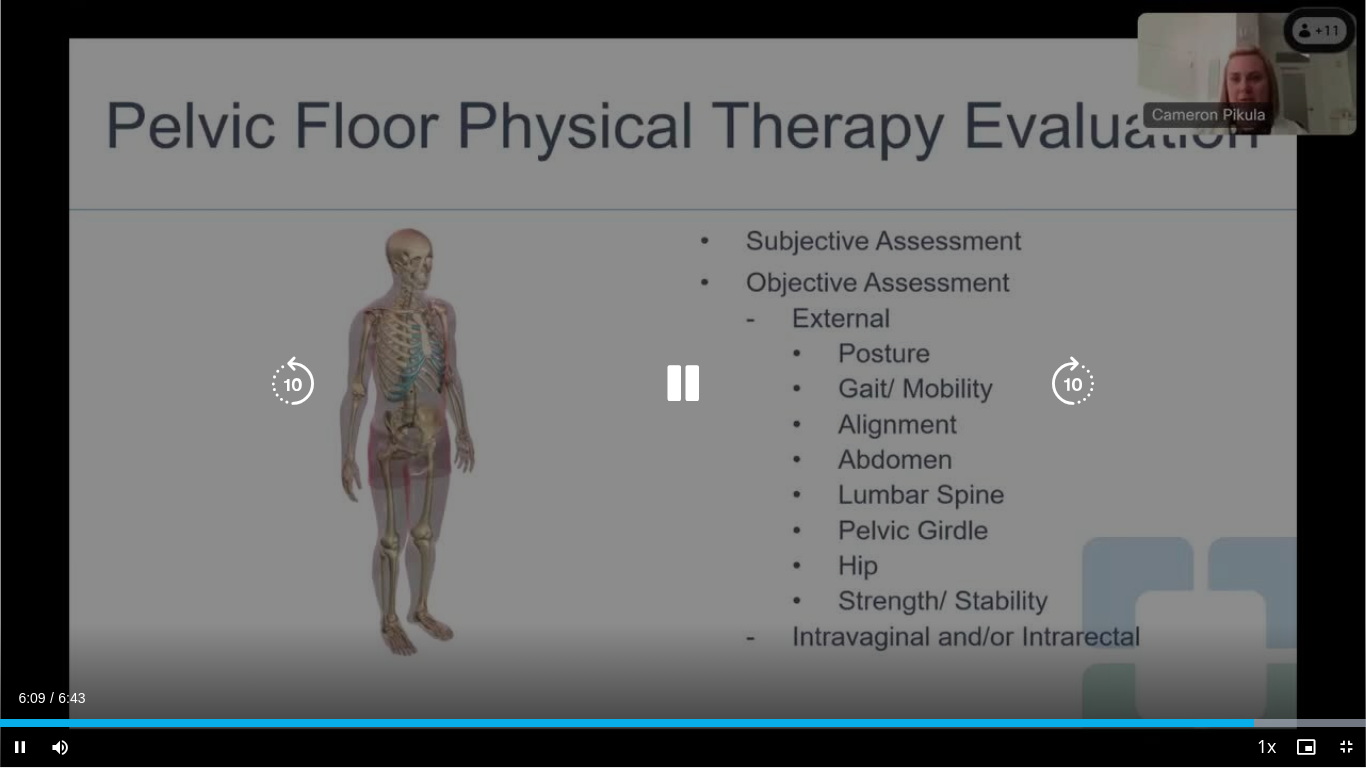 click at bounding box center [1073, 384] 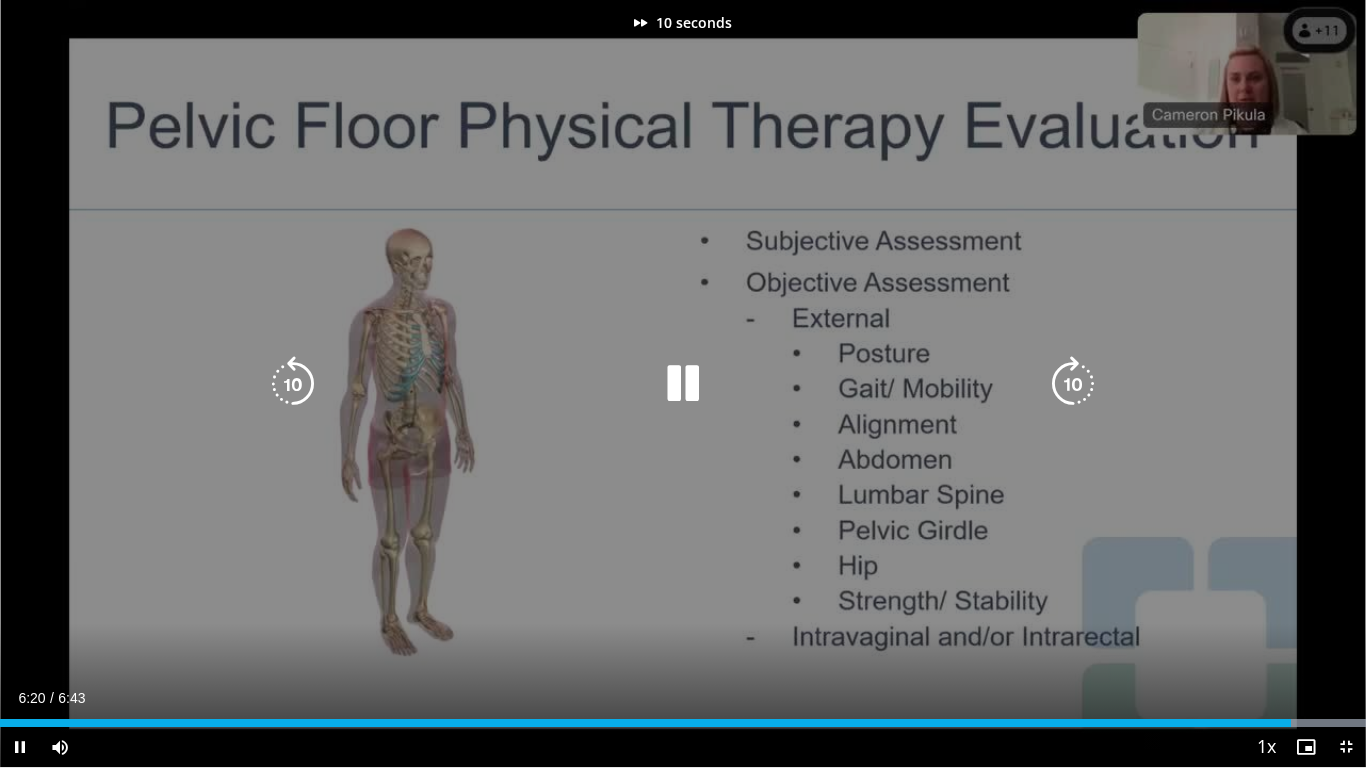 click at bounding box center [1073, 384] 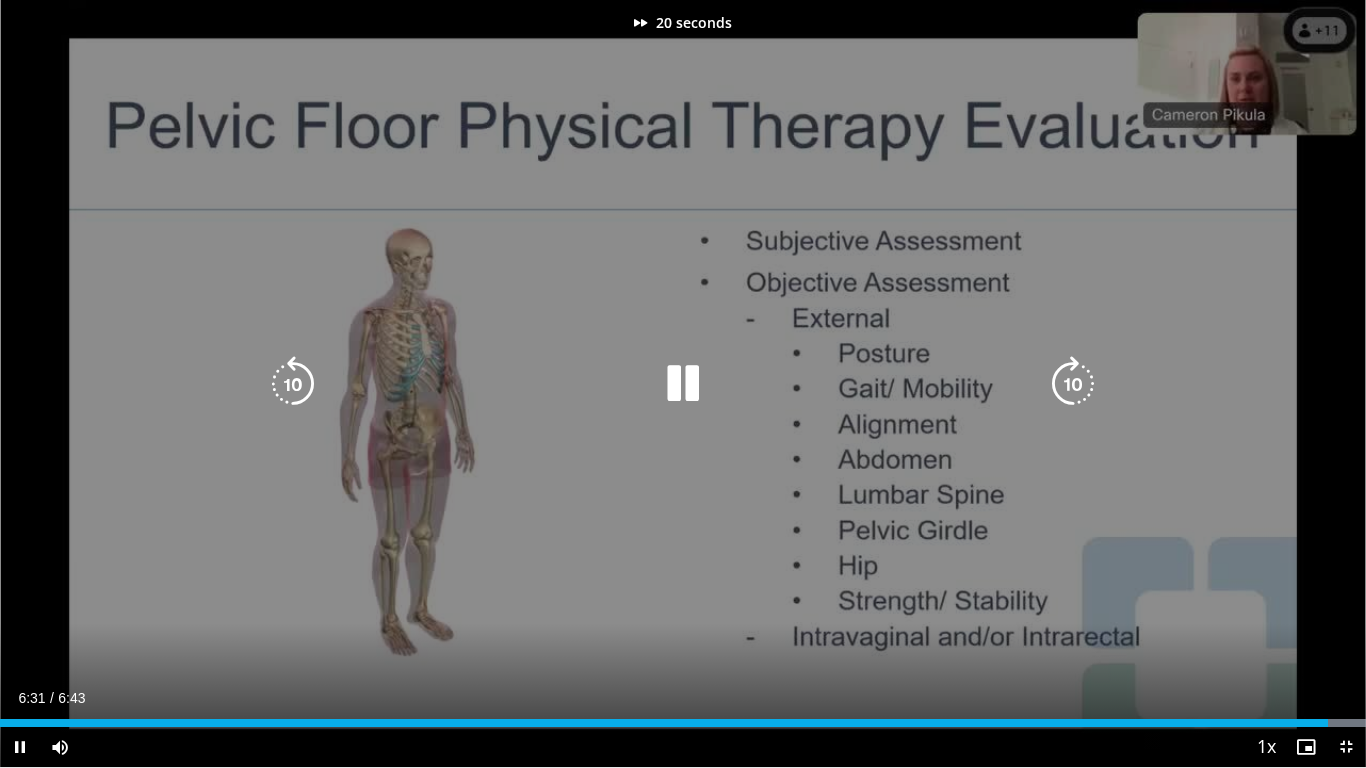 click at bounding box center (1073, 384) 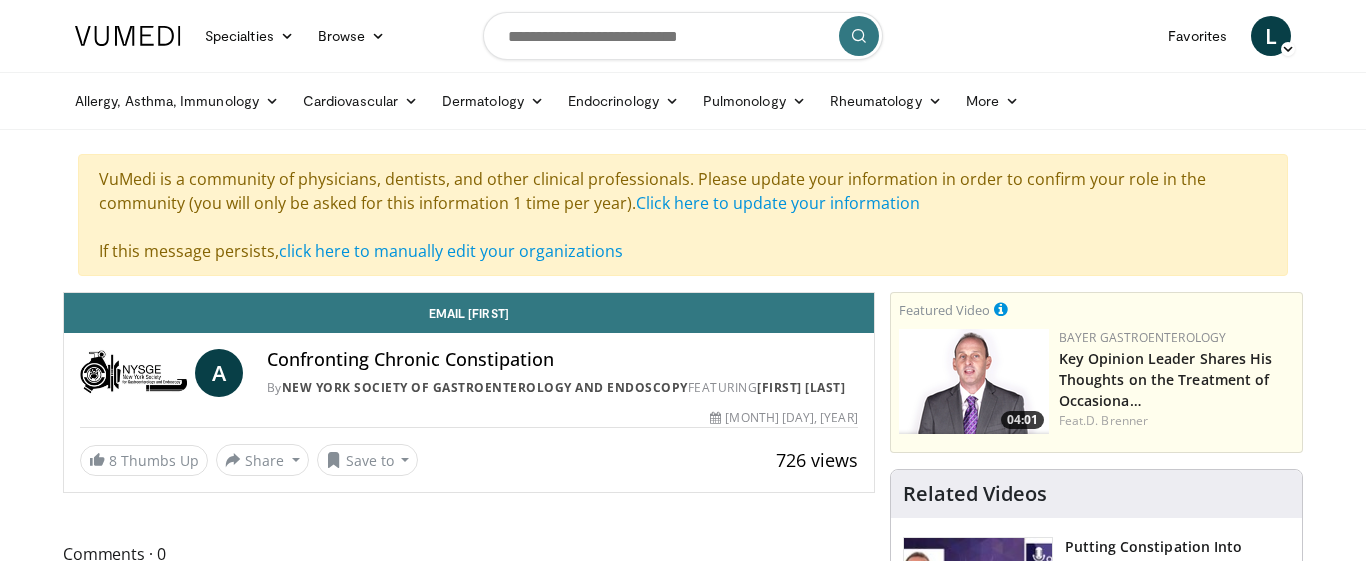 scroll, scrollTop: 0, scrollLeft: 0, axis: both 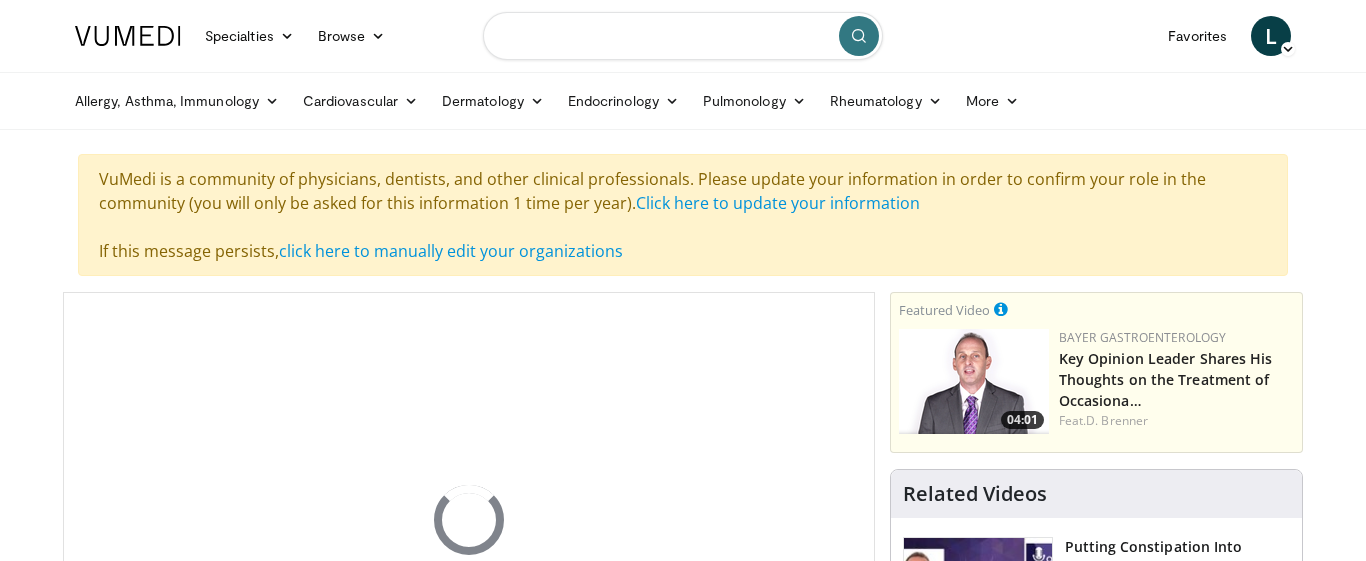 click at bounding box center (683, 36) 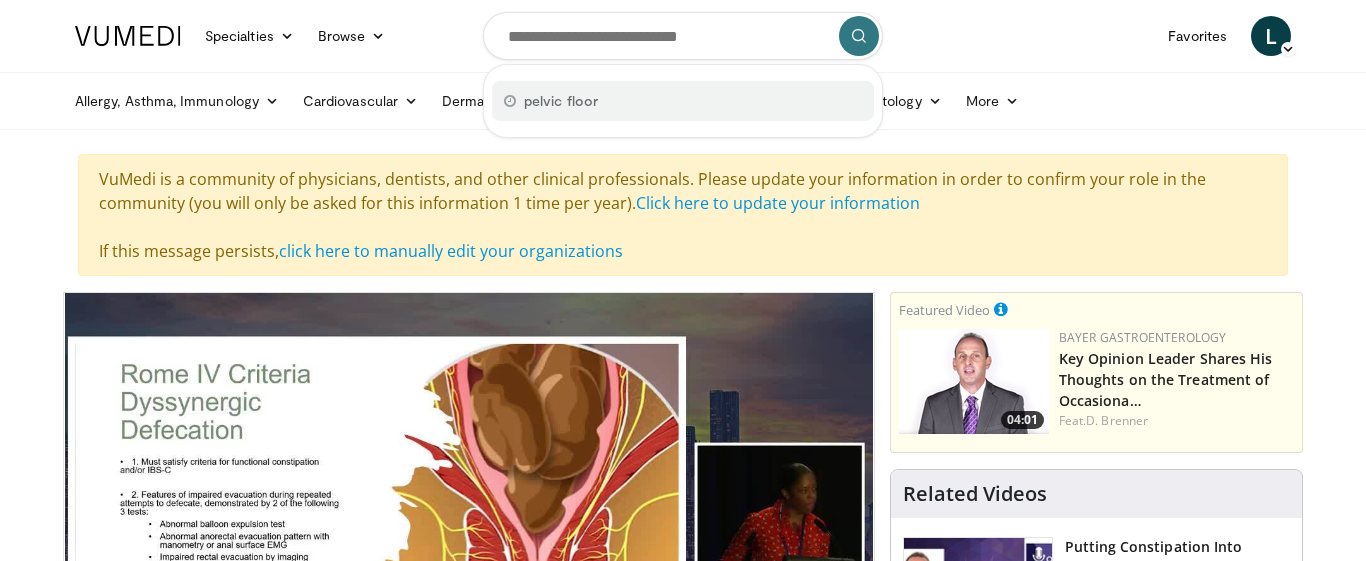 click on "pelvic floor" at bounding box center (683, 101) 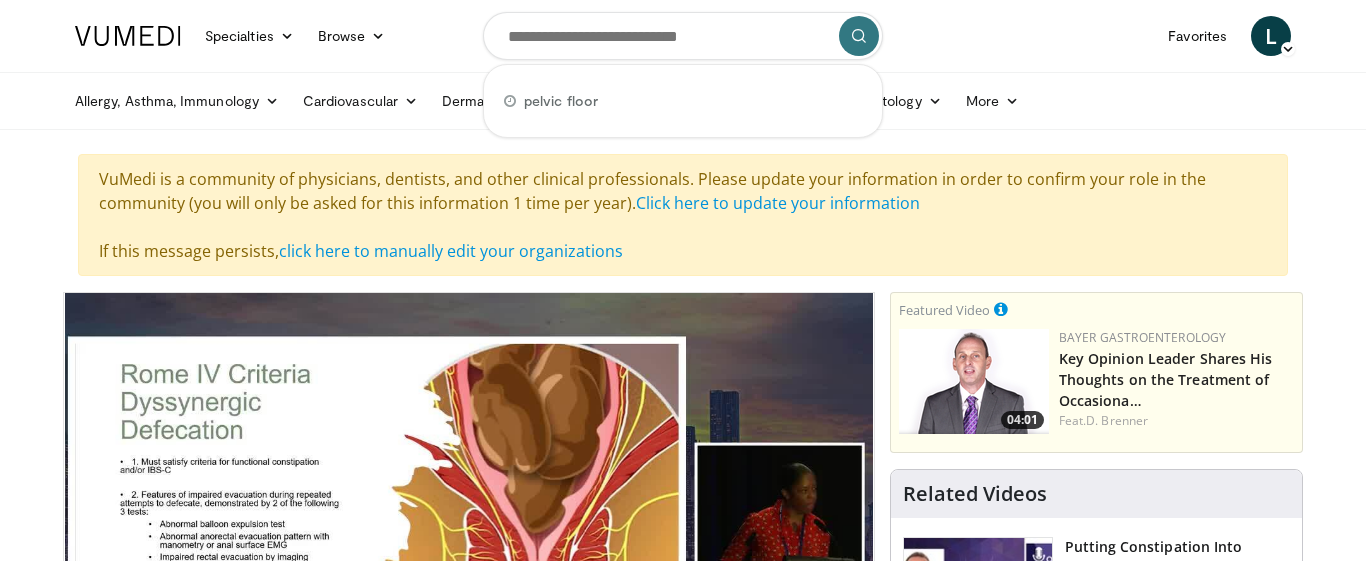 type on "**********" 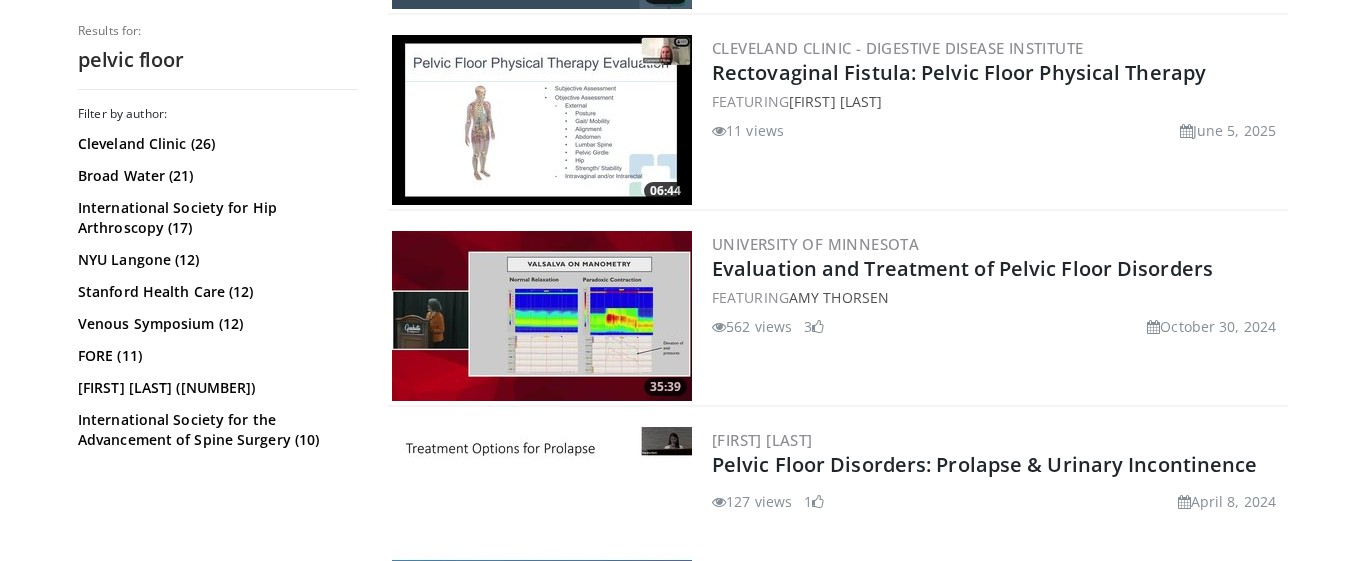 scroll, scrollTop: 1083, scrollLeft: 0, axis: vertical 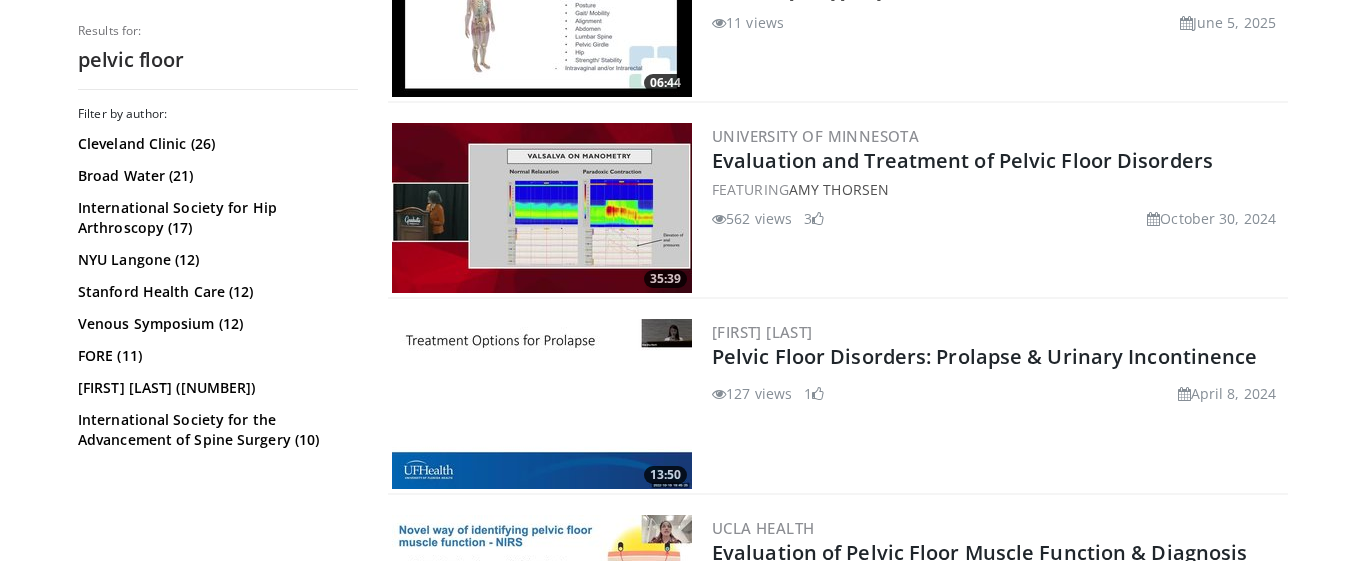click at bounding box center (542, 208) 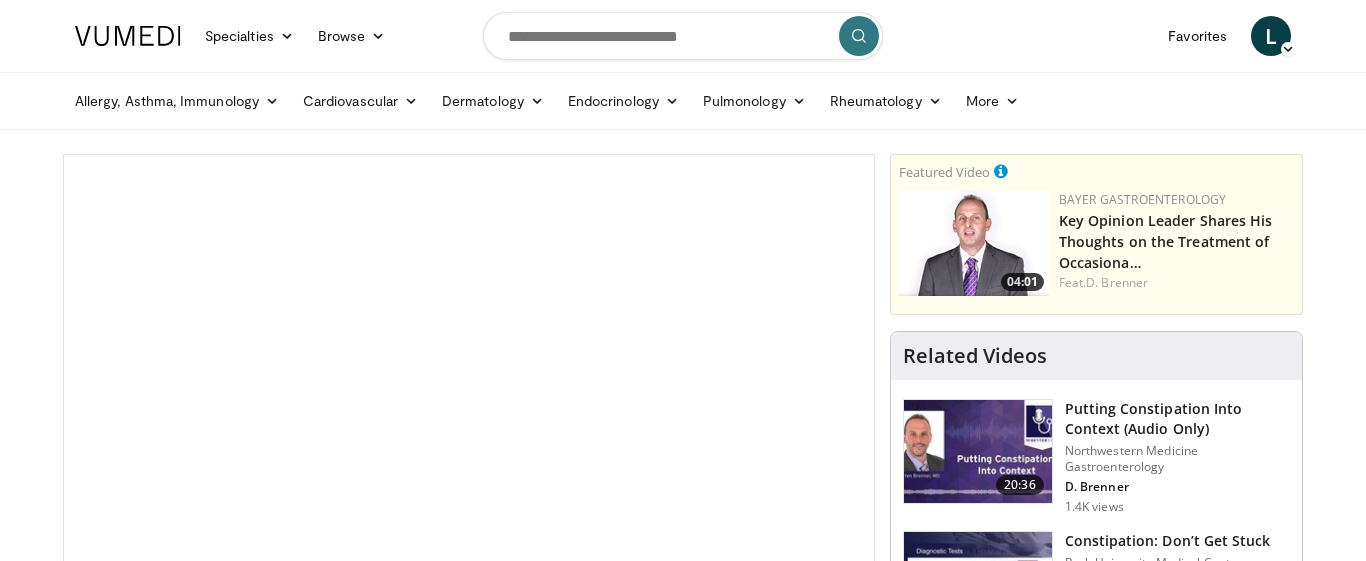 scroll, scrollTop: 0, scrollLeft: 0, axis: both 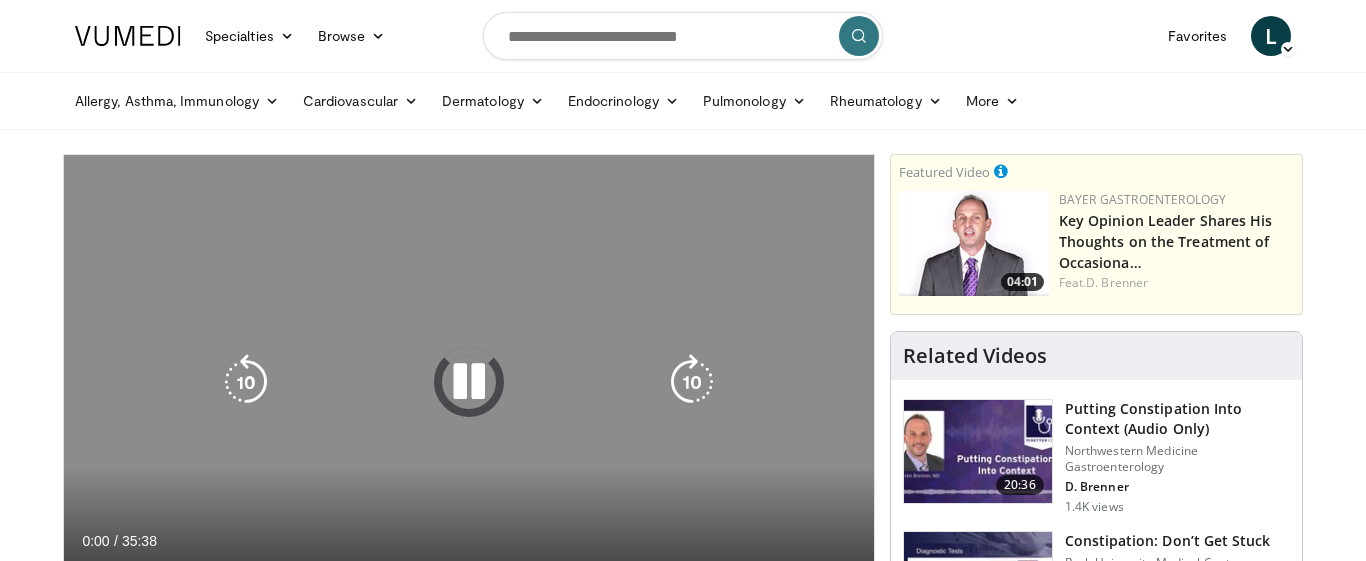 click at bounding box center [469, 382] 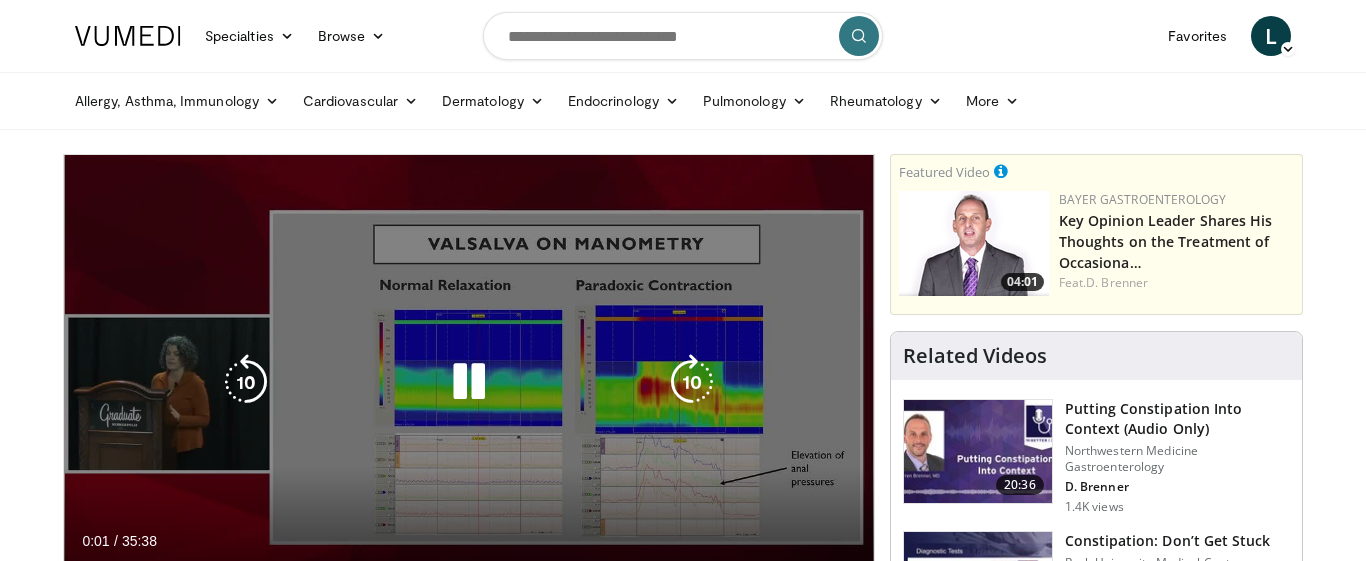click at bounding box center [469, 382] 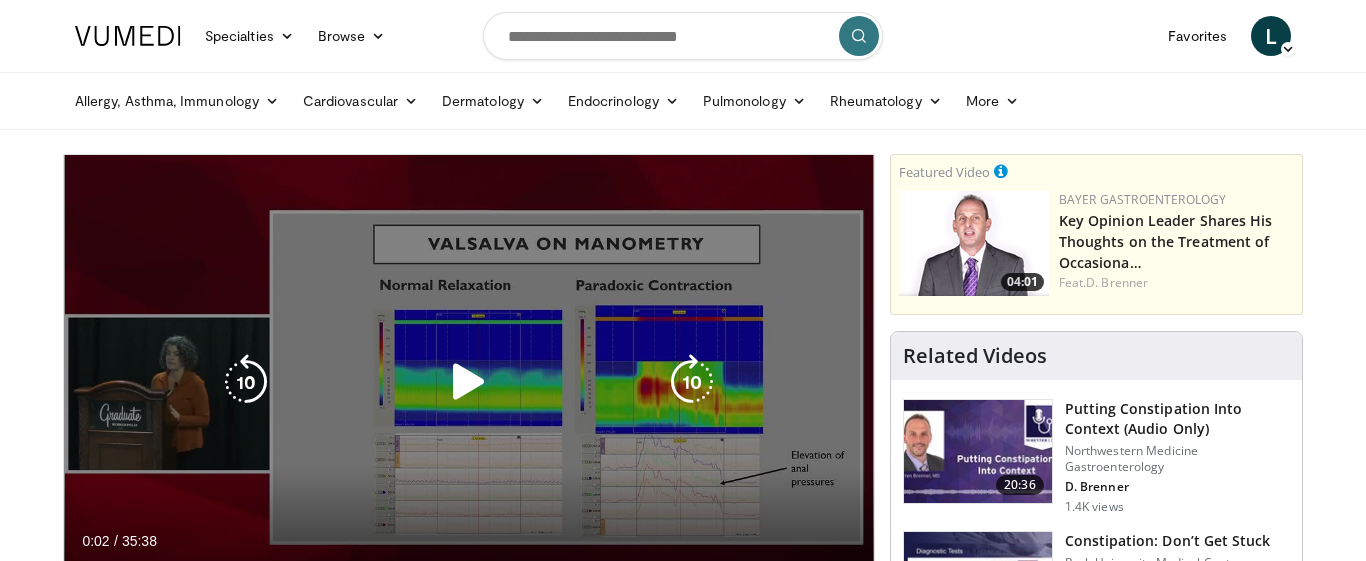click at bounding box center [469, 382] 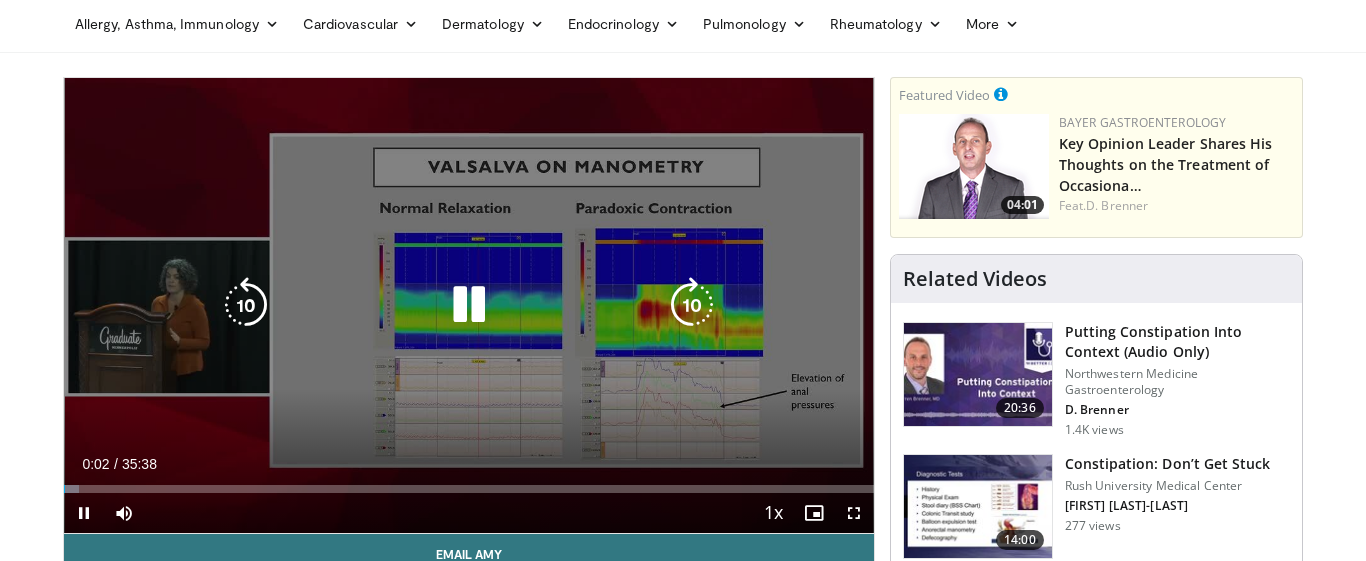 scroll, scrollTop: 87, scrollLeft: 0, axis: vertical 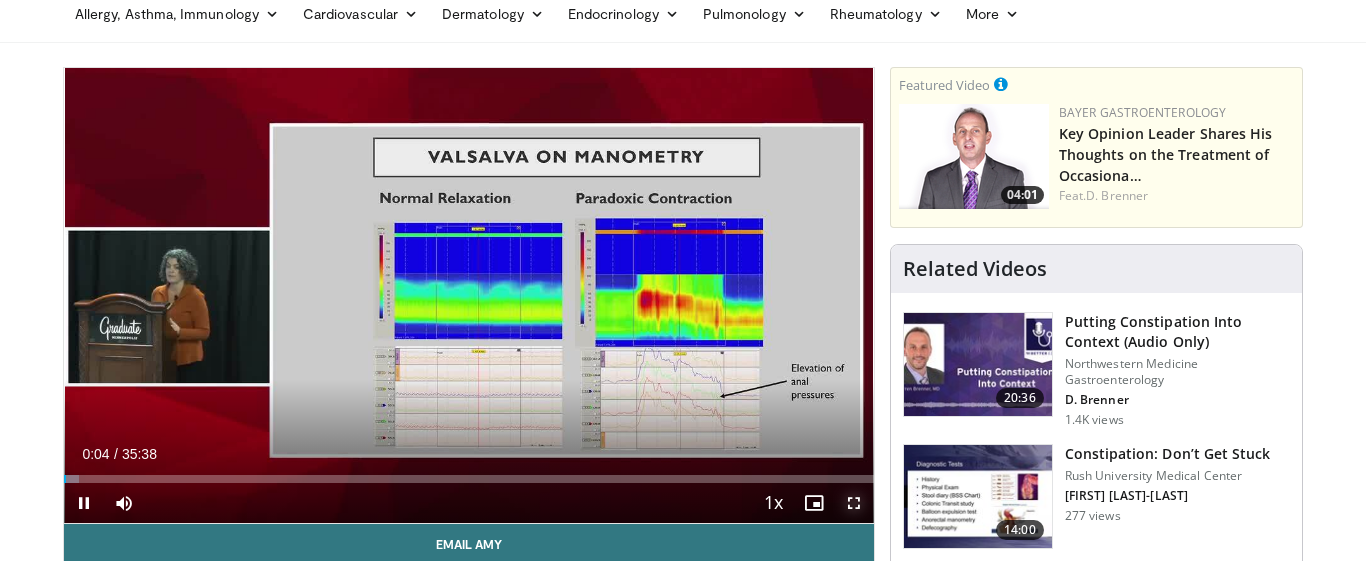 click at bounding box center [854, 503] 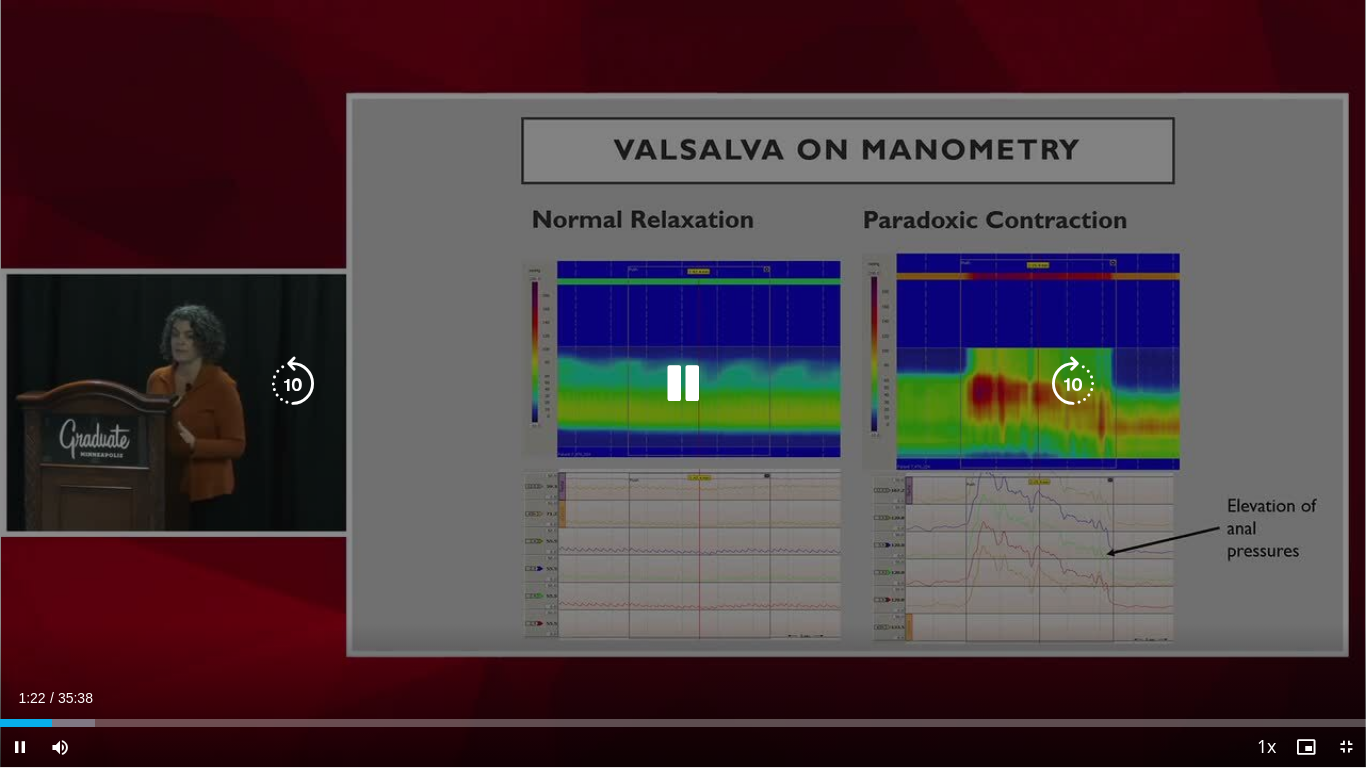 click at bounding box center [1073, 384] 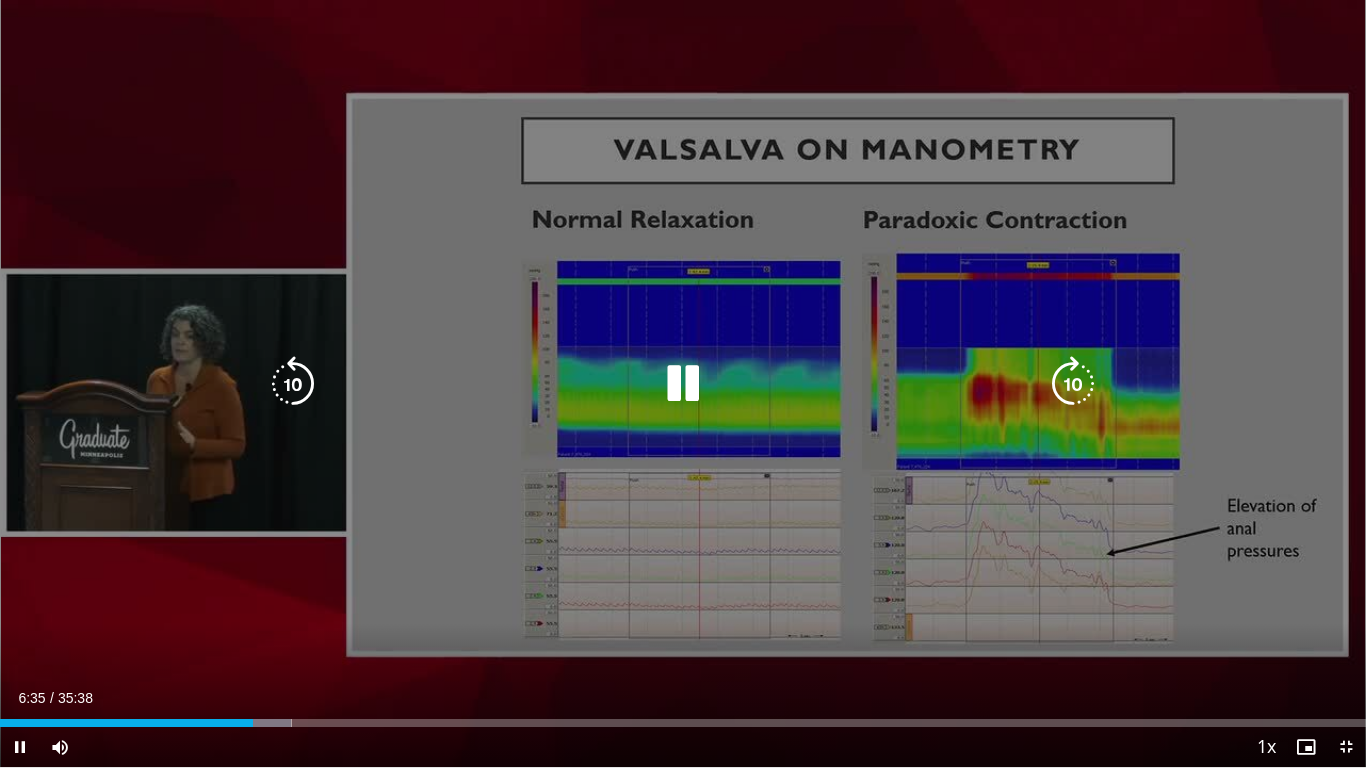 click at bounding box center [683, 384] 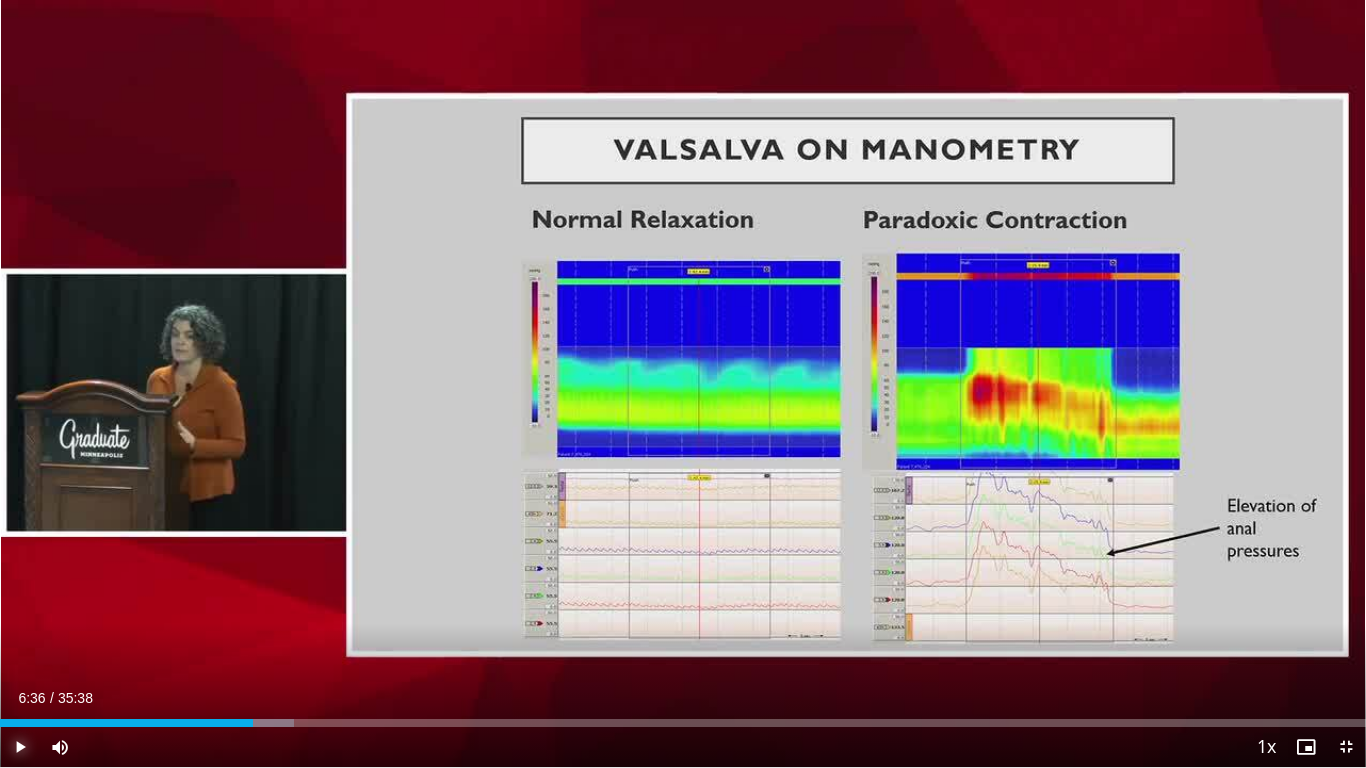 click at bounding box center (20, 747) 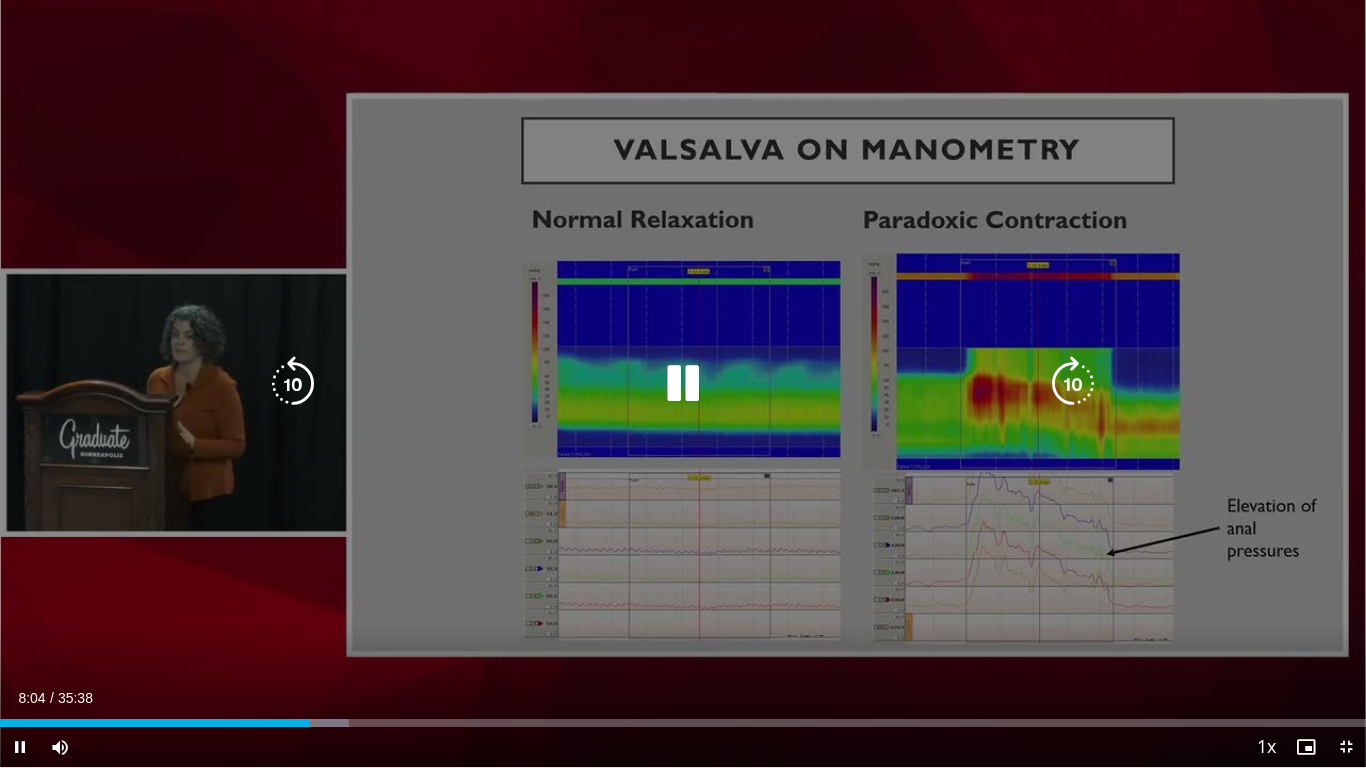 click at bounding box center (1073, 384) 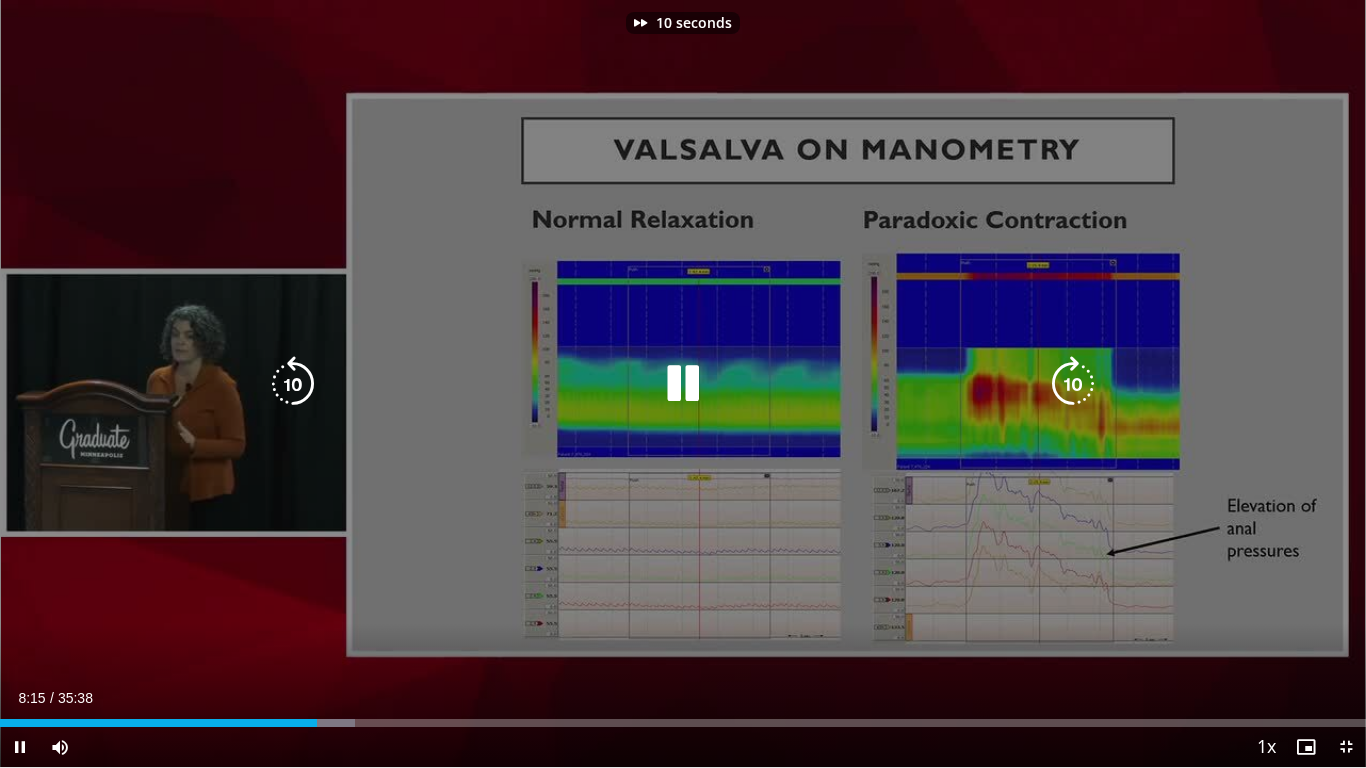 click at bounding box center (1073, 384) 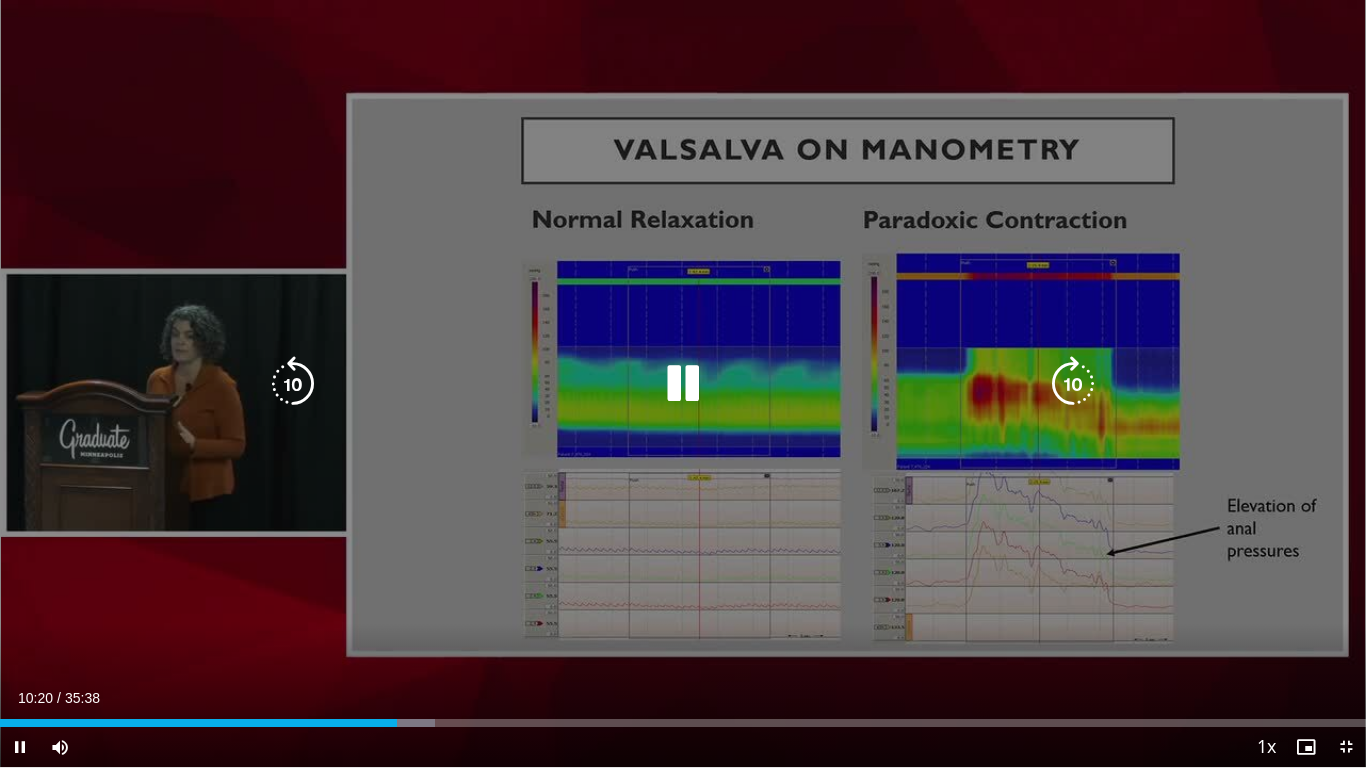click at bounding box center (683, 384) 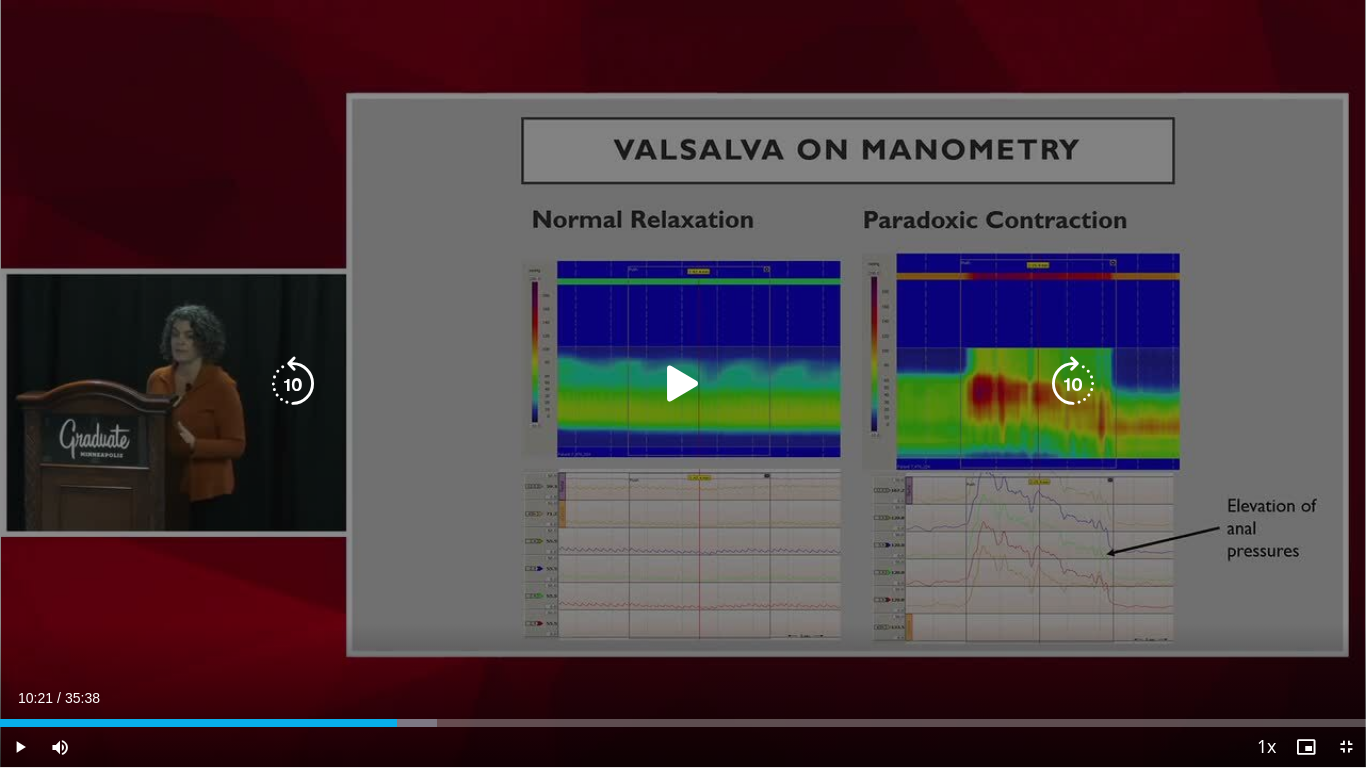 click at bounding box center (683, 384) 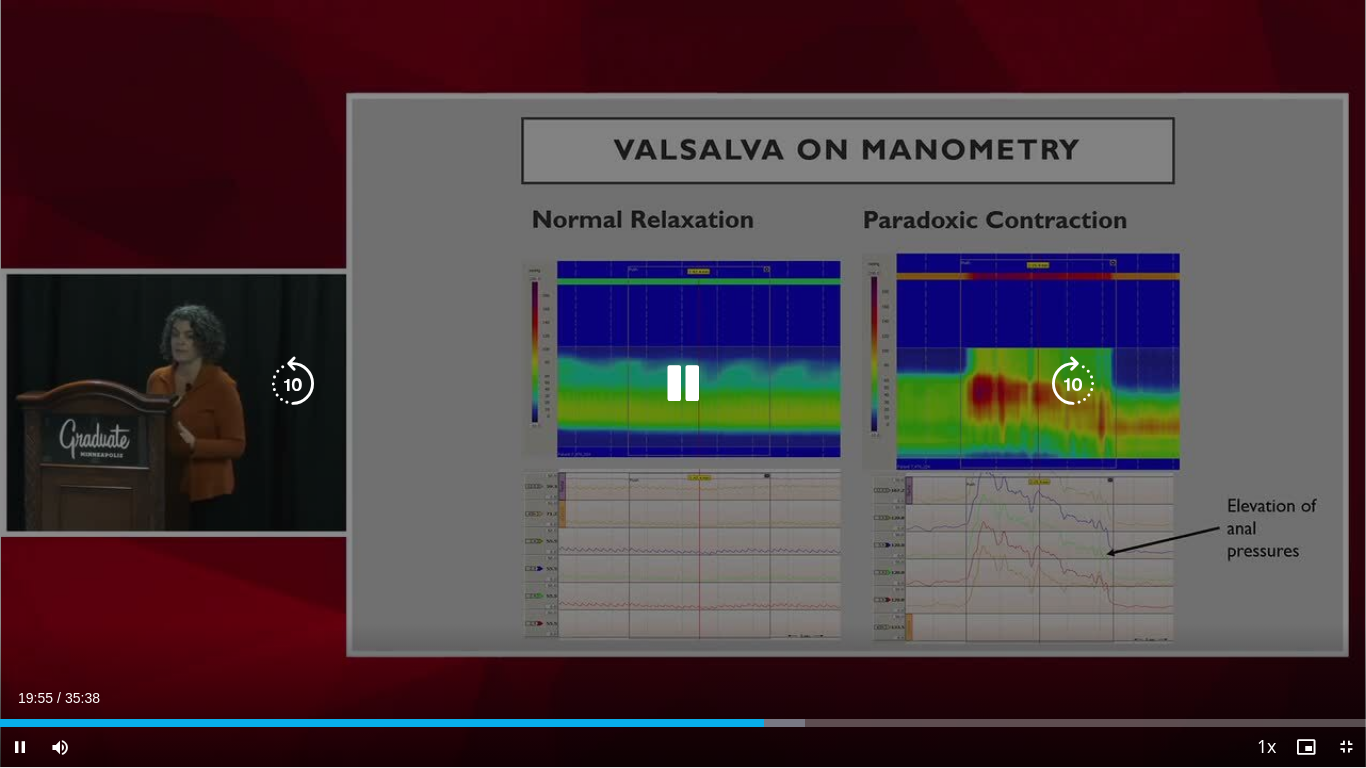 click at bounding box center [1073, 384] 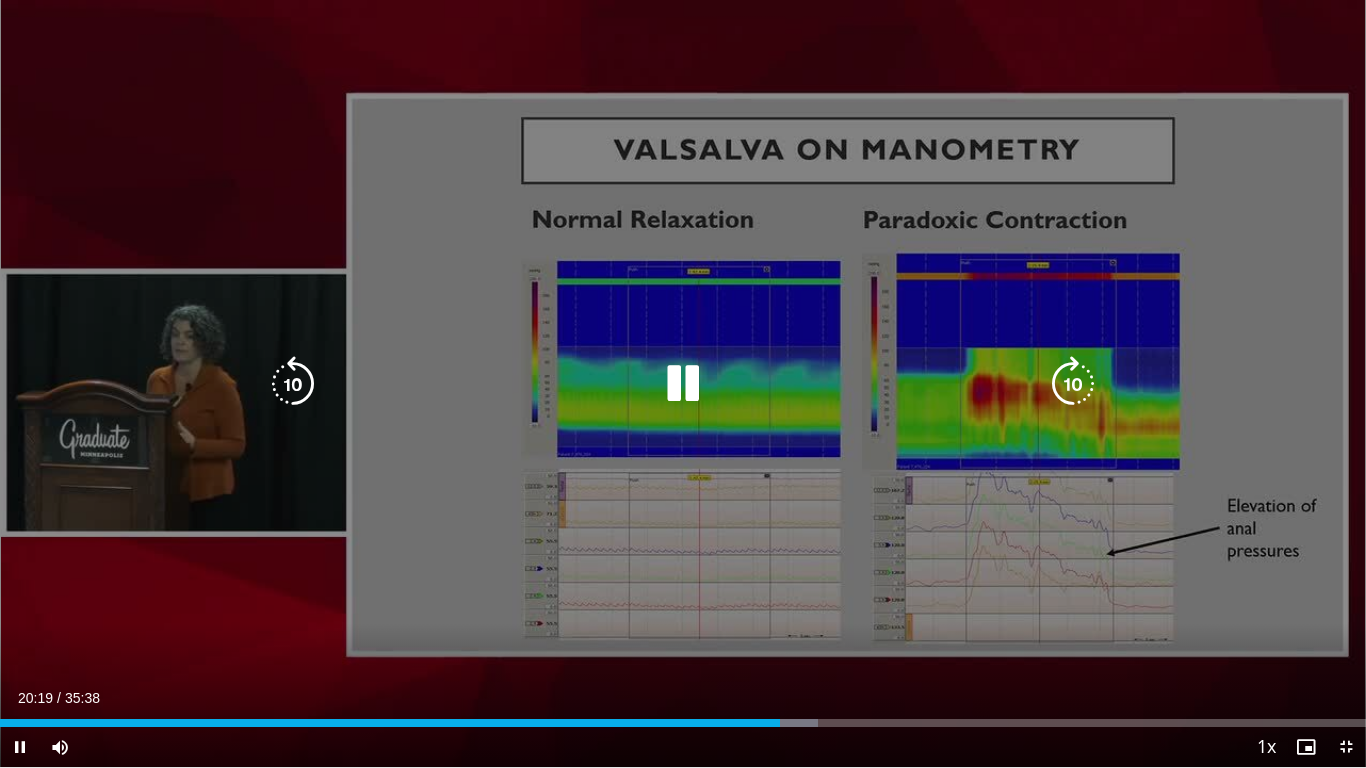 click at bounding box center [1073, 384] 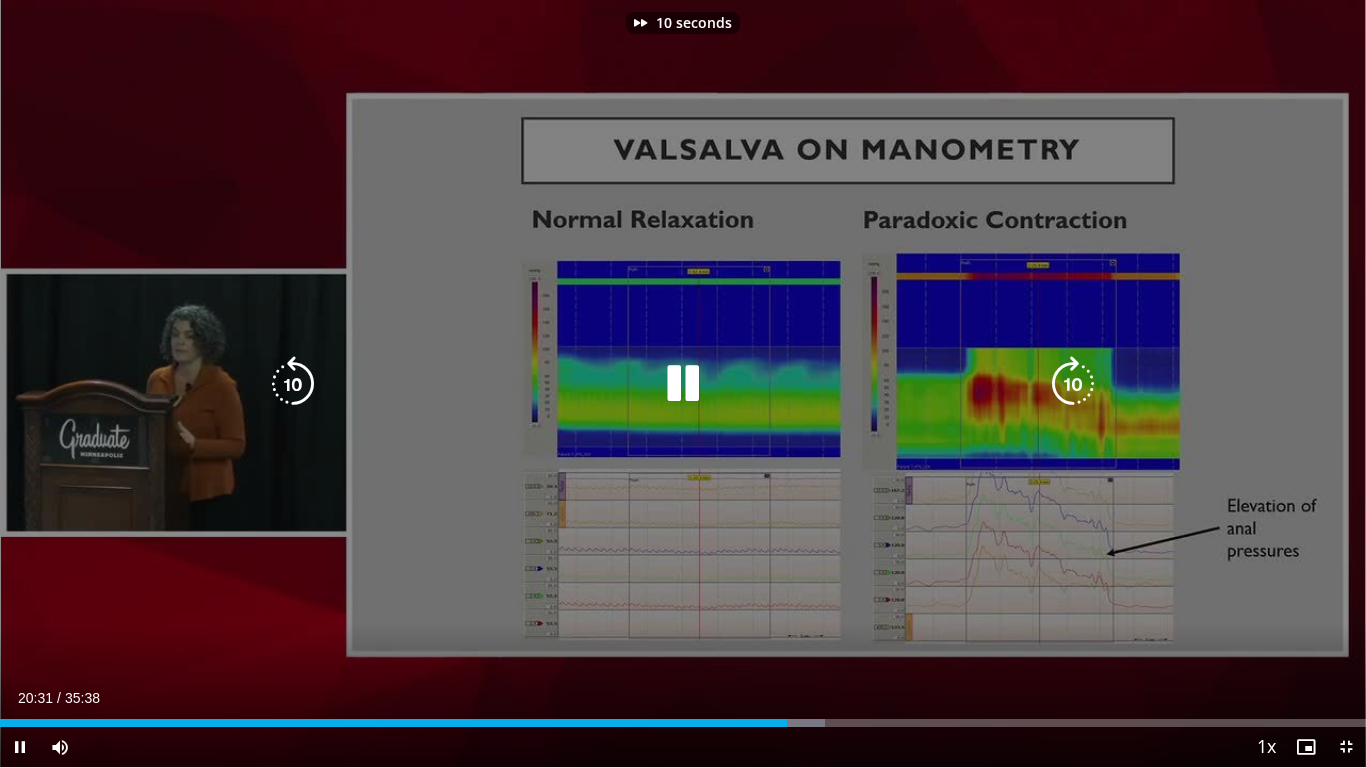 click at bounding box center [1073, 384] 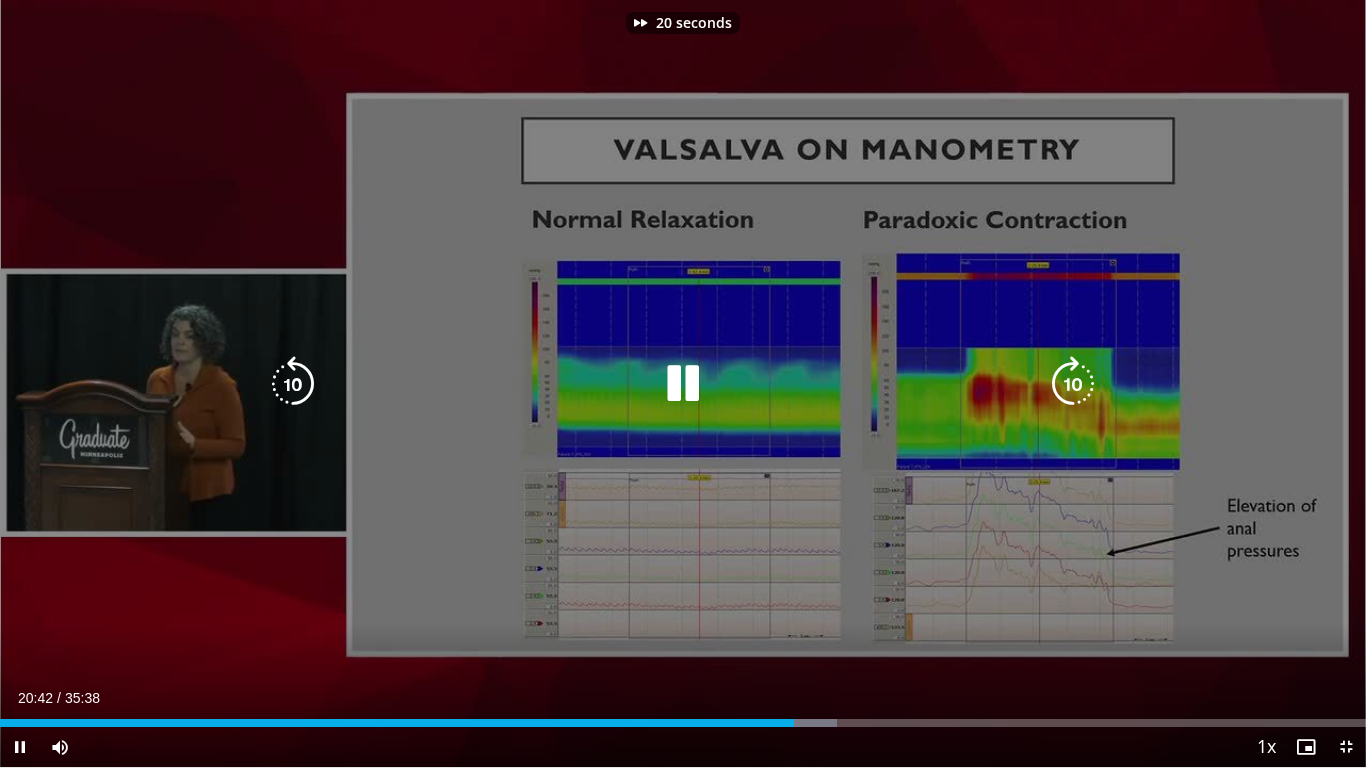 click at bounding box center (1073, 384) 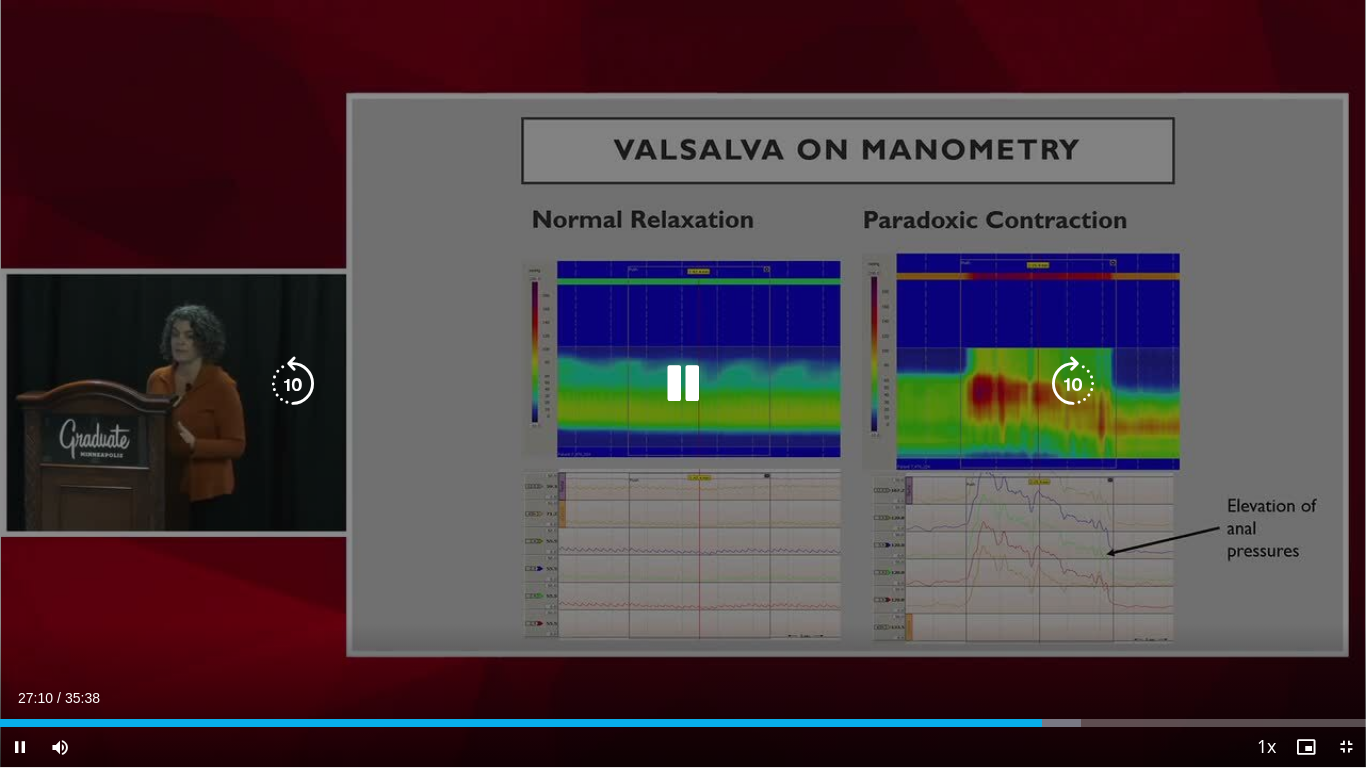 click at bounding box center [1073, 384] 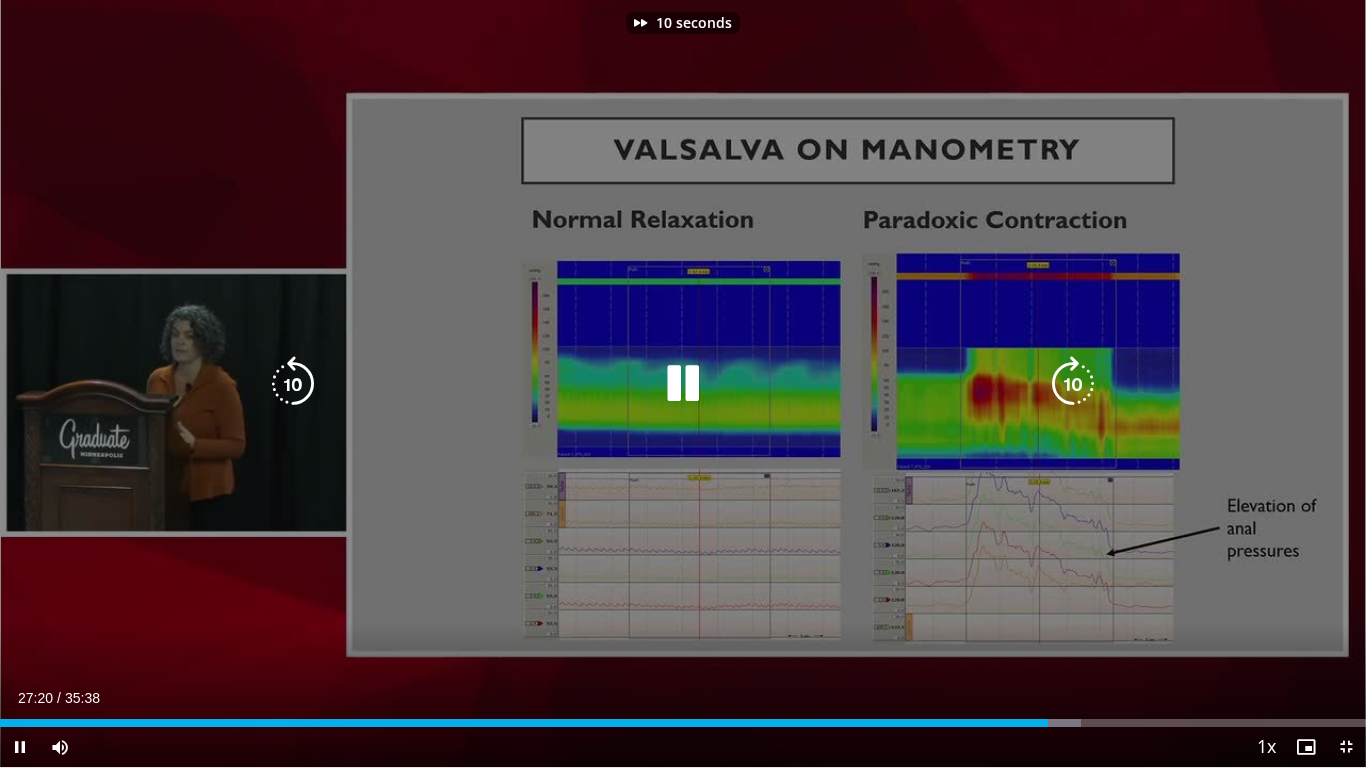 click at bounding box center [1073, 384] 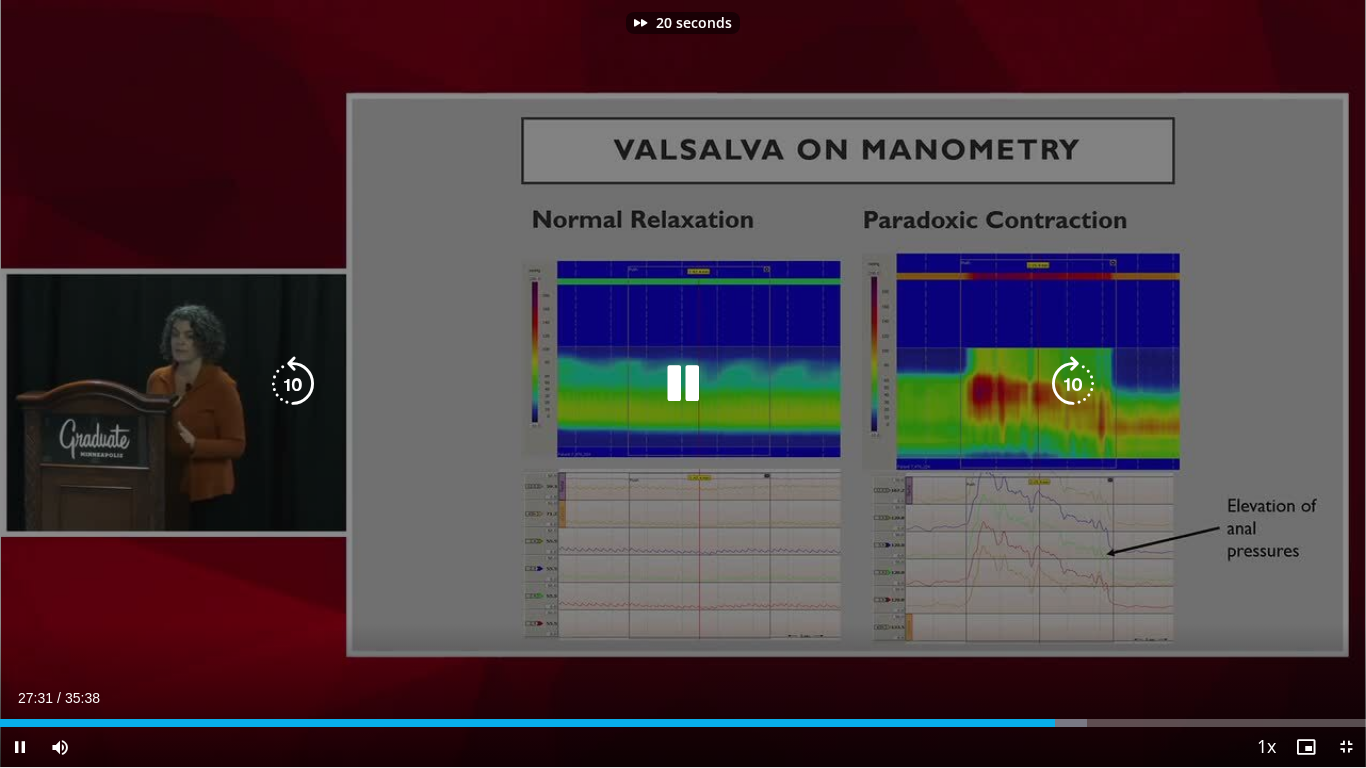 click at bounding box center (1073, 384) 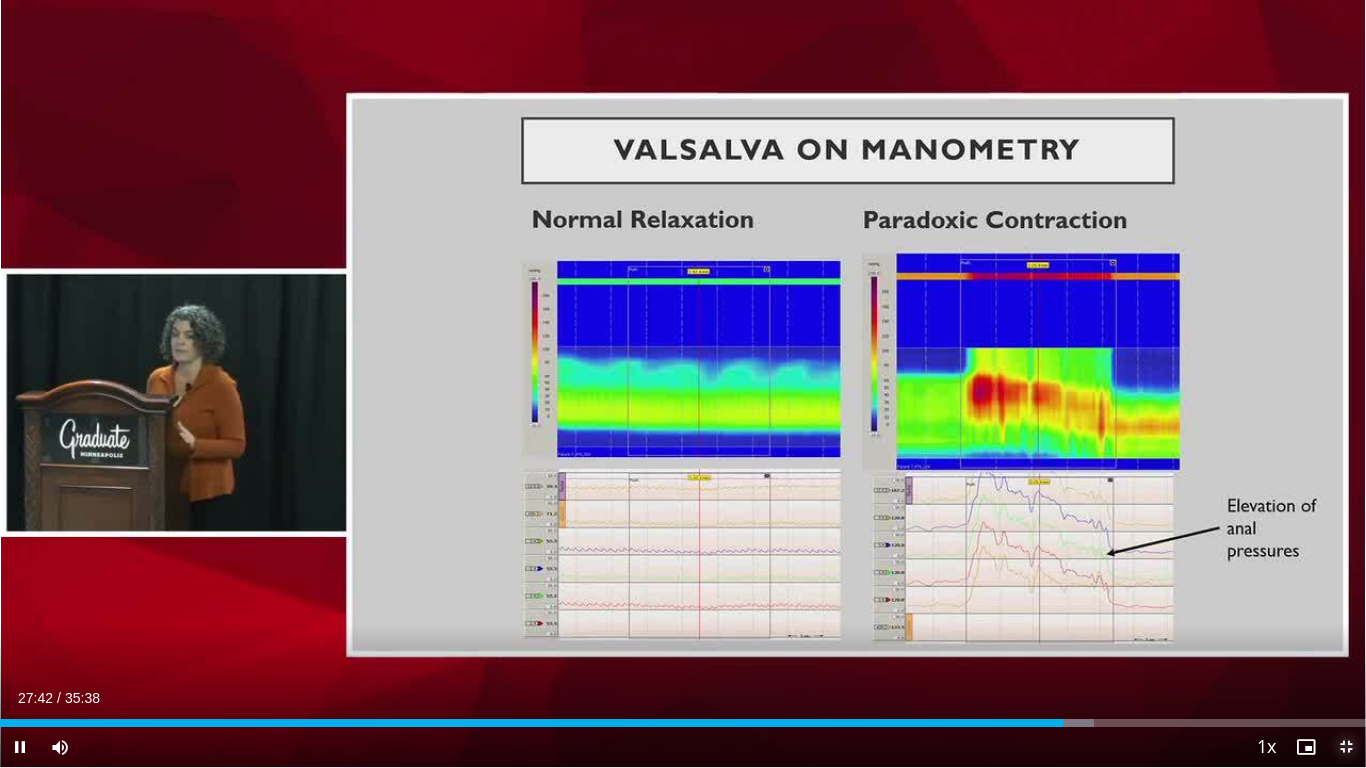 click at bounding box center [1346, 747] 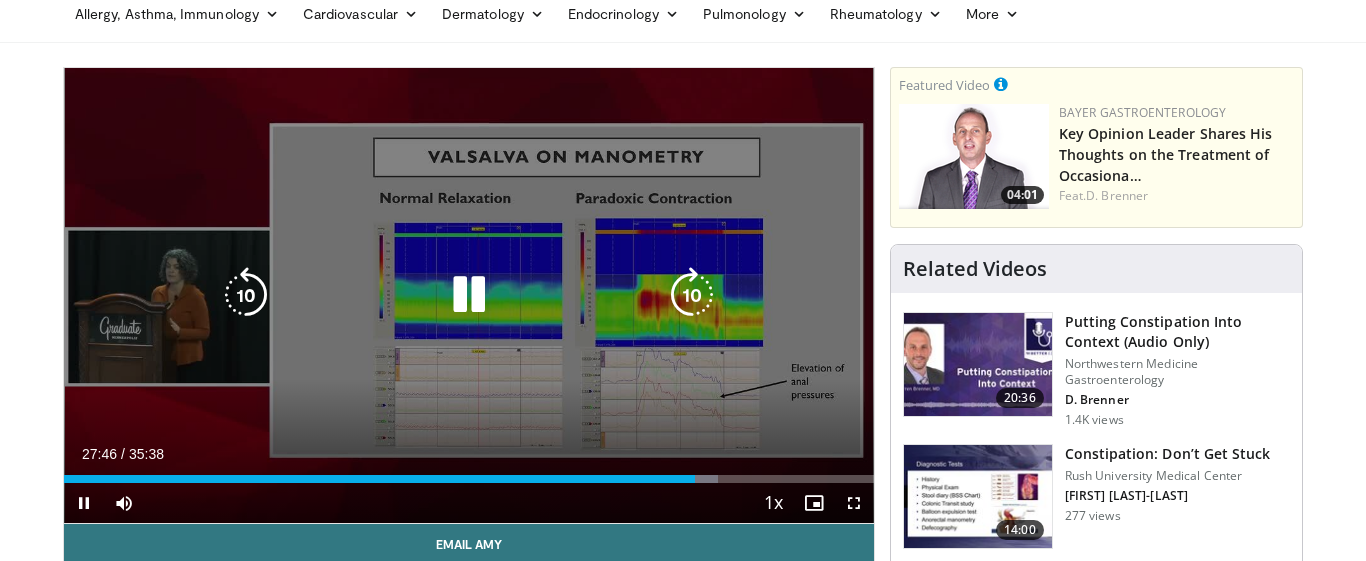 click at bounding box center [469, 295] 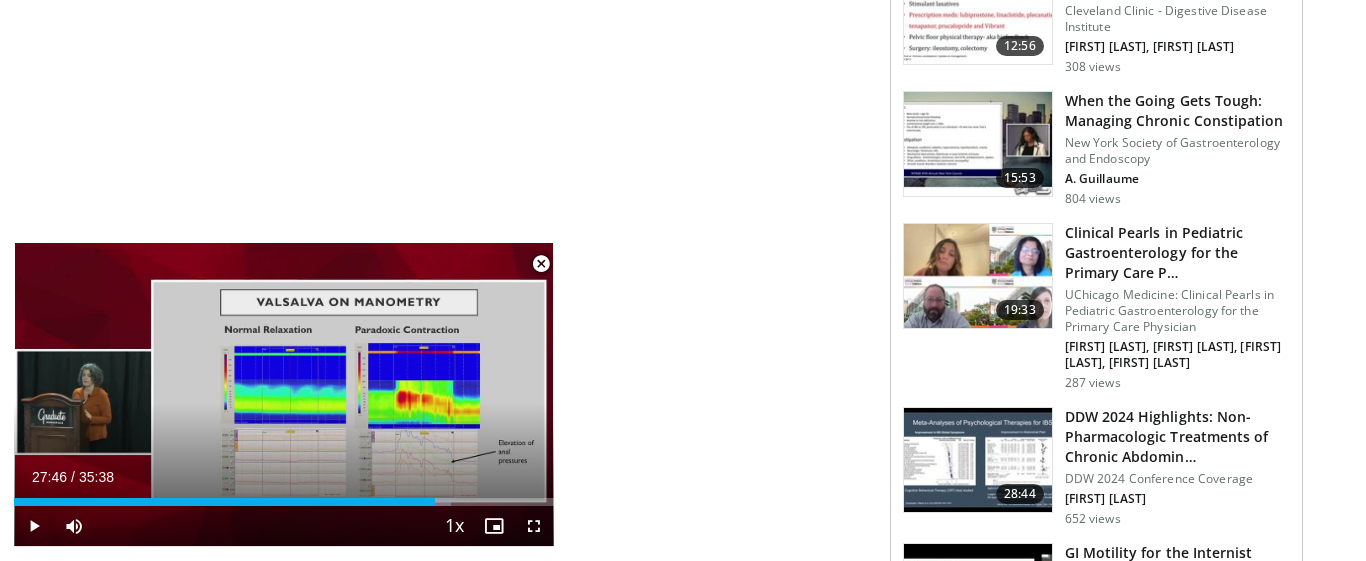 scroll, scrollTop: 965, scrollLeft: 0, axis: vertical 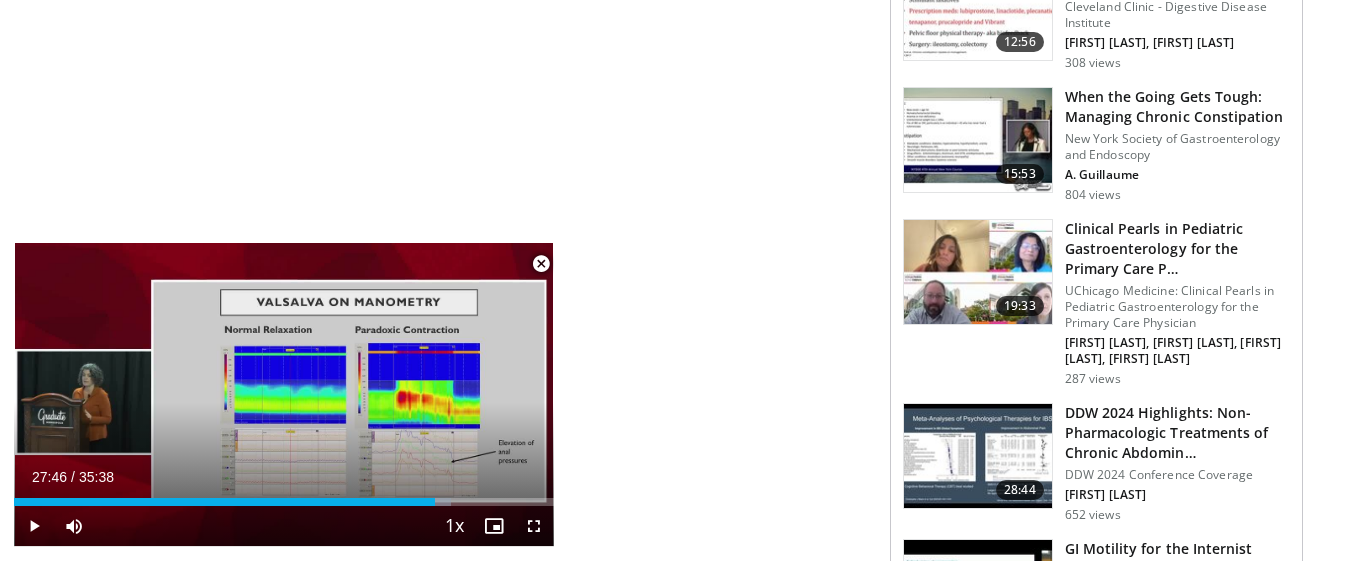 click at bounding box center (541, 264) 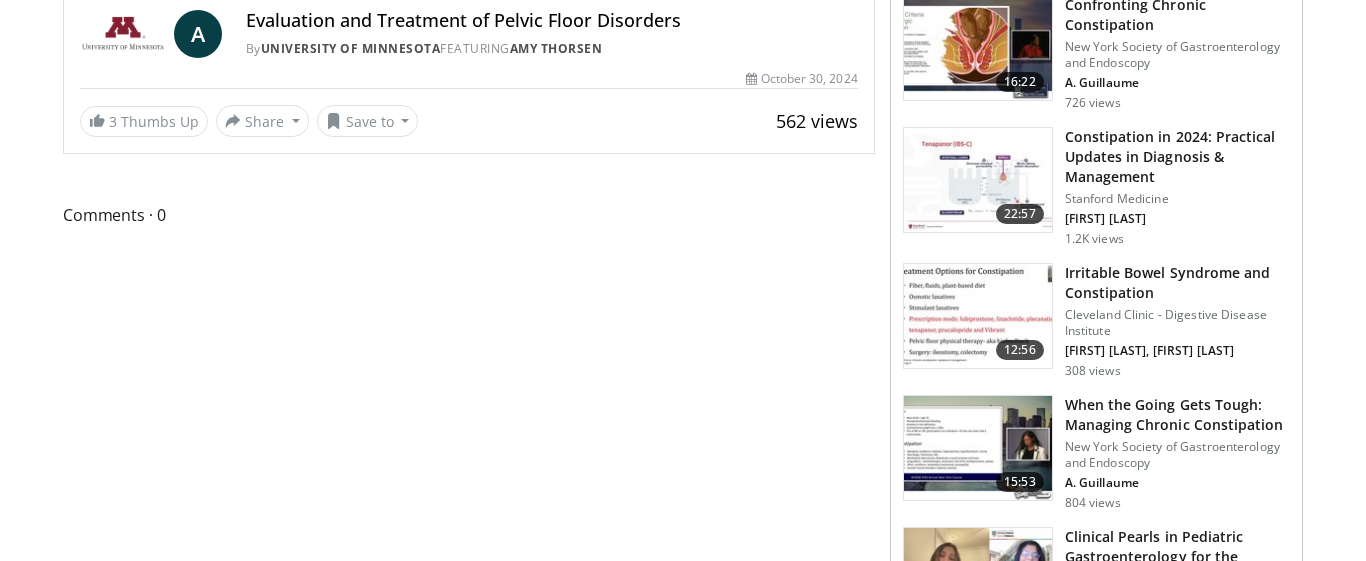 scroll, scrollTop: 0, scrollLeft: 0, axis: both 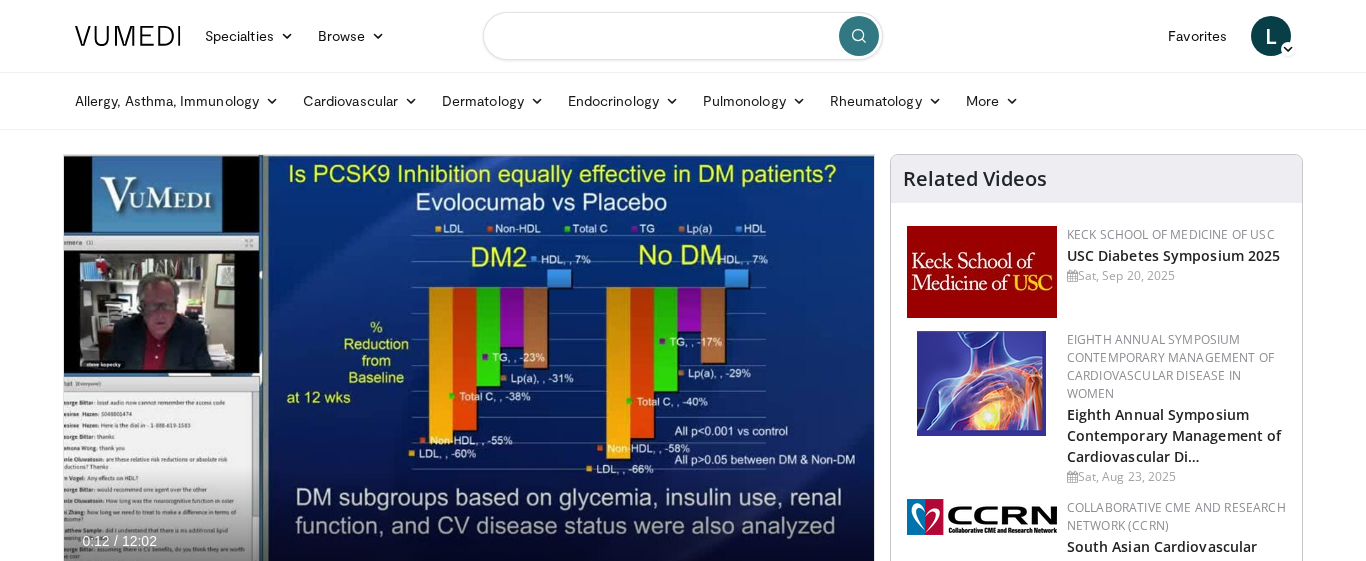 click at bounding box center [683, 36] 